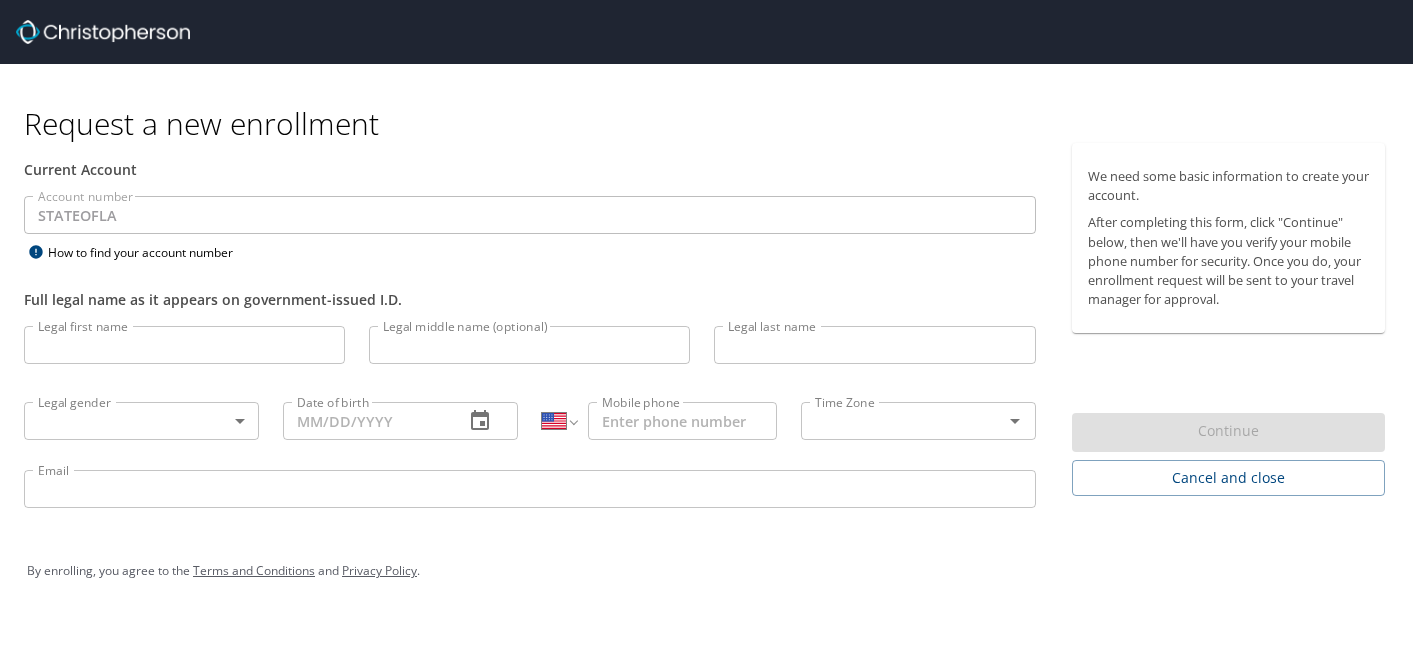 select on "US" 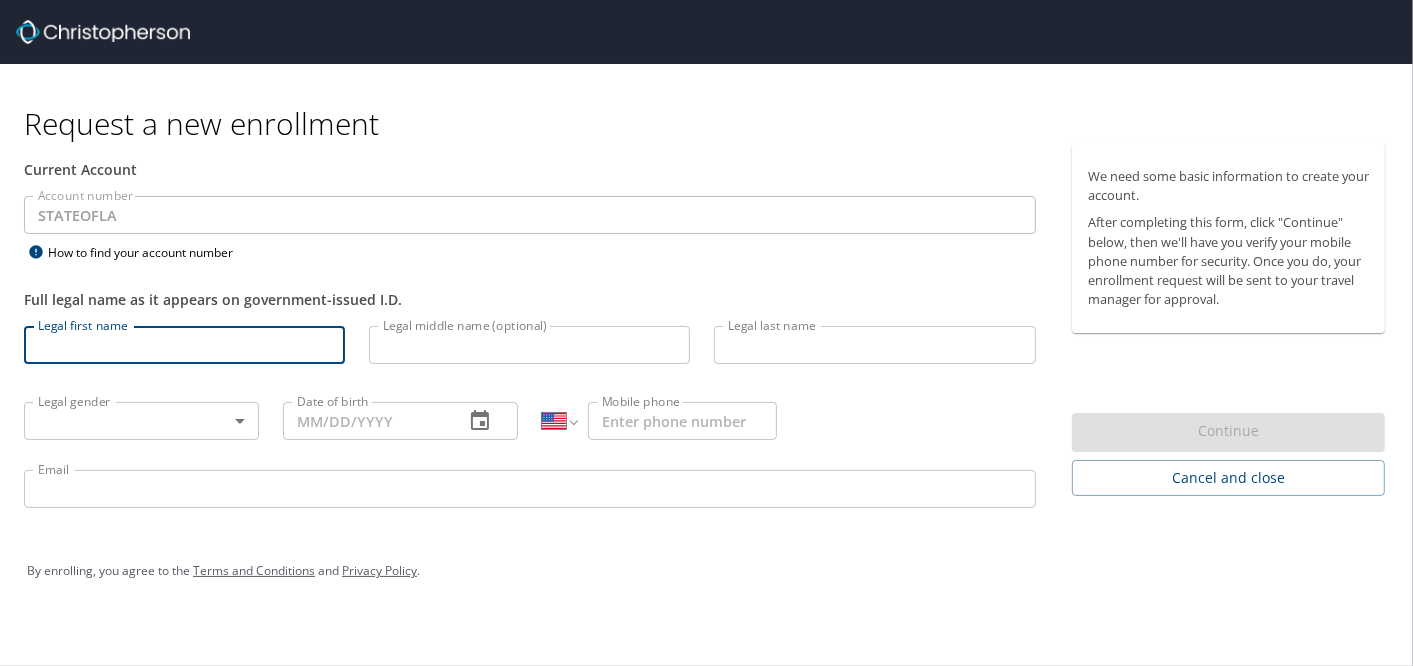 click on "Legal first name" at bounding box center (184, 345) 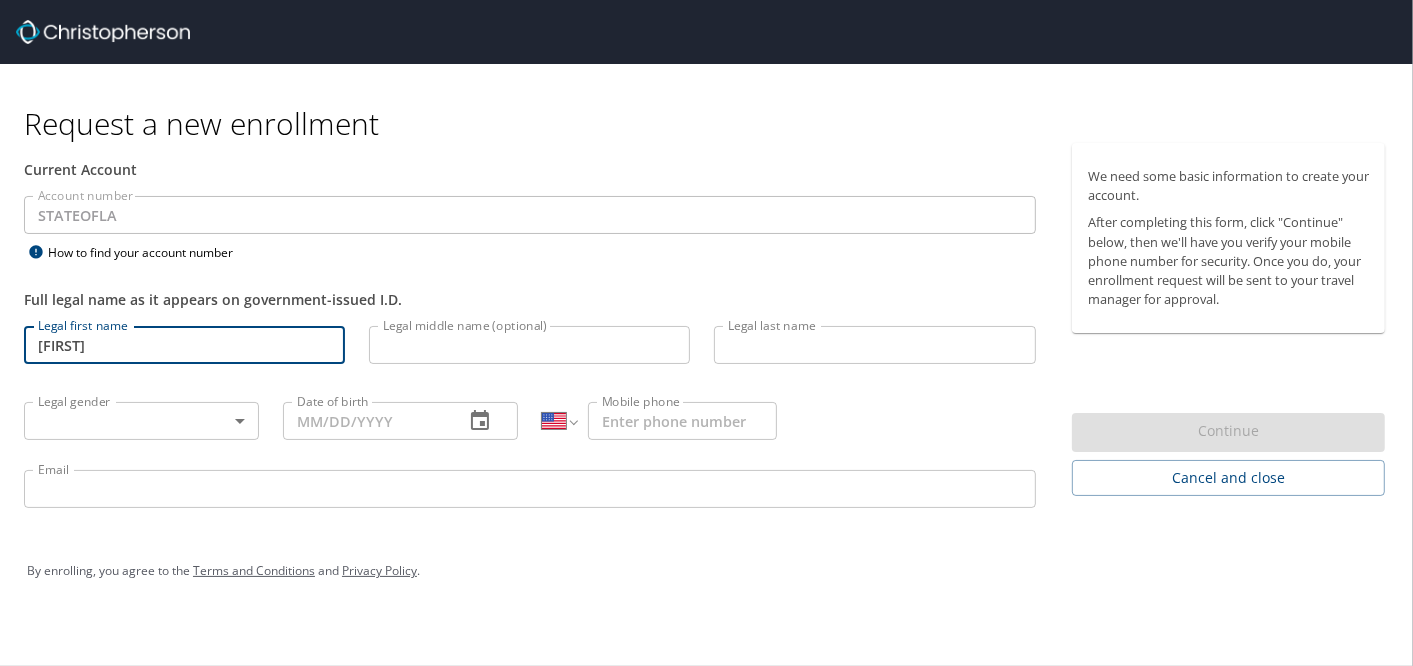 type on "[FIRST]" 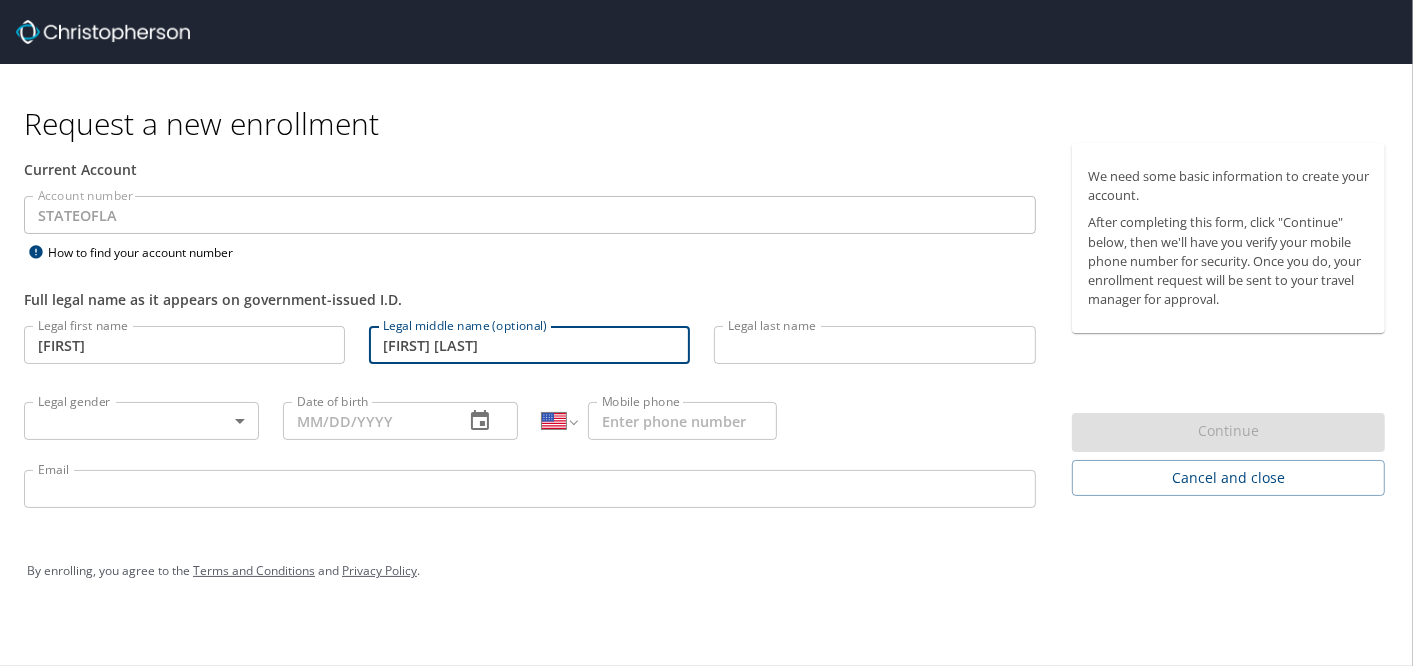 type on "[FIRST] [LAST]" 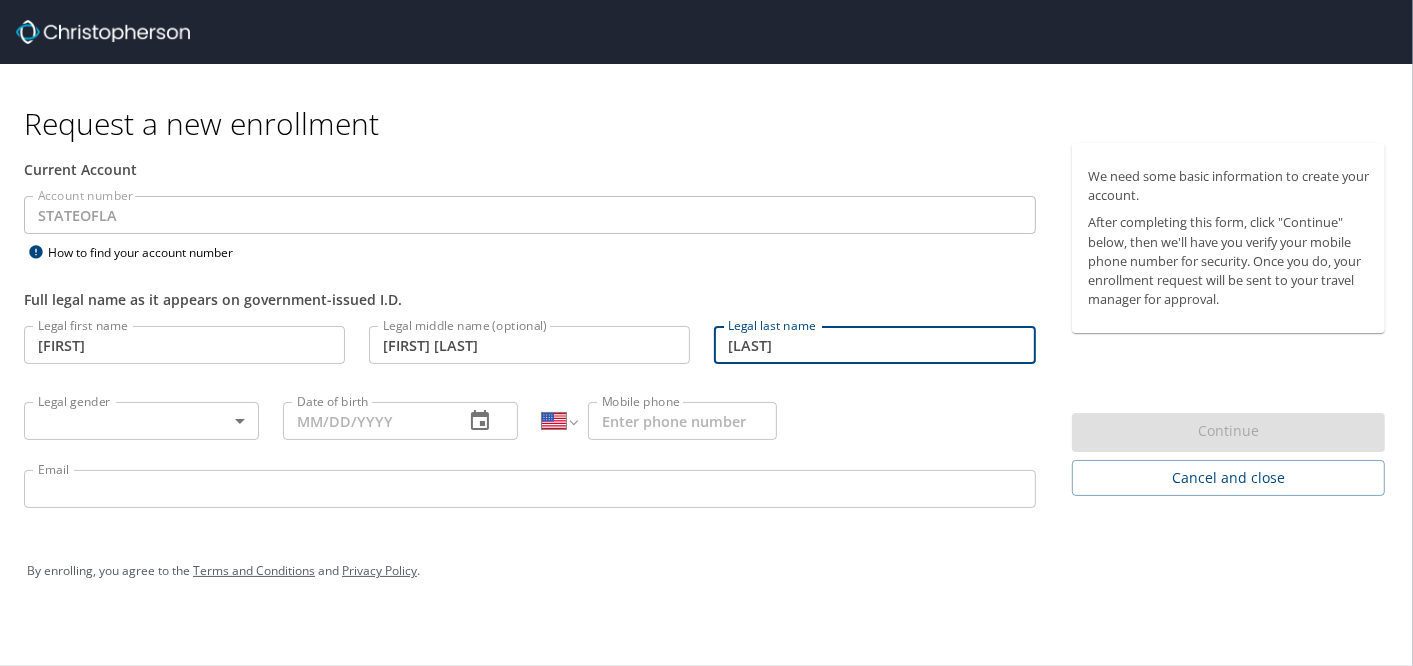 type on "[LAST]" 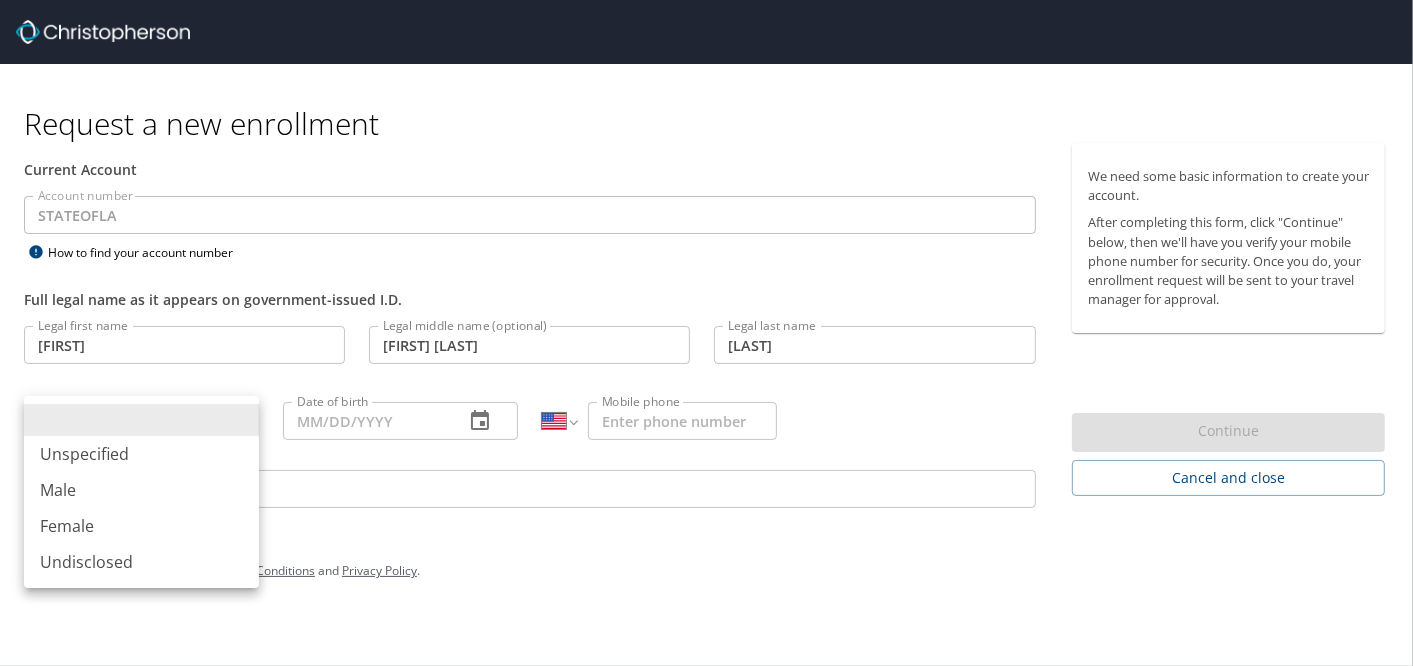 type 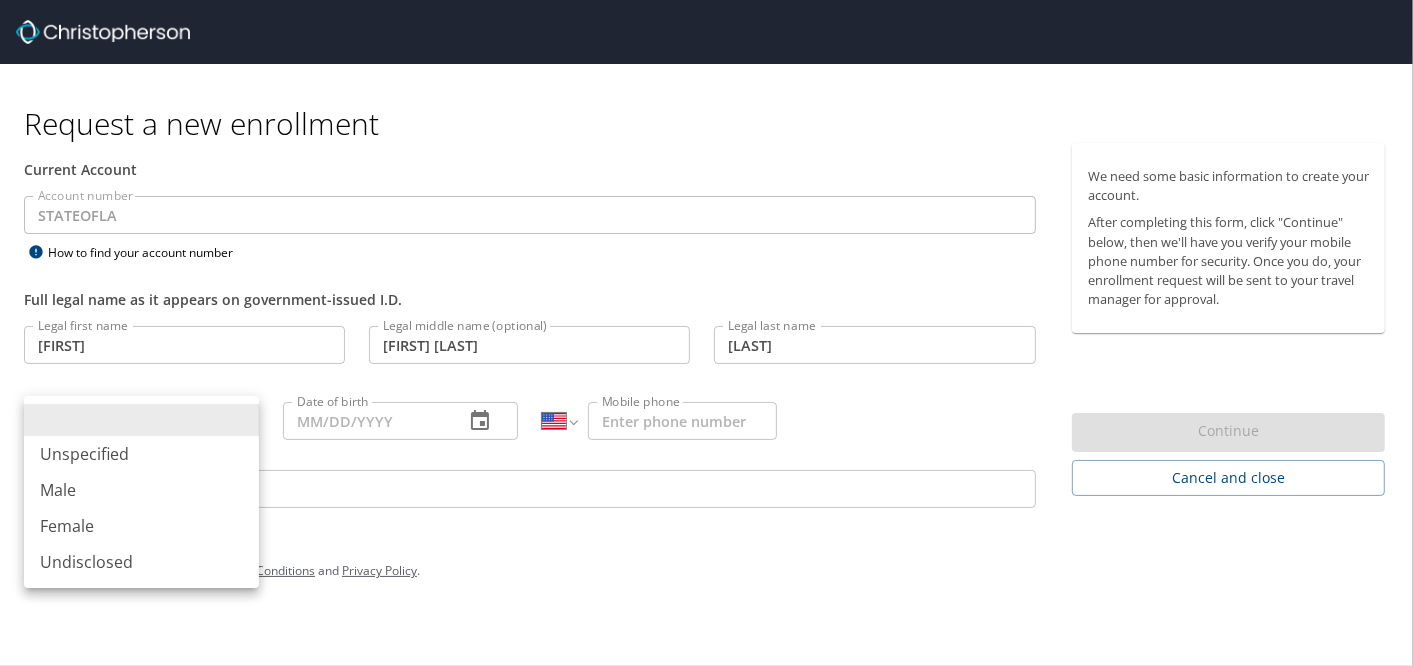 type 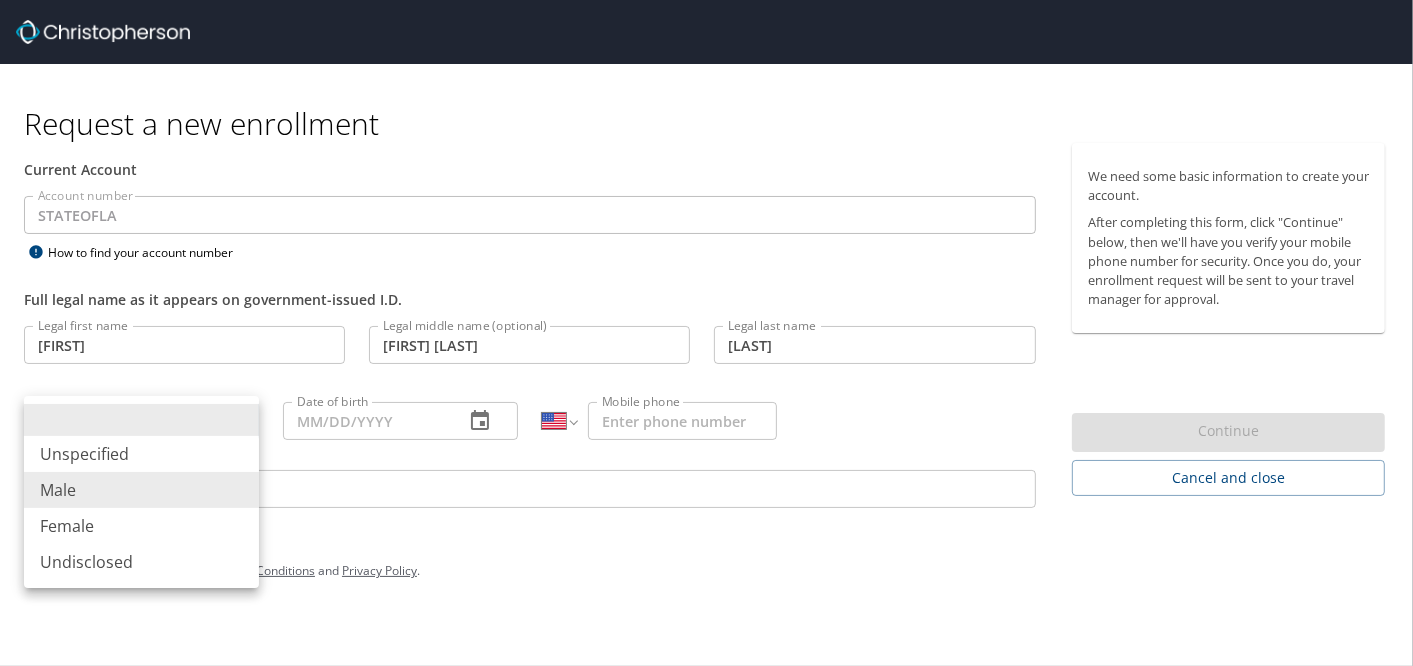 type 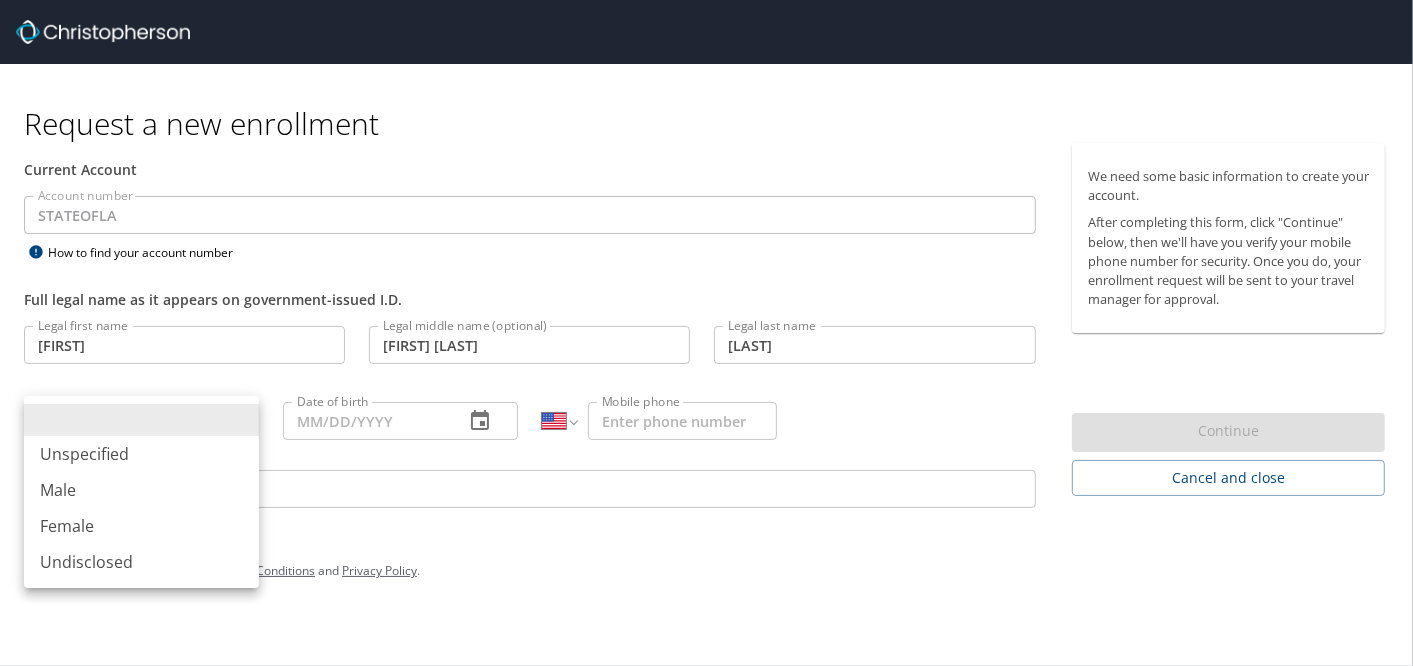 click on "Request a new enrollment Current Account Account number STATEOFLA Account number  How to find your account number Full legal name as it appears on government-issued I.D. Legal first name Shana Legal first name Legal middle name (optional) Karen Messelian Legal middle name (optional) Legal last name Roberts Legal last name Legal gender ​ Legal gender Date of birth Date of birth International Afghanistan Åland Islands Albania Algeria American Samoa Andorra Angola Anguilla Antigua and Barbuda Argentina Armenia Aruba Ascension Island Australia Austria Azerbaijan Bahamas Bahrain Bangladesh Barbados Belarus Belgium Belize Benin Bermuda Bhutan Bolivia Bonaire, Sint Eustatius and Saba Bosnia and Herzegovina Botswana Brazil British Indian Ocean Territory Brunei Darussalam Bulgaria Burkina Faso Burma Burundi Cambodia Cameroon Canada Cape Verde Cayman Islands Central African Republic Chad Chile China Christmas Island Cocos (Keeling) Islands Colombia Comoros Congo Congo, Democratic Republic of the Cook Islands Croatia" at bounding box center [706, 333] 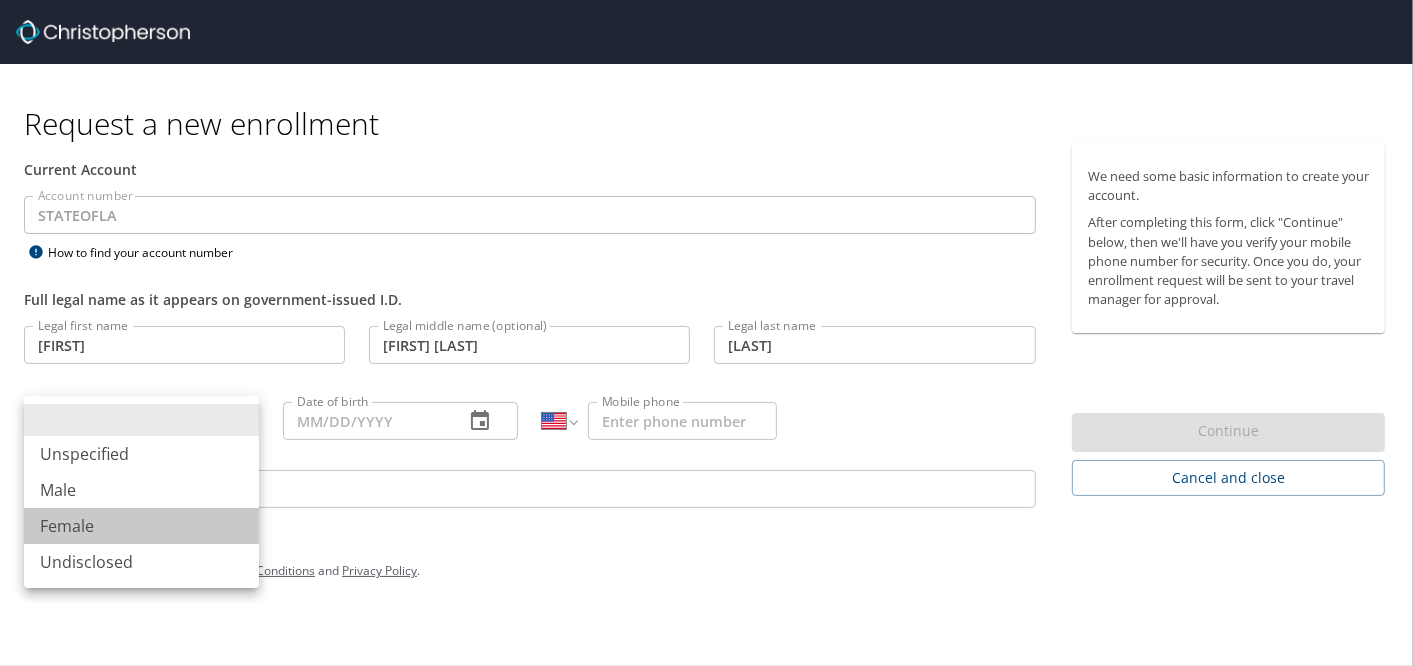 click on "Female" at bounding box center (141, 526) 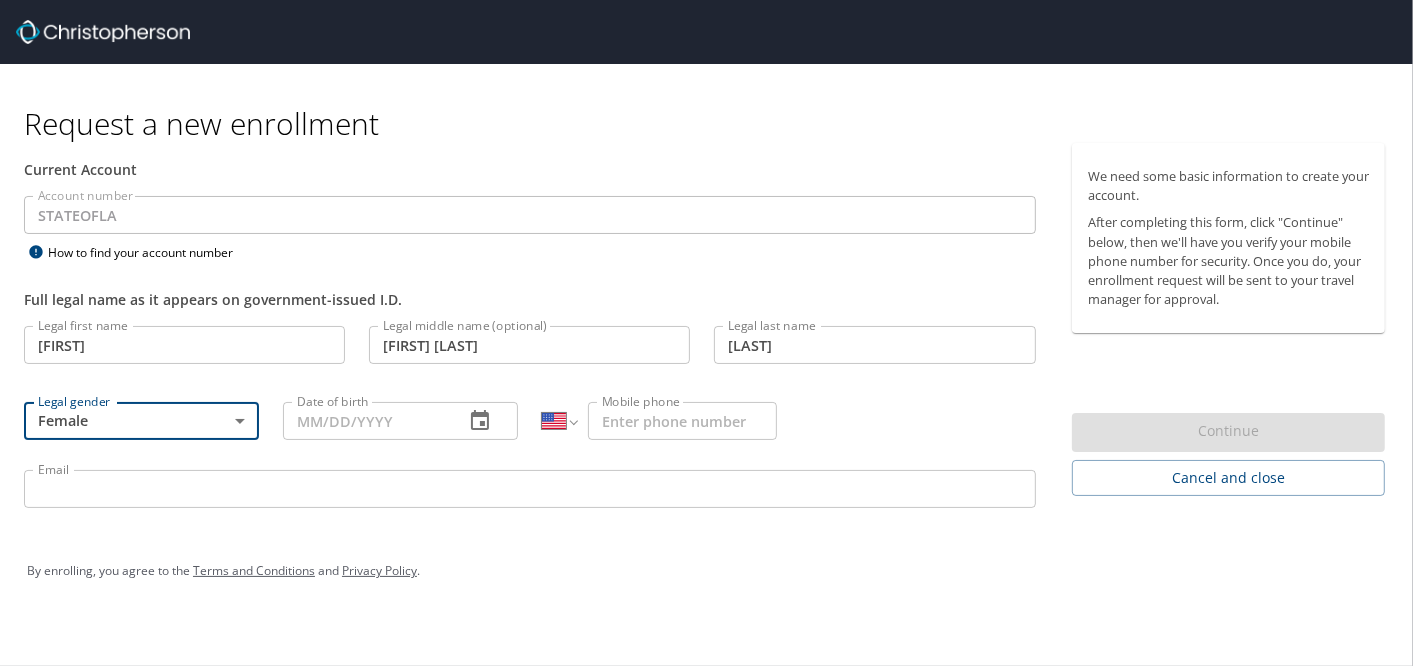 click on "Date of birth" at bounding box center [365, 421] 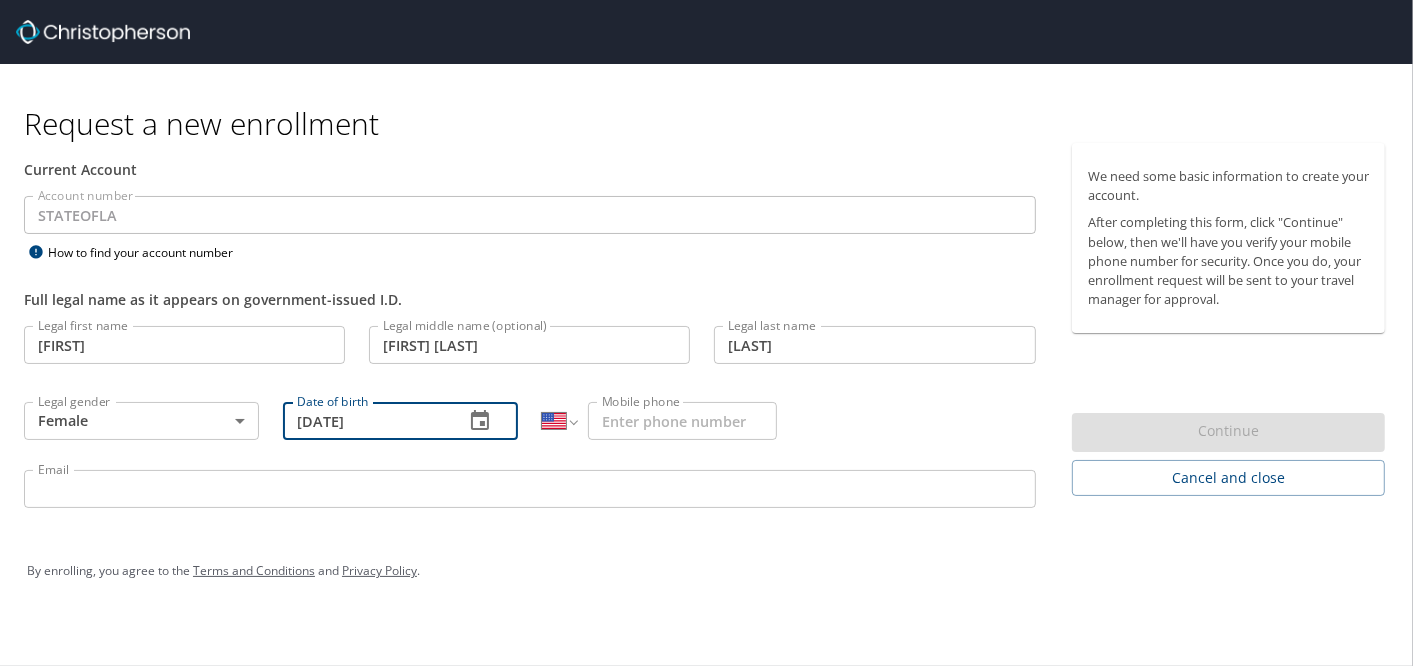 type on "09/28/1988" 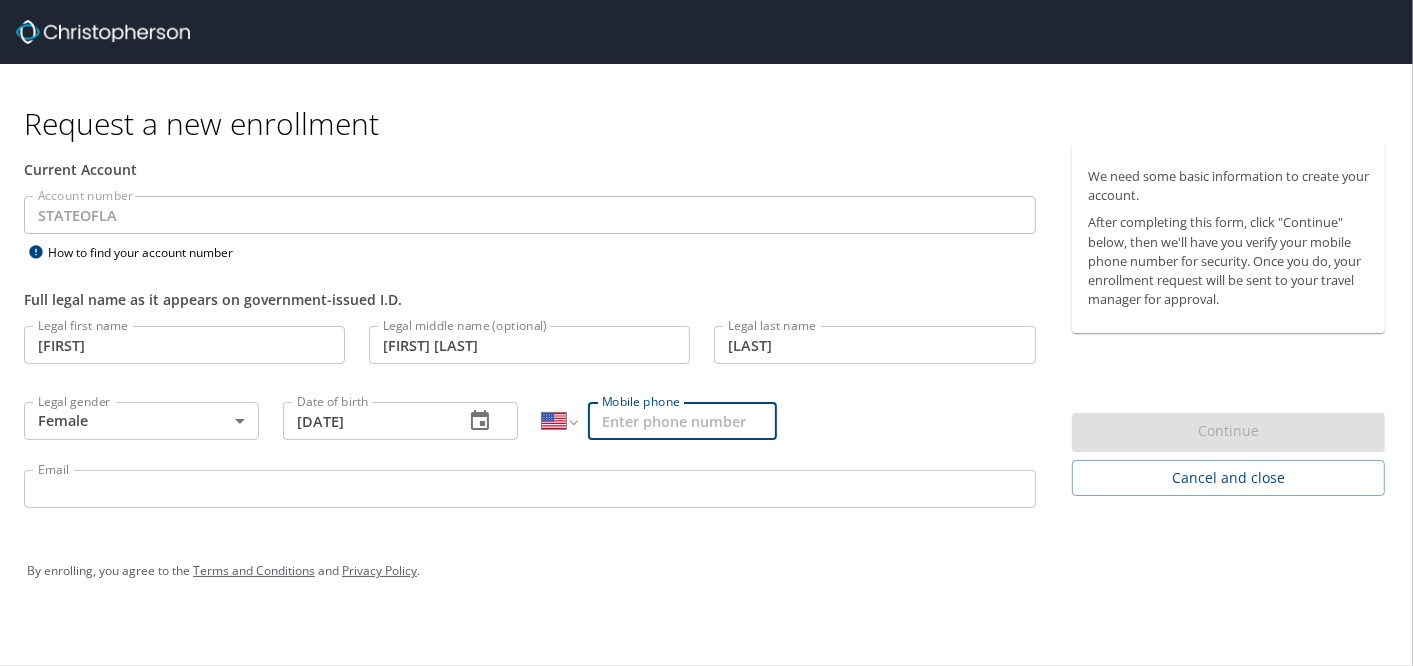 click on "Mobile phone" at bounding box center (682, 421) 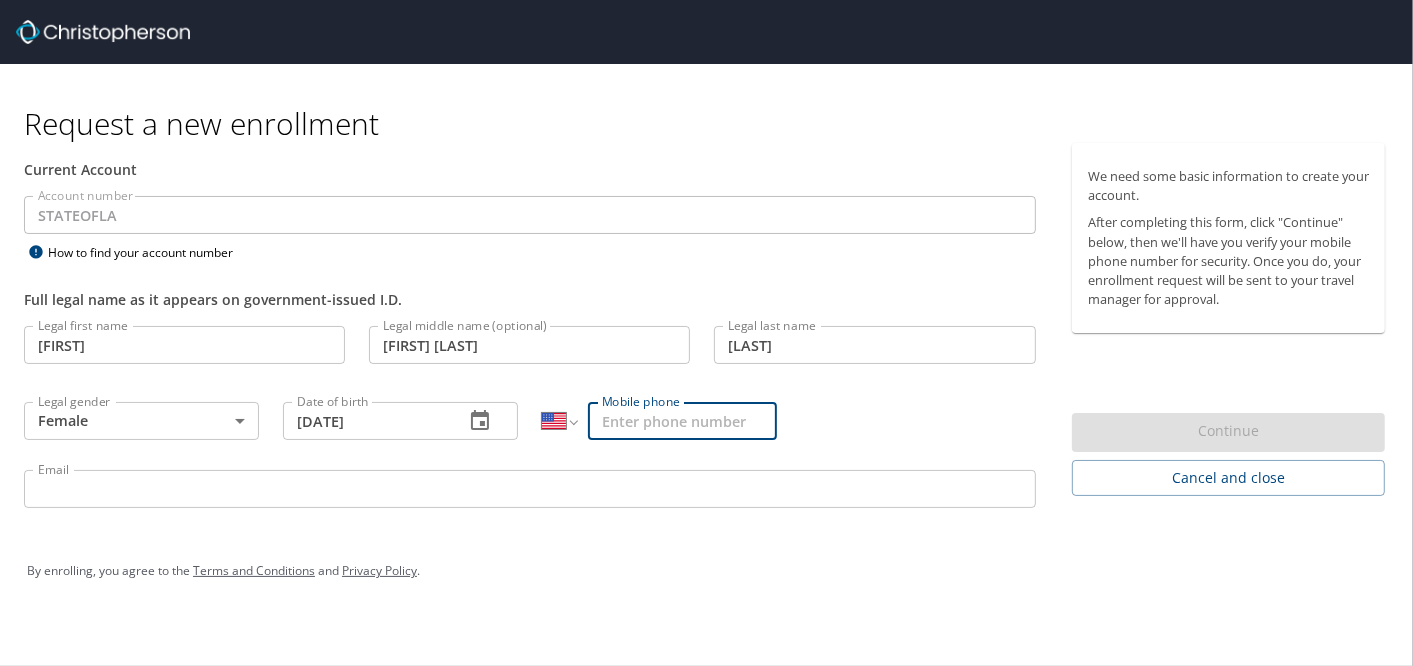 type on "([AREA]) [PREFIX]-[NUMBER]" 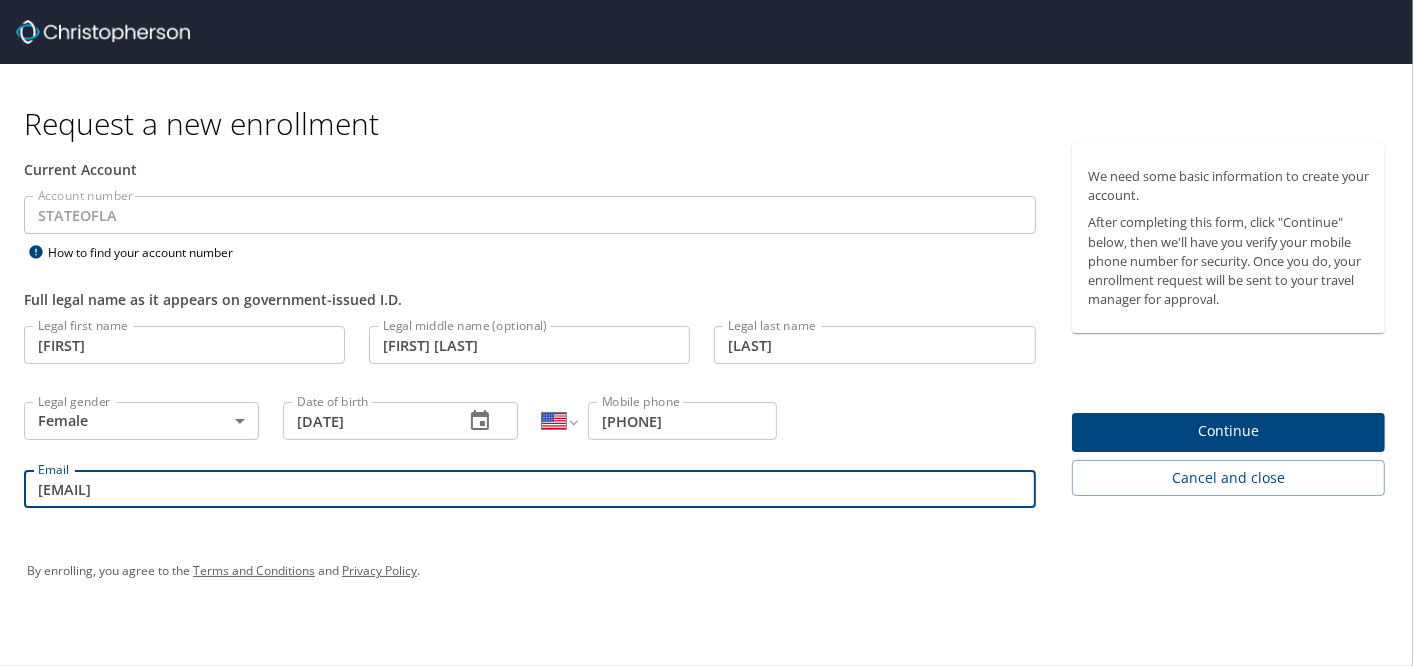 click on "Shanaheartsu@gmail.com" at bounding box center [530, 489] 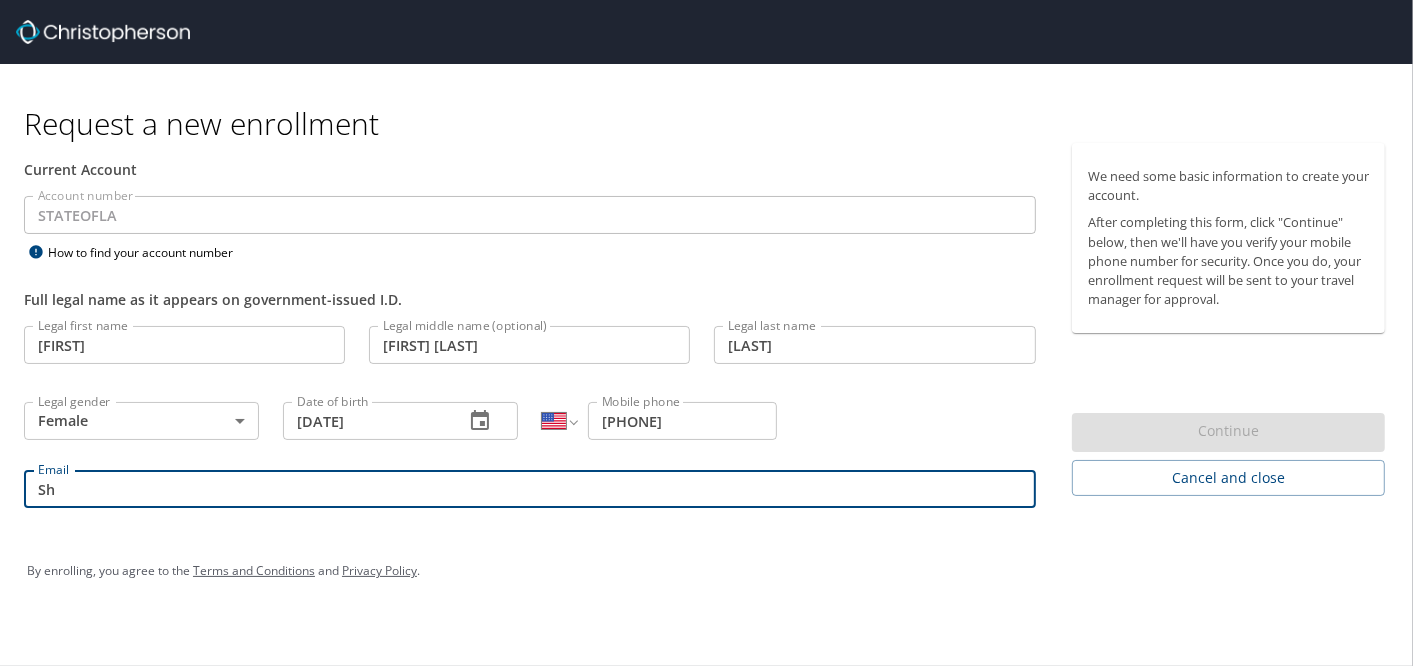 type on "S" 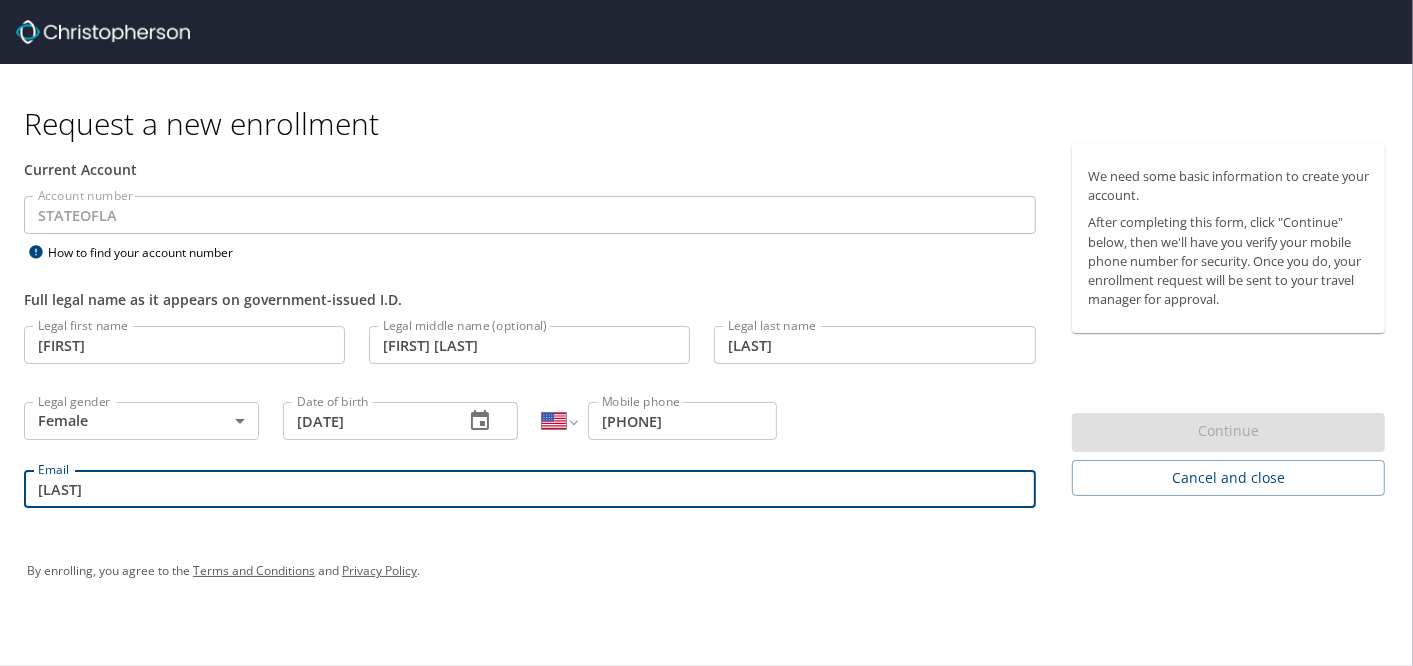type on "srob53@lsuhsc.edu" 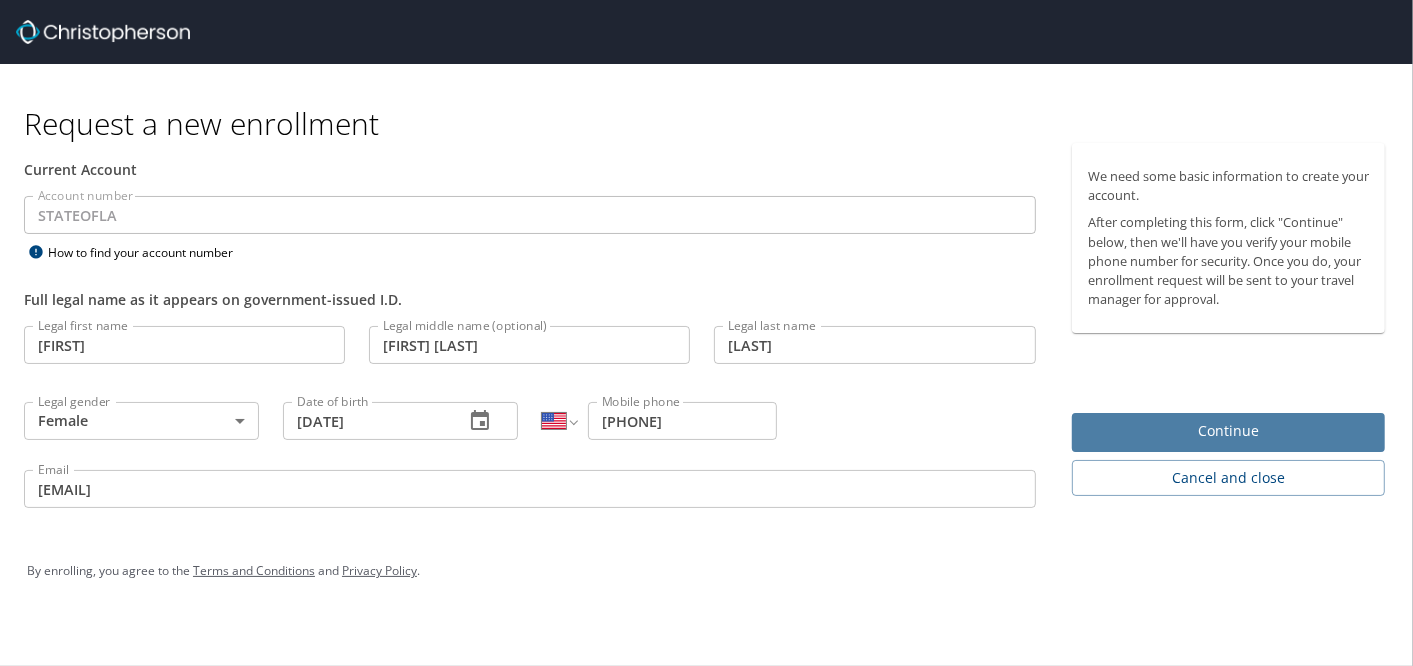 click on "Continue" at bounding box center [1228, 431] 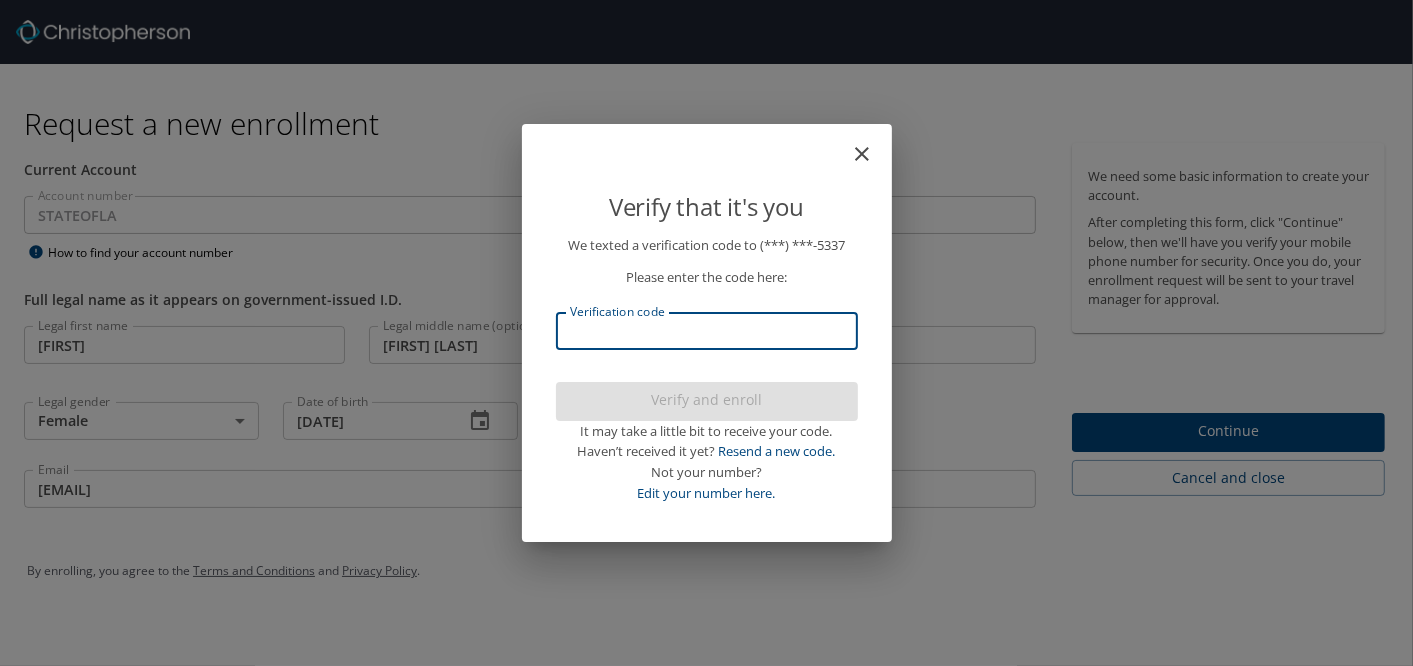 click on "Verification code" at bounding box center [707, 331] 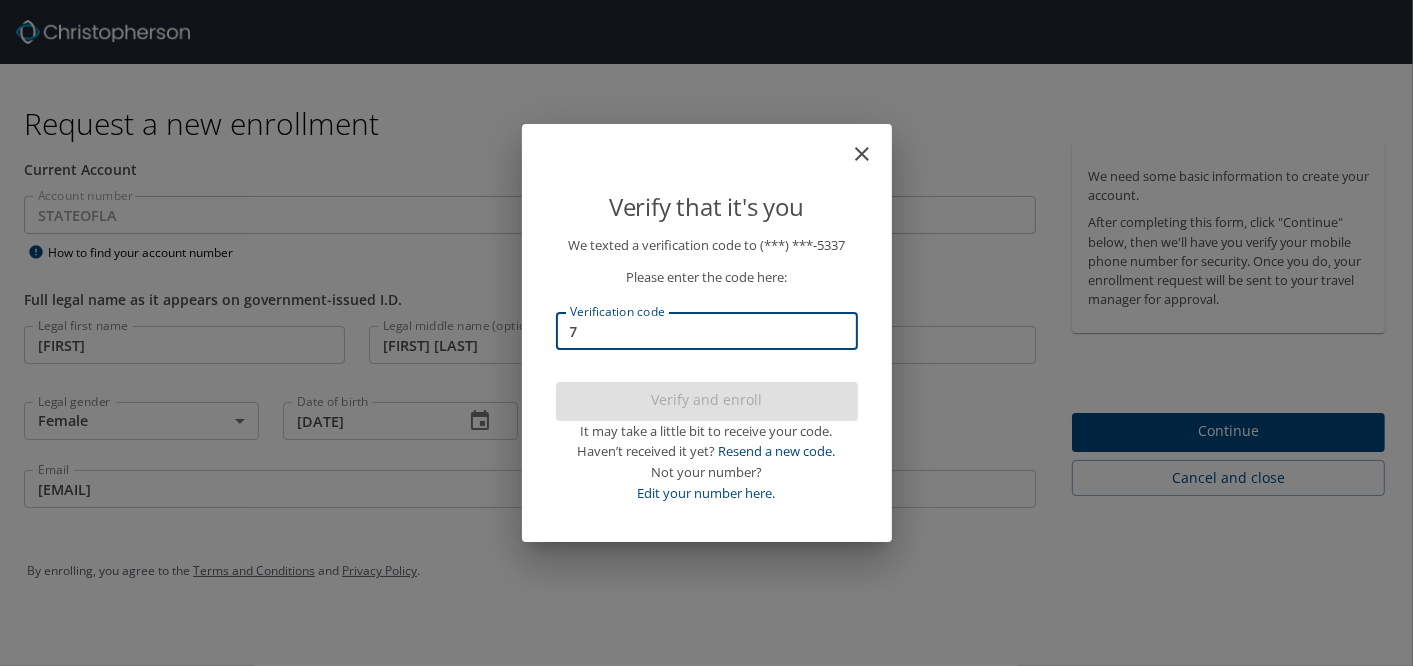 type on "71" 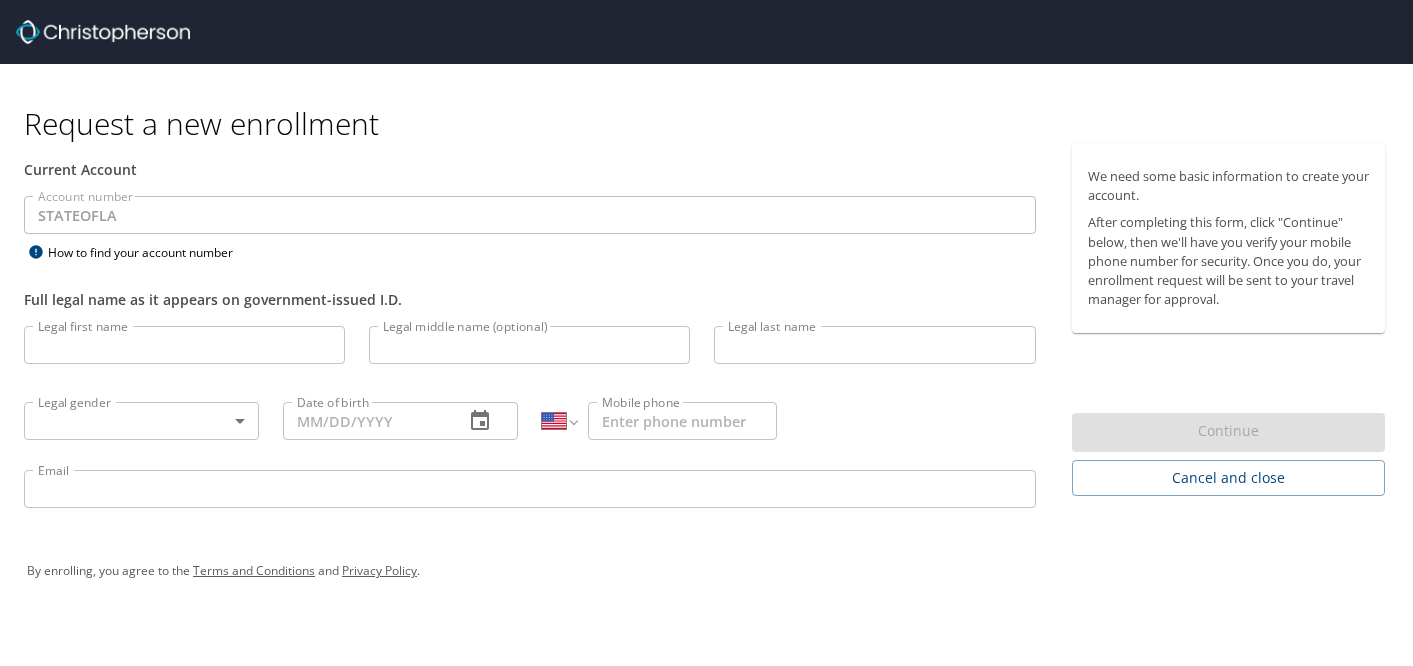 select on "US" 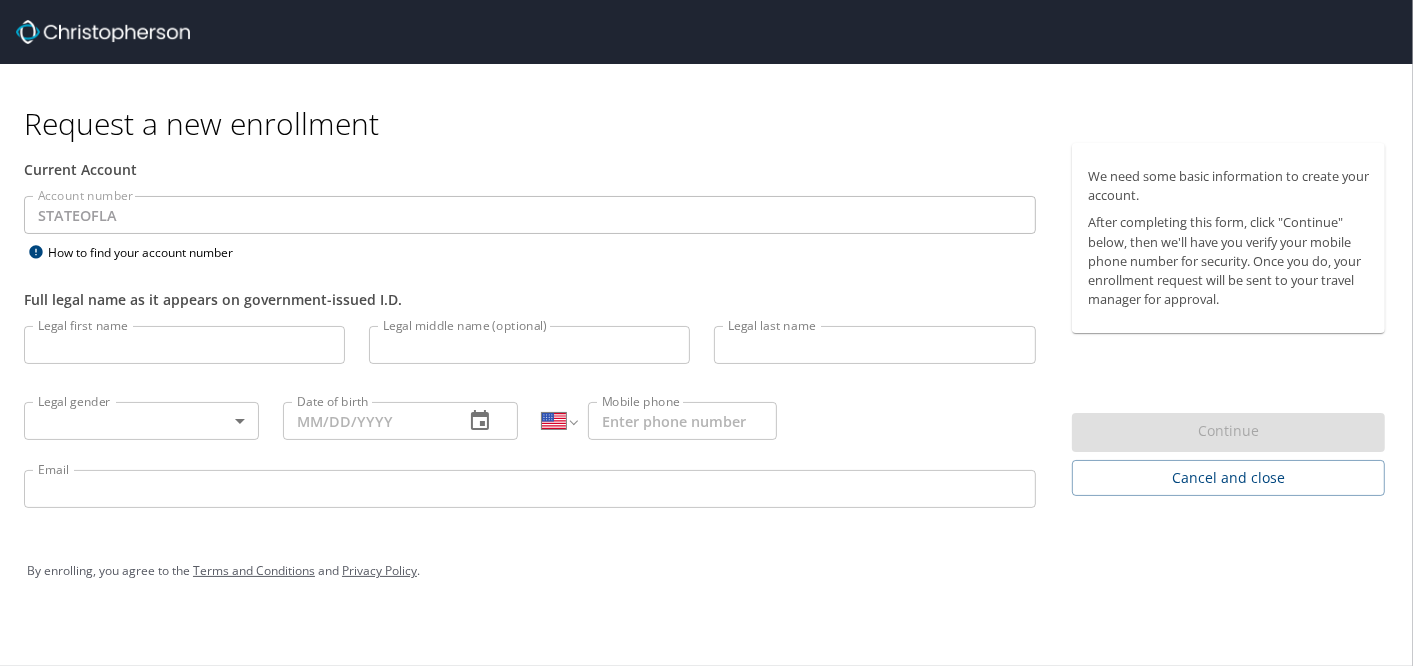 click at bounding box center [103, 32] 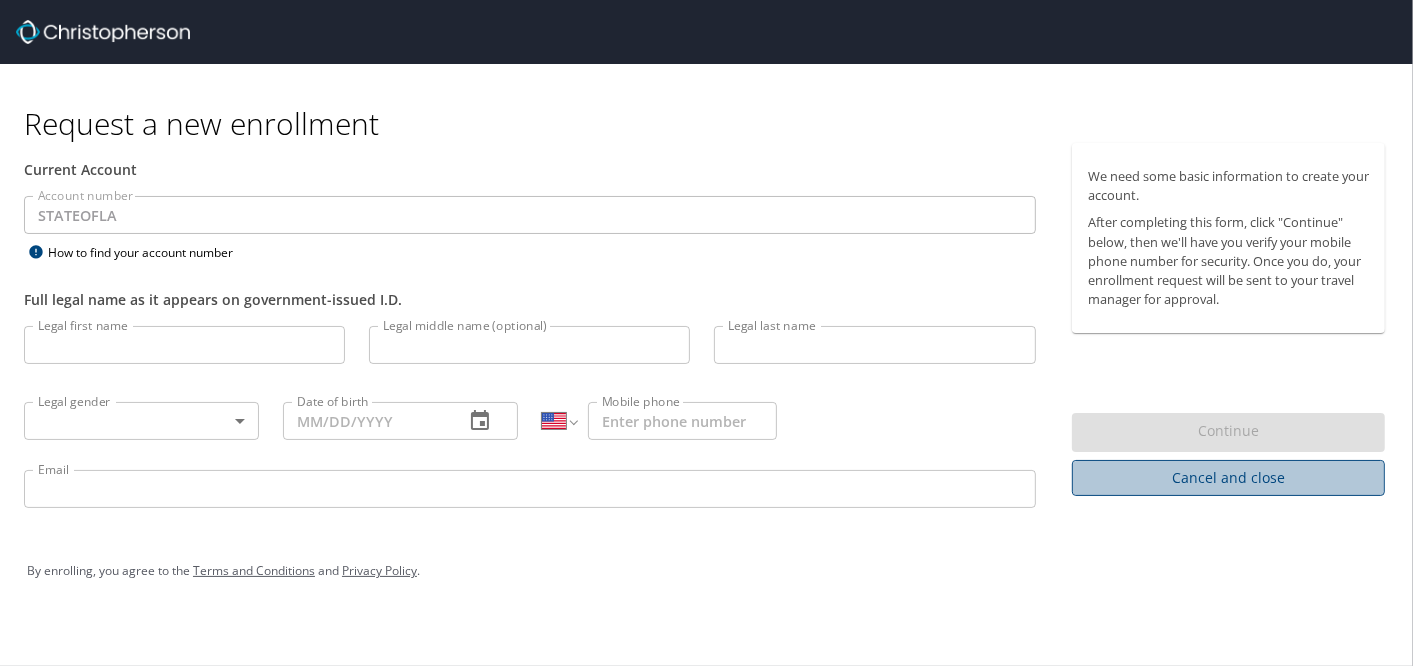 click on "Cancel and close" at bounding box center [1228, 478] 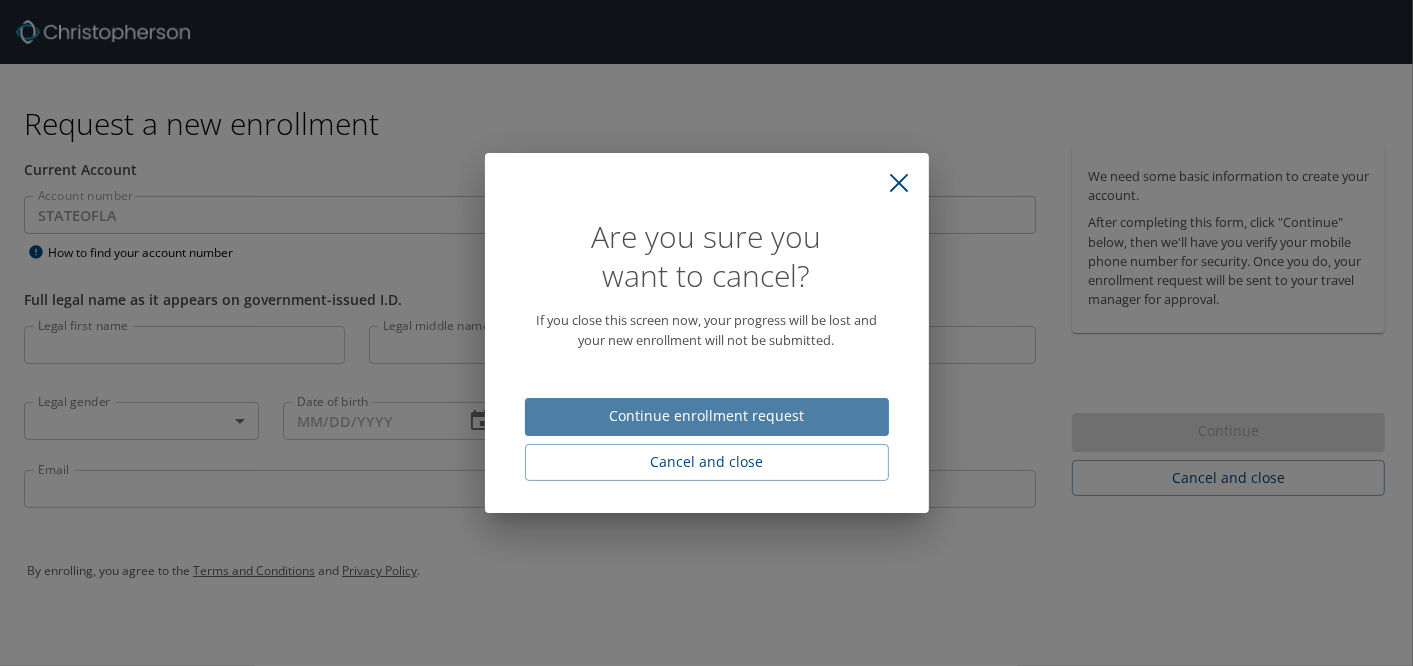 click on "Continue enrollment request" at bounding box center [707, 416] 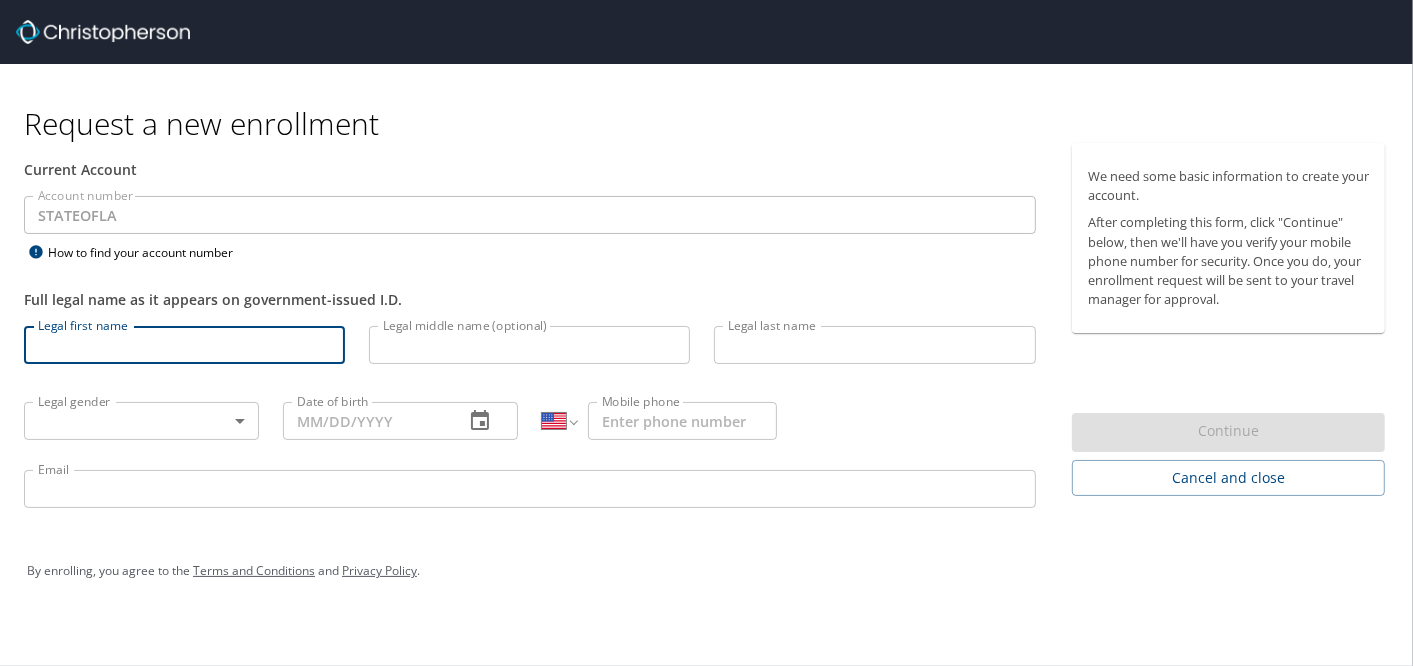click on "Legal first name" at bounding box center (184, 345) 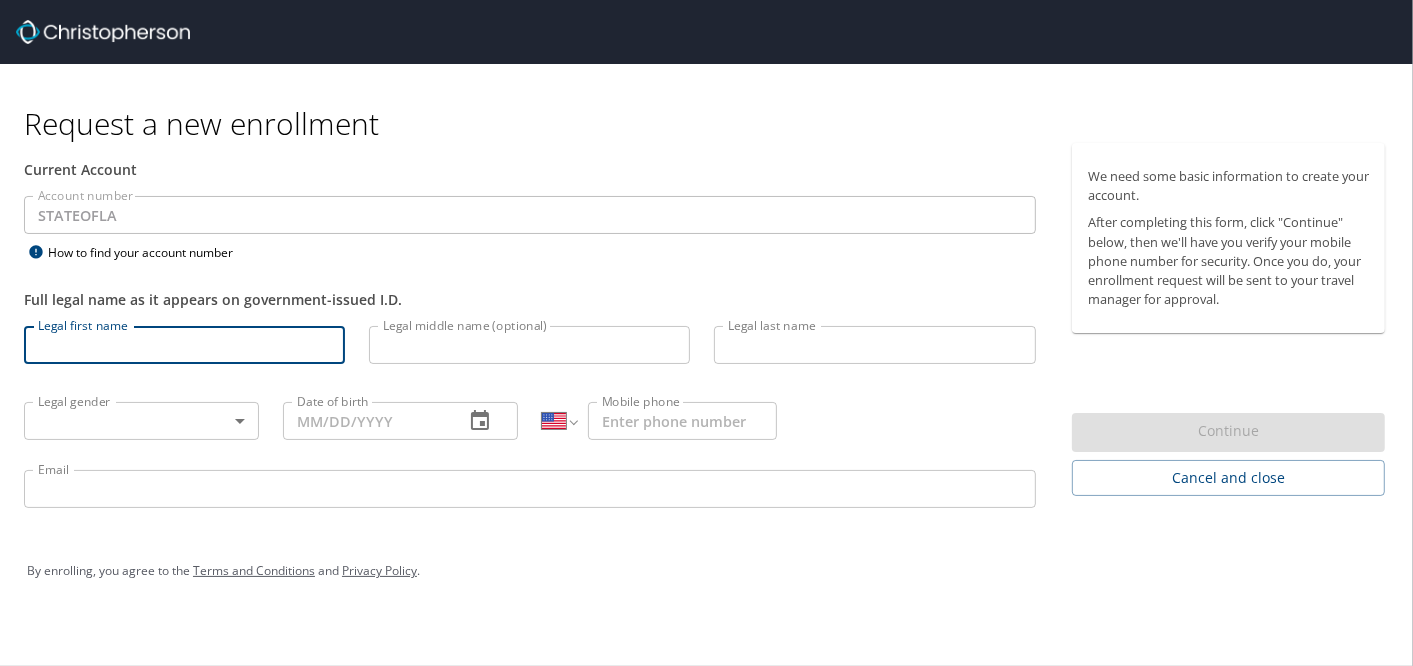 type on "[FIRST]" 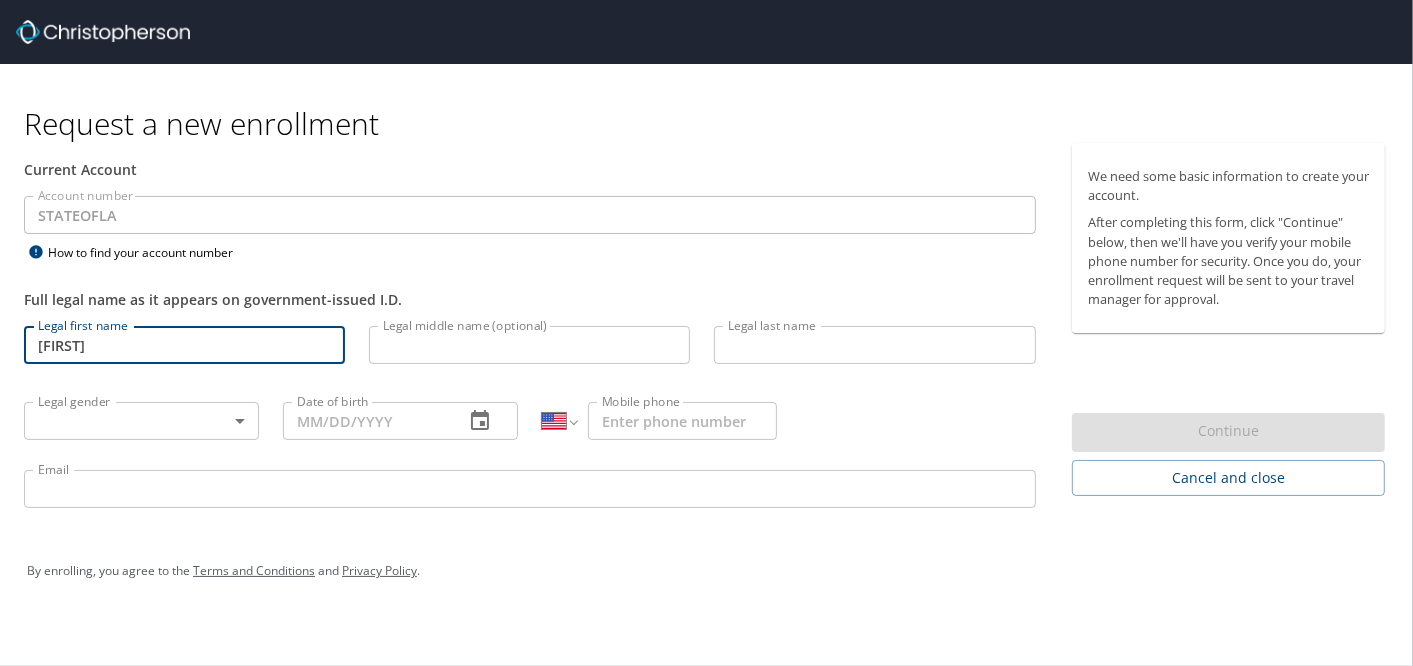 type on "[LAST]" 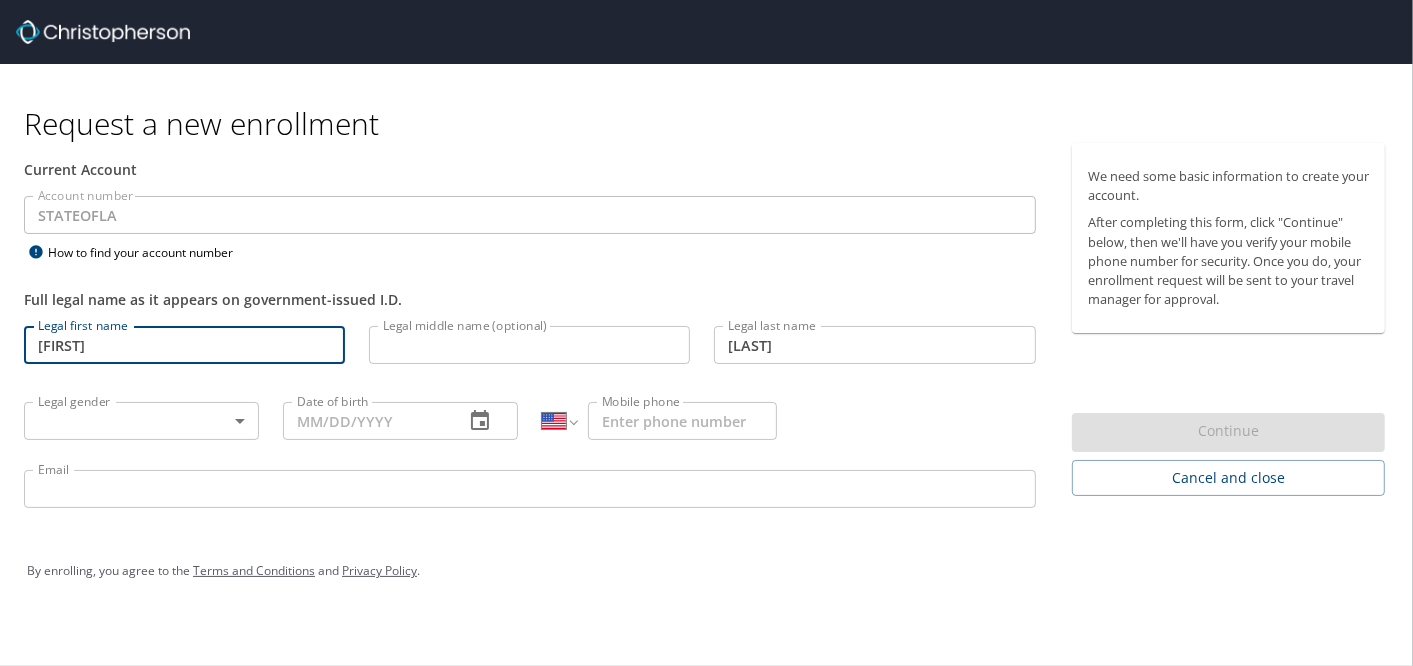 type on "(504) 453-5337" 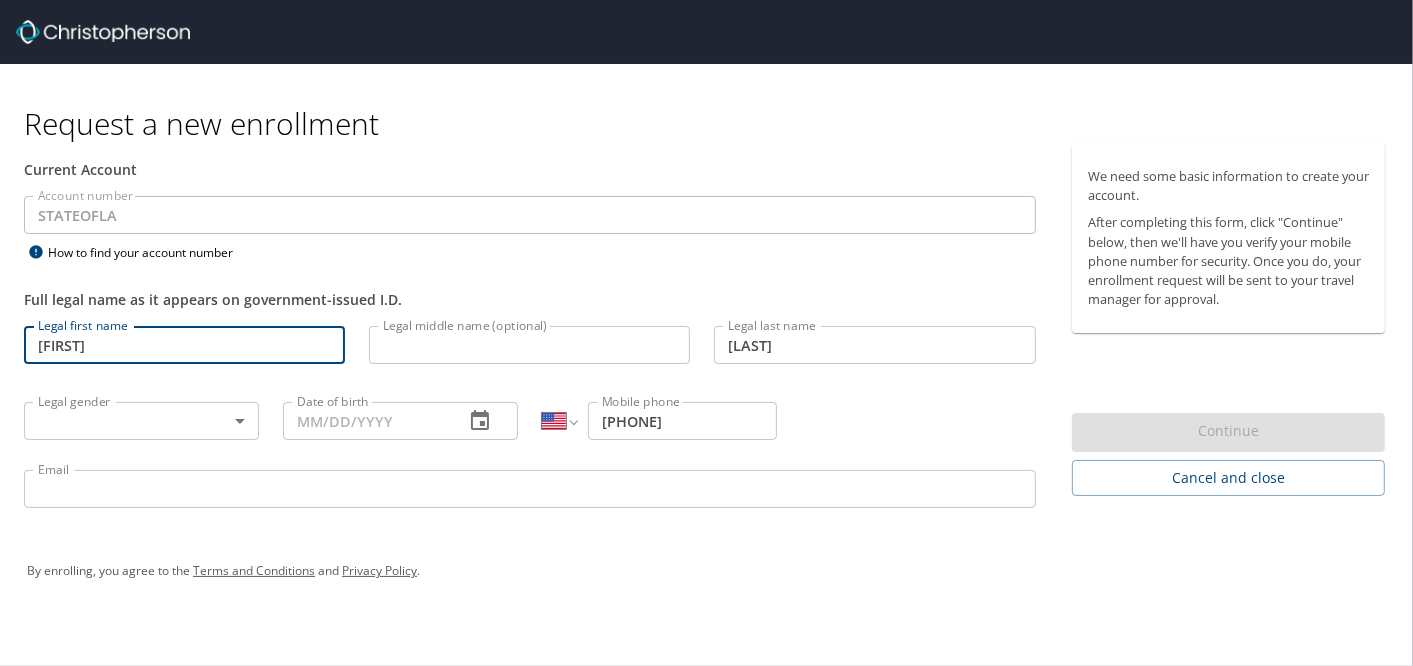 type on "Shanaheartsu@gmail.com" 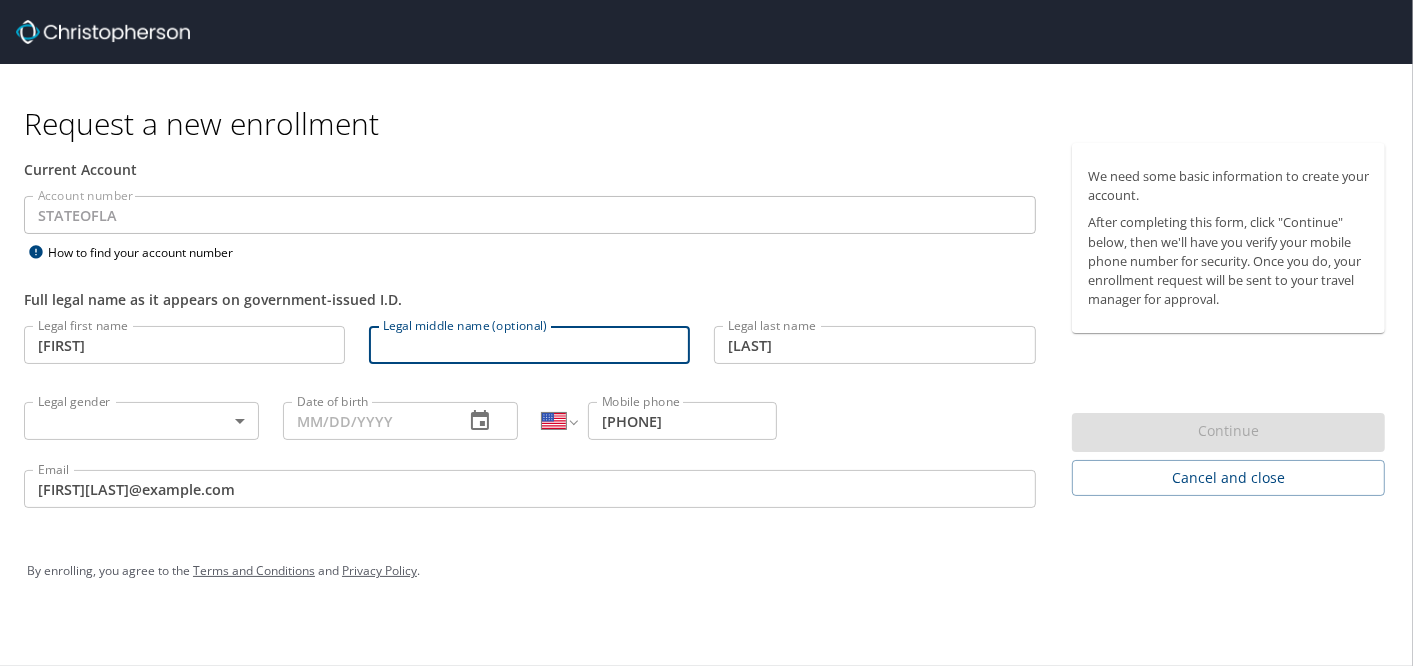 click on "Legal middle name (optional)" at bounding box center (529, 345) 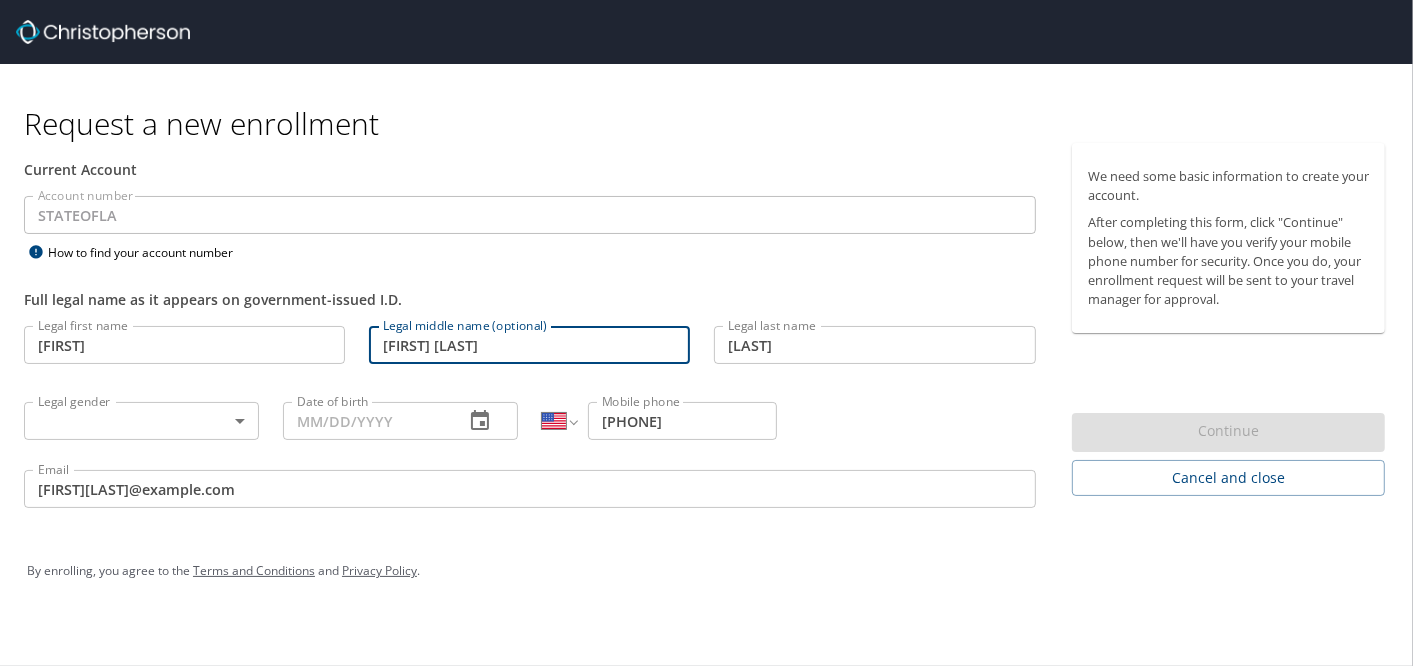 type on "Karen Messelian" 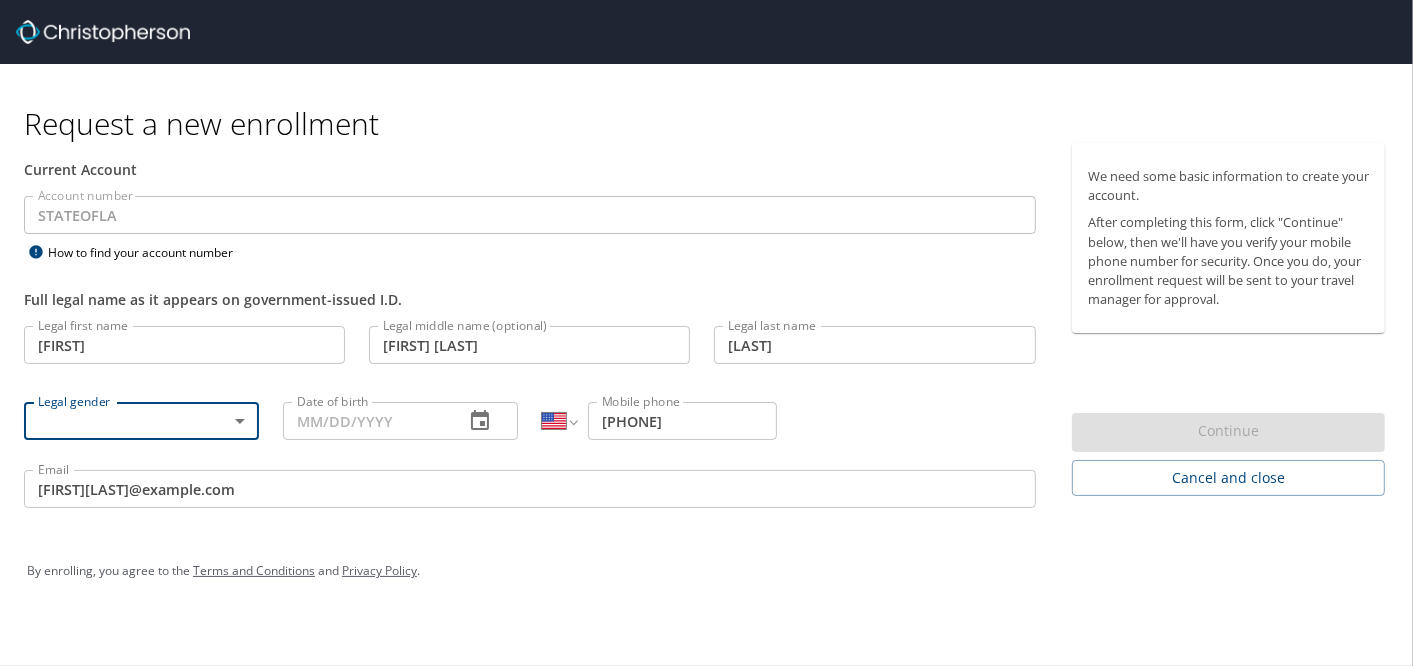 click on "Request a new enrollment Current Account Account number STATEOFLA Account number  How to find your account number Full legal name as it appears on government-issued I.D. Legal first name Shana Legal first name Legal middle name (optional) Karen Messelian Legal middle name (optional) Legal last name Roberts Legal last name Legal gender ​ Legal gender Date of birth Date of birth International Afghanistan Åland Islands Albania Algeria American Samoa Andorra Angola Anguilla Antigua and Barbuda Argentina Armenia Aruba Ascension Island Australia Austria Azerbaijan Bahamas Bahrain Bangladesh Barbados Belarus Belgium Belize Benin Bermuda Bhutan Bolivia Bonaire, Sint Eustatius and Saba Bosnia and Herzegovina Botswana Brazil British Indian Ocean Territory Brunei Darussalam Bulgaria Burkina Faso Burma Burundi Cambodia Cameroon Canada Cape Verde Cayman Islands Central African Republic Chad Chile China Christmas Island Cocos (Keeling) Islands Colombia Comoros Congo Congo, Democratic Republic of the Cook Islands Croatia" at bounding box center (706, 333) 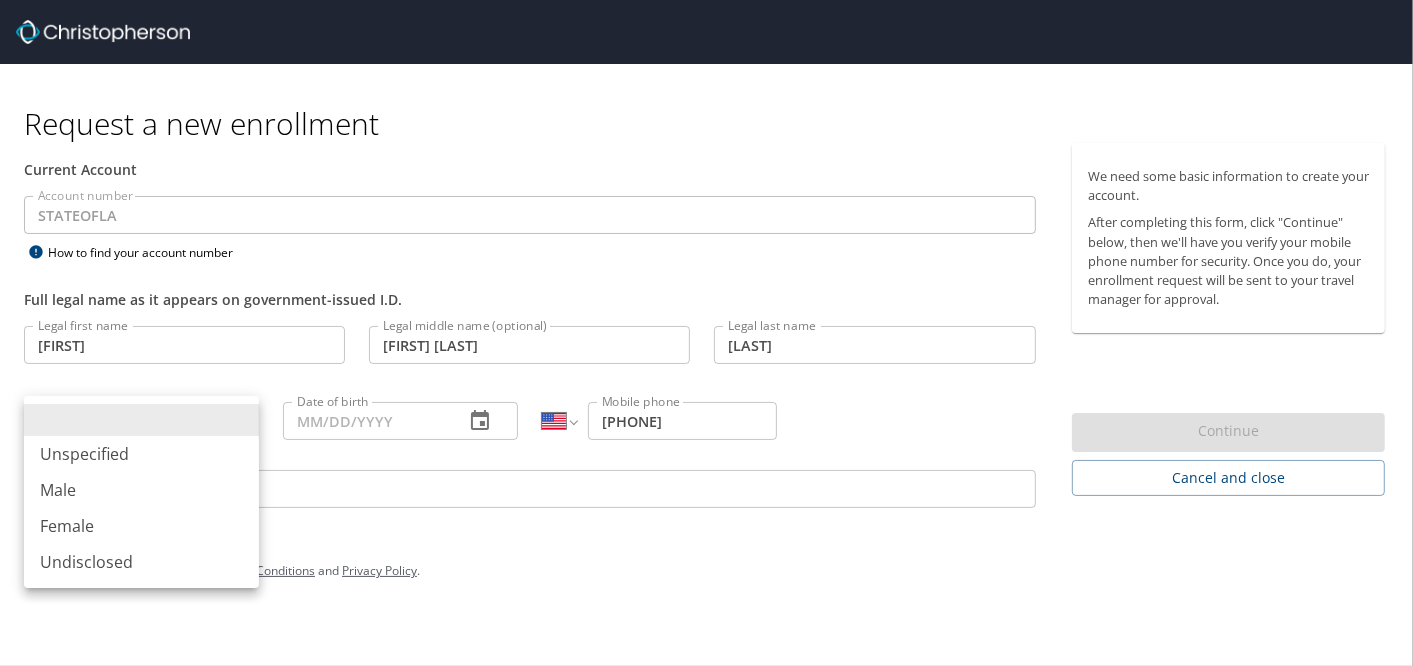 click on "Female" at bounding box center (141, 526) 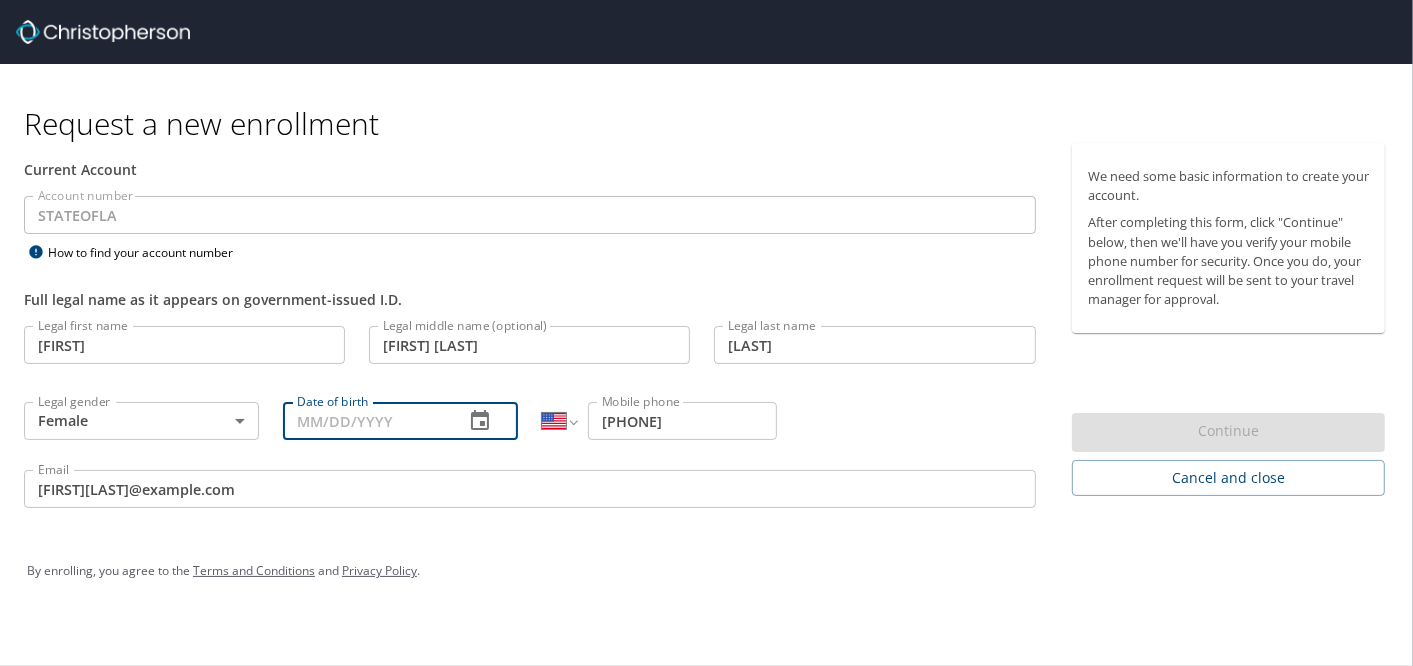 click on "Date of birth" at bounding box center (365, 421) 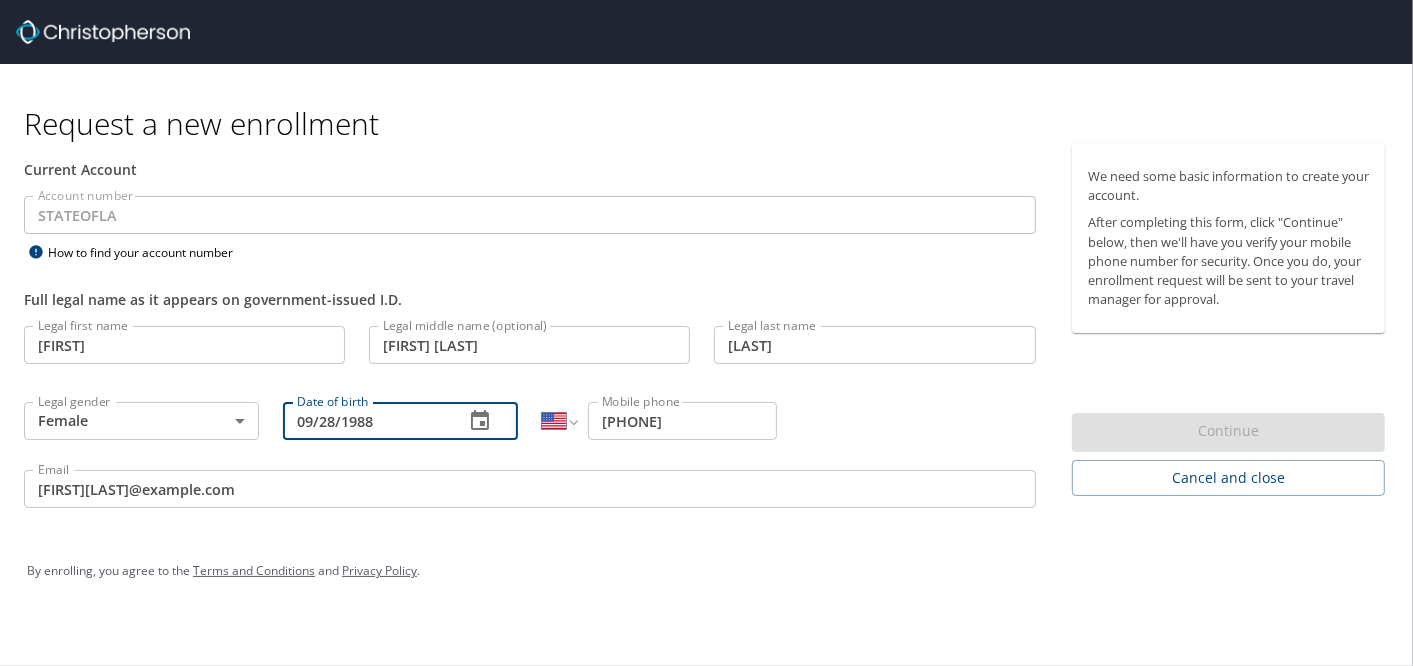 type on "09/28/1988" 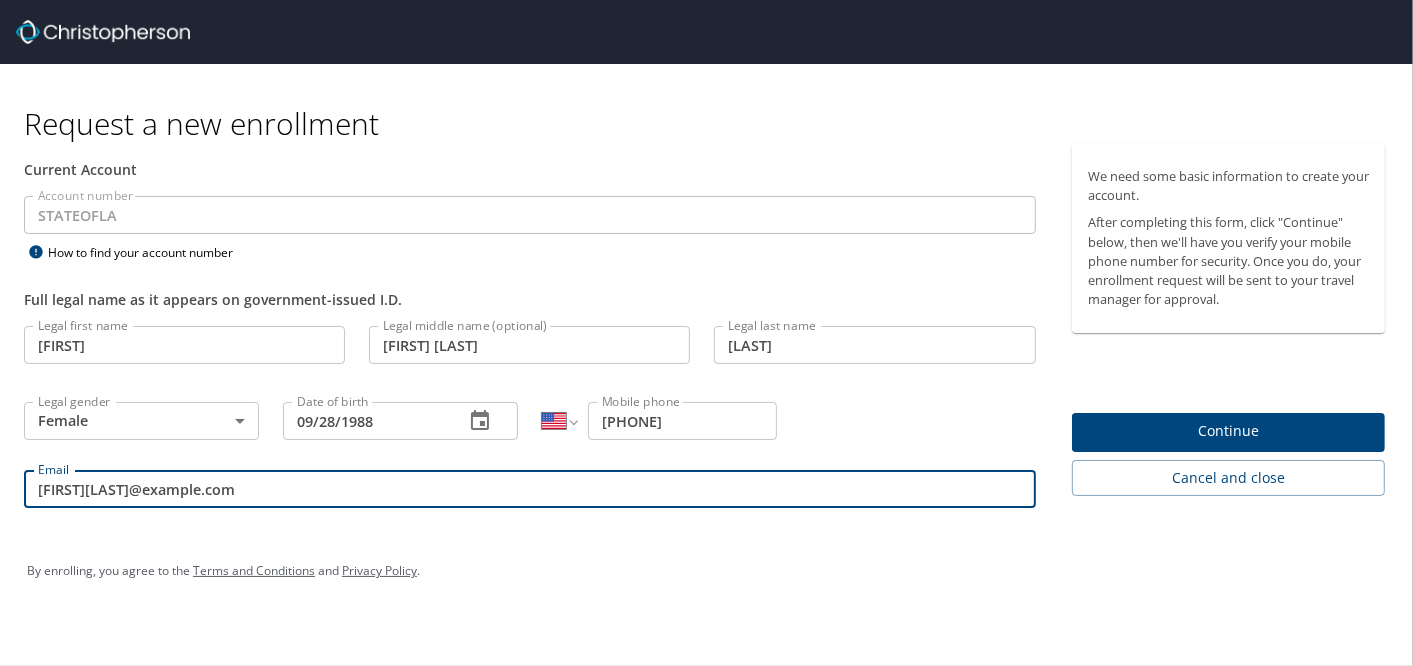 drag, startPoint x: 257, startPoint y: 496, endPoint x: 0, endPoint y: 486, distance: 257.1945 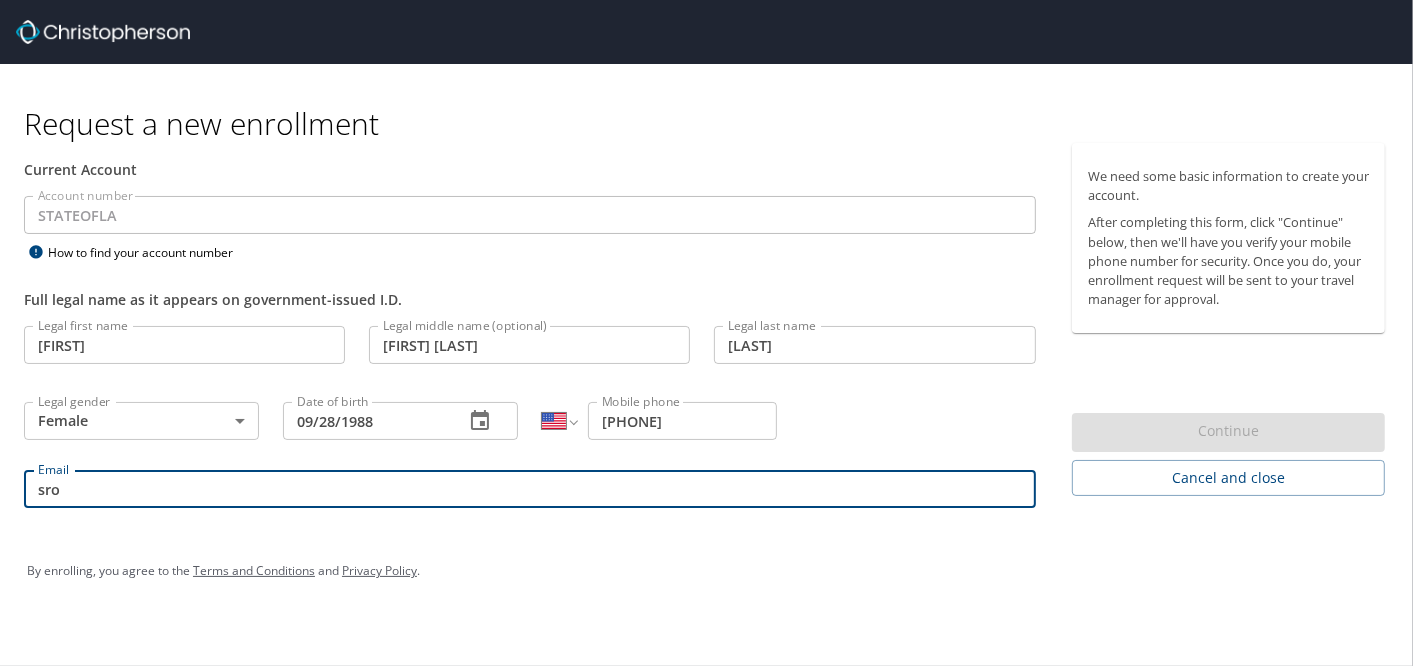 type on "srob53@lsuhsc.edu" 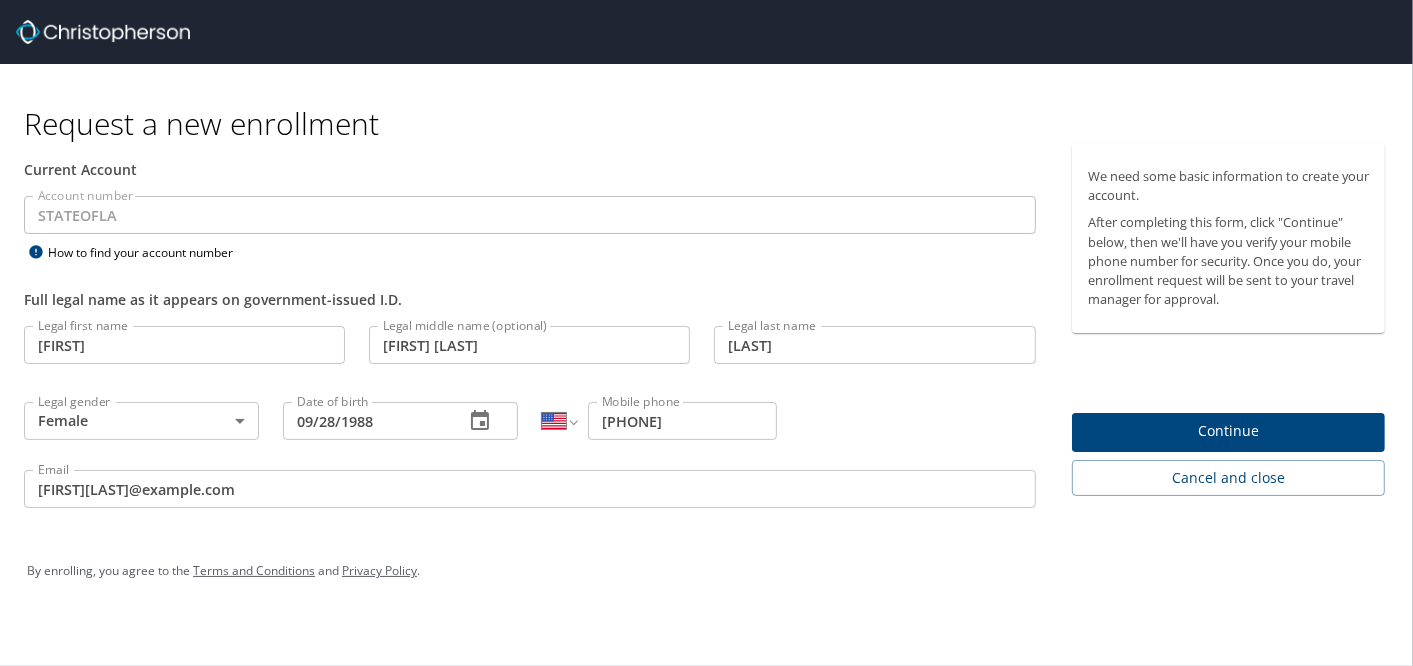 click on "Request a new enrollment Current Account Account number STATEOFLA Account number  How to find your account number Full legal name as it appears on government-issued I.D. Legal first name Shana Legal first name Legal middle name (optional) Karen Messelian Legal middle name (optional) Legal last name Roberts Legal last name Legal gender Female Female Legal gender Date of birth 09/28/1988 Date of birth International Afghanistan Åland Islands Albania Algeria American Samoa Andorra Angola Anguilla Antigua and Barbuda Argentina Armenia Aruba Ascension Island Australia Austria Azerbaijan Bahamas Bahrain Bangladesh Barbados Belarus Belgium Belize Benin Bermuda Bhutan Bolivia Bonaire, Sint Eustatius and Saba Bosnia and Herzegovina Botswana Brazil British Indian Ocean Territory Brunei Darussalam Bulgaria Burkina Faso Burma Burundi Cambodia Cameroon Canada Cape Verde Cayman Islands Central African Republic Chad Chile China Christmas Island Cocos (Keeling) Islands Colombia Comoros Congo Congo, Democratic Republic of the" at bounding box center (706, 333) 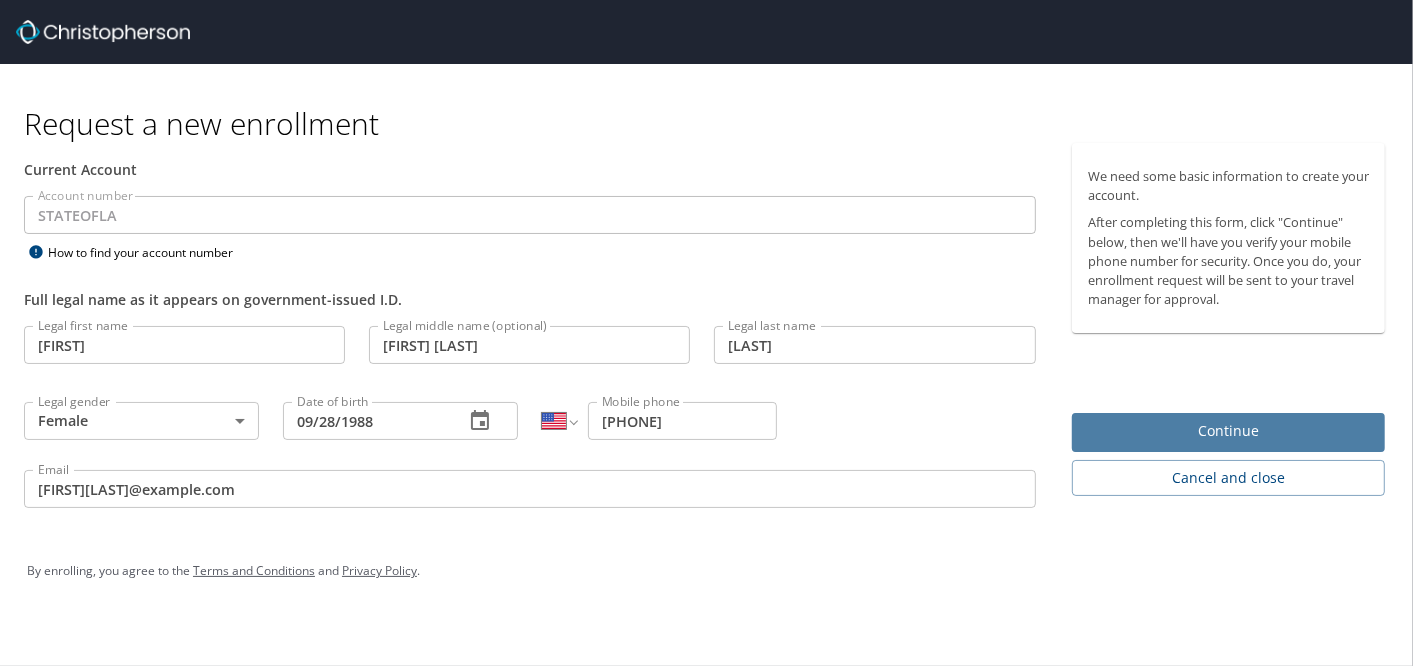 click on "Continue" at bounding box center [1228, 431] 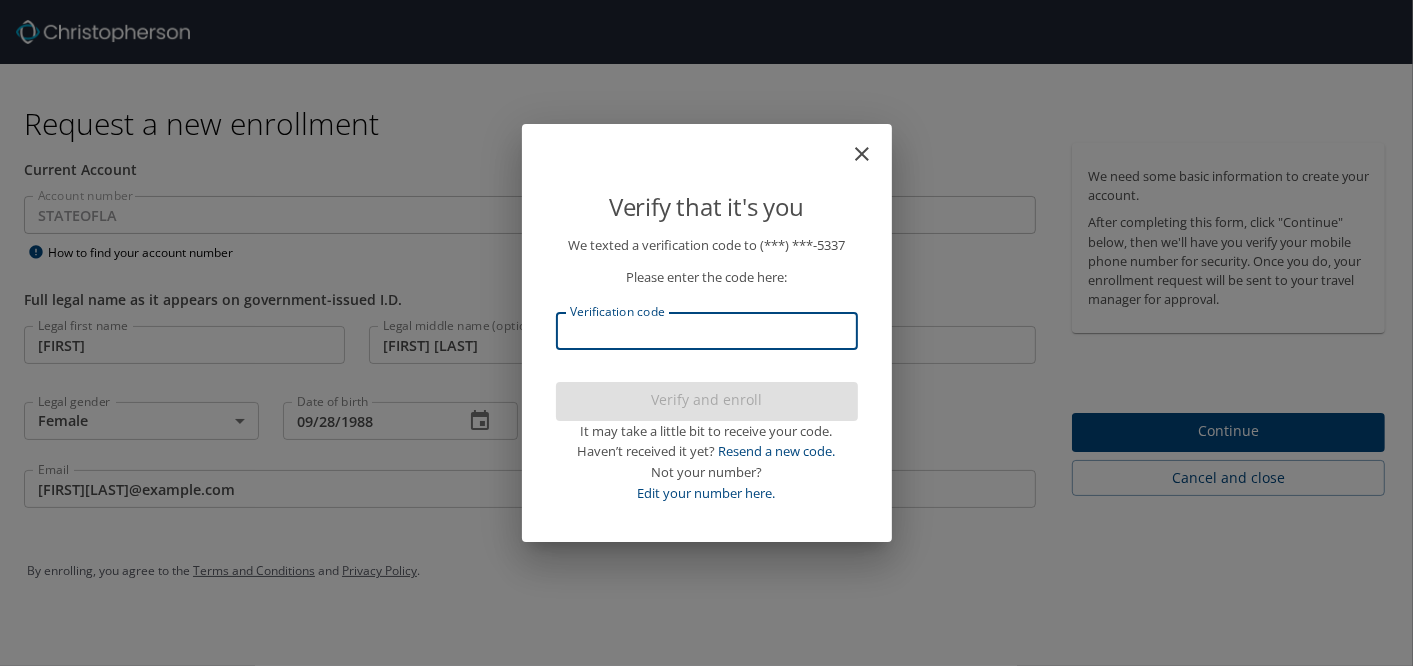 click on "Verification code" at bounding box center (707, 331) 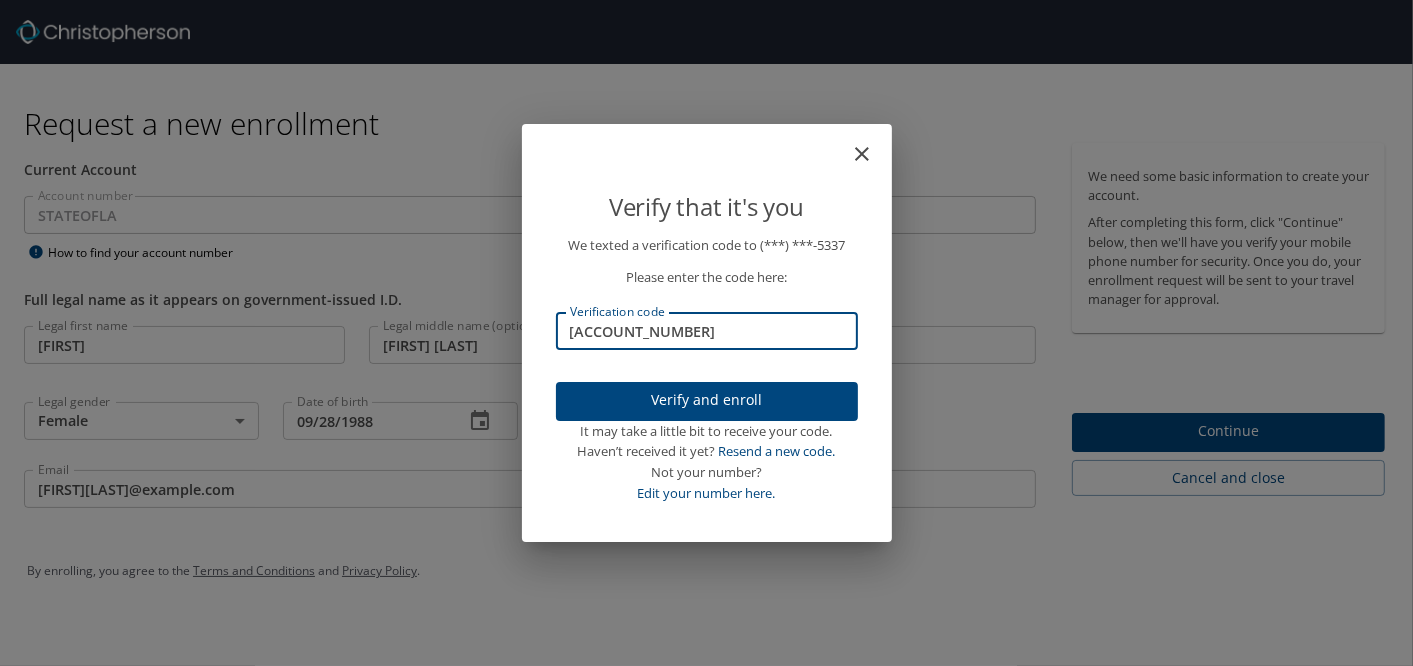 type on "746105" 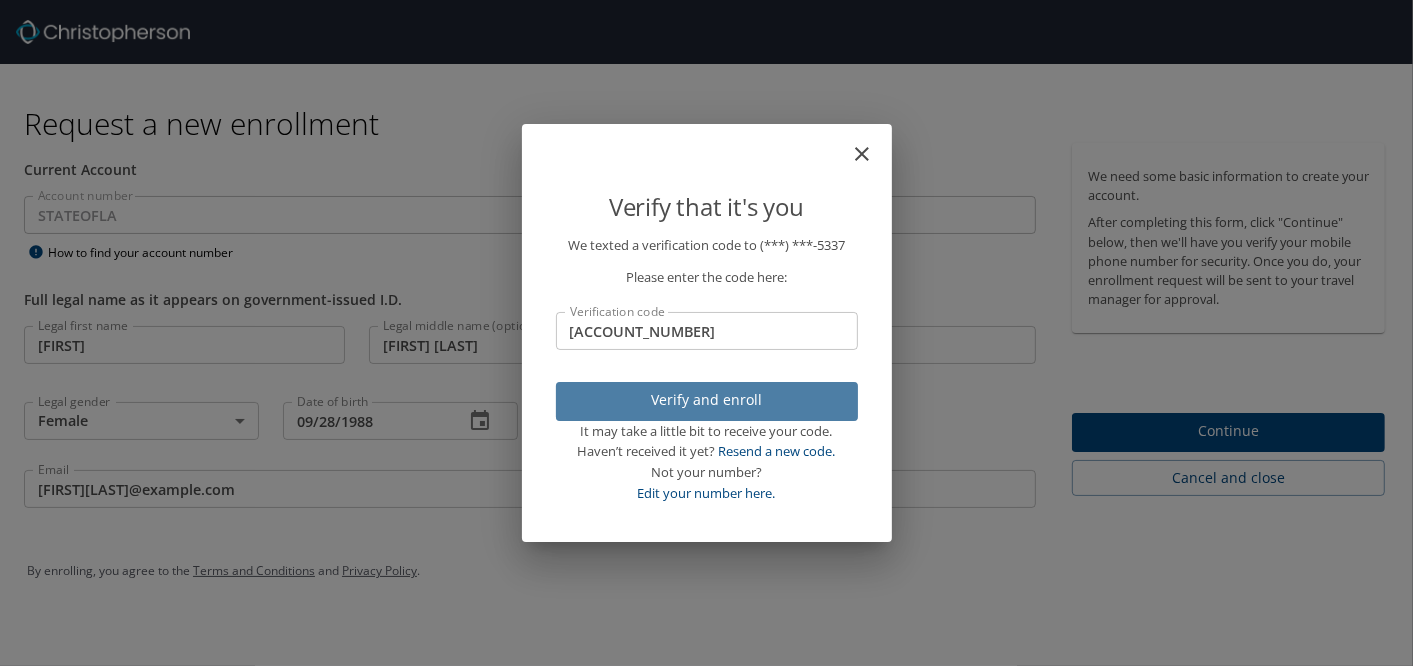 click on "Verify and enroll" at bounding box center (707, 400) 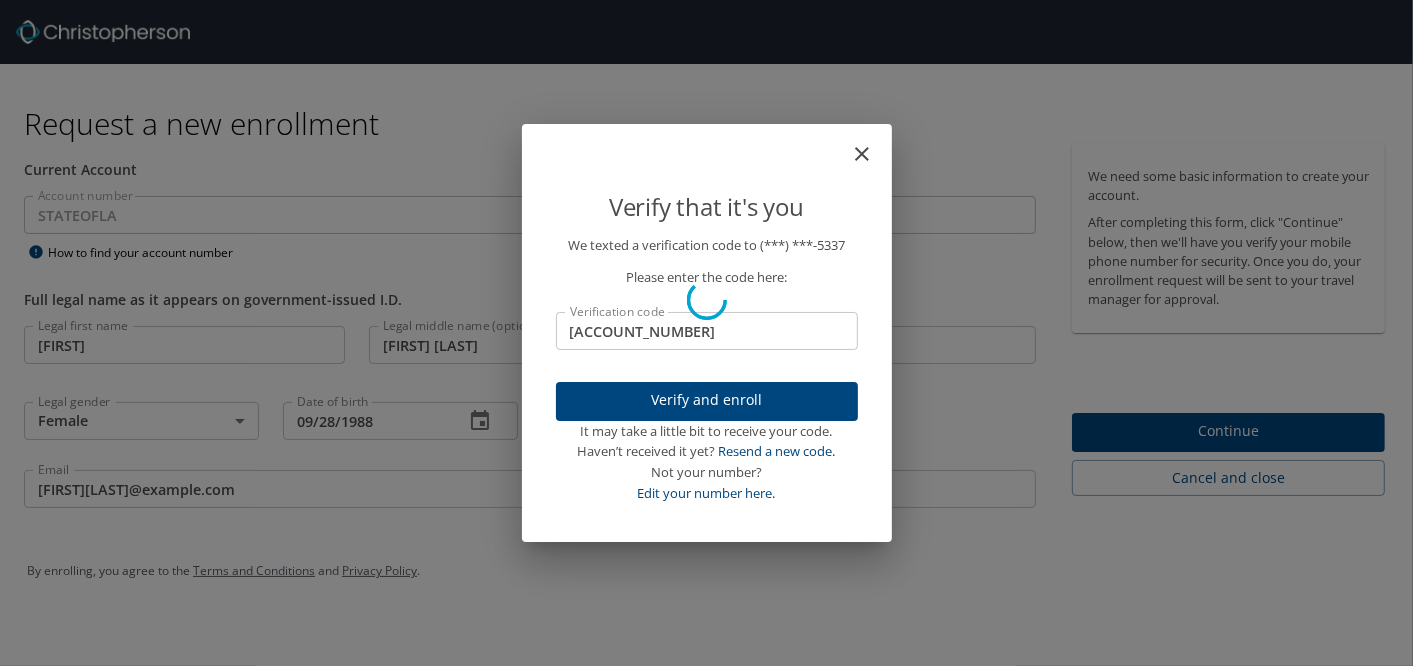 type 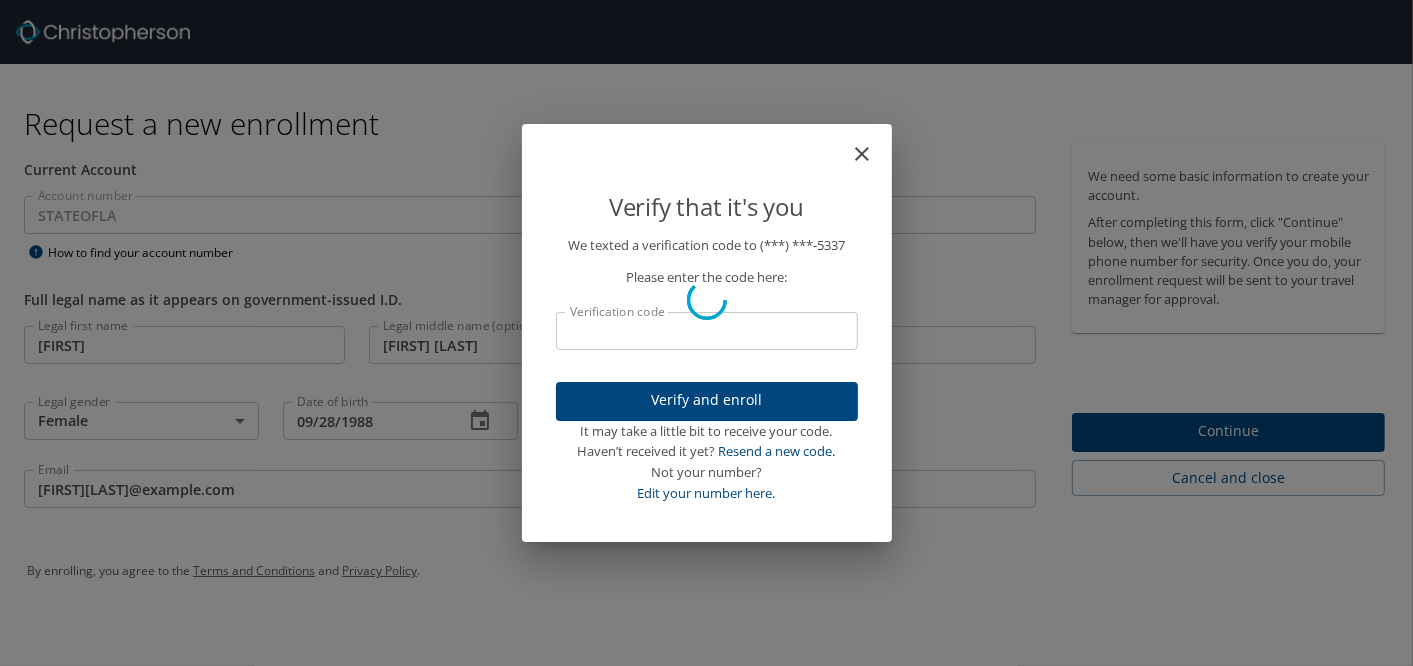 click on "Verify that it's you We texted a verification code to (***) ***- 5337 Please enter the code here: Verification code Verification code Verify and enroll It may take a little bit to receive your code. Haven’t received it yet?   Resend a new code. Not your number? Edit your number here." at bounding box center (706, 333) 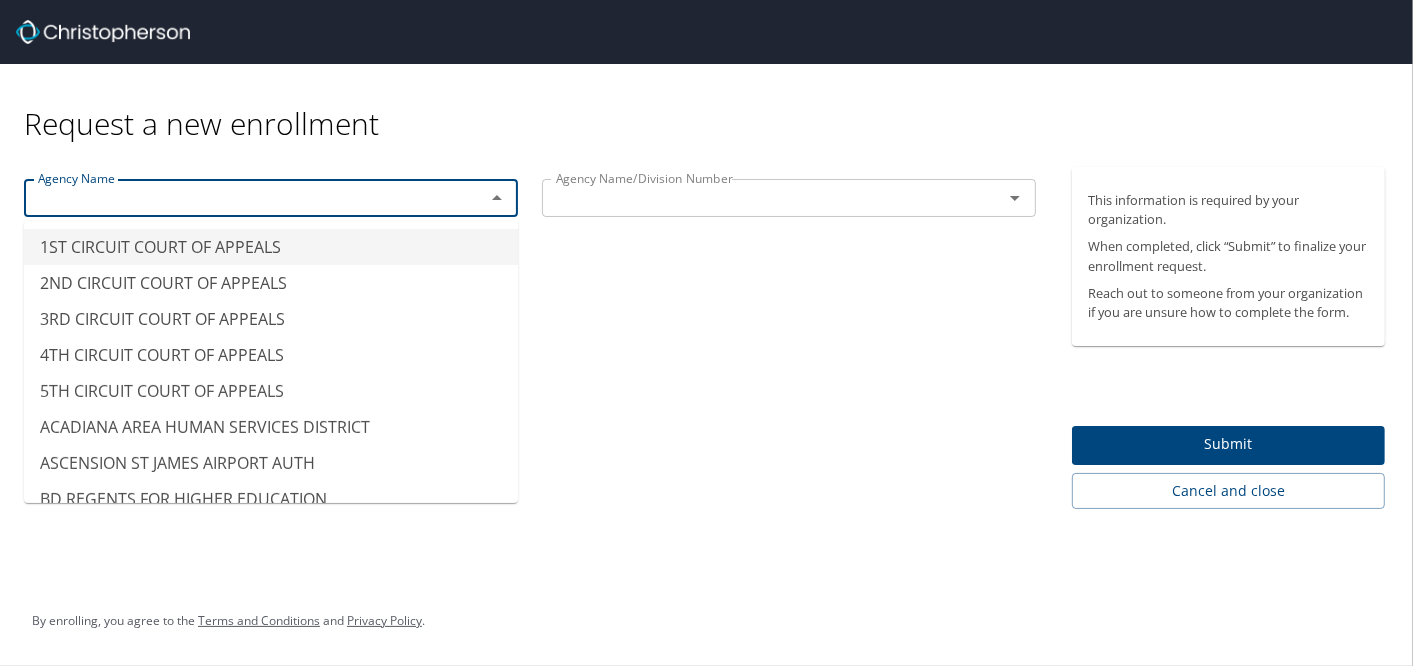 click at bounding box center (241, 198) 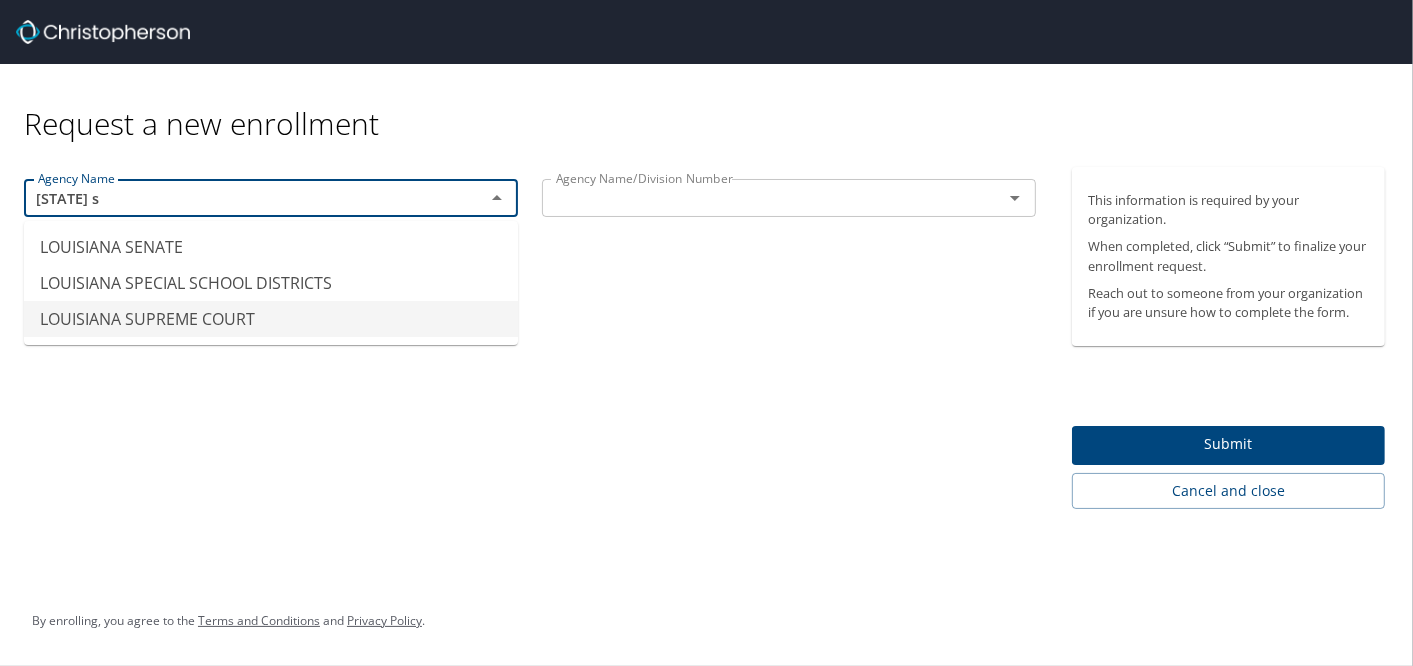 scroll, scrollTop: 0, scrollLeft: 0, axis: both 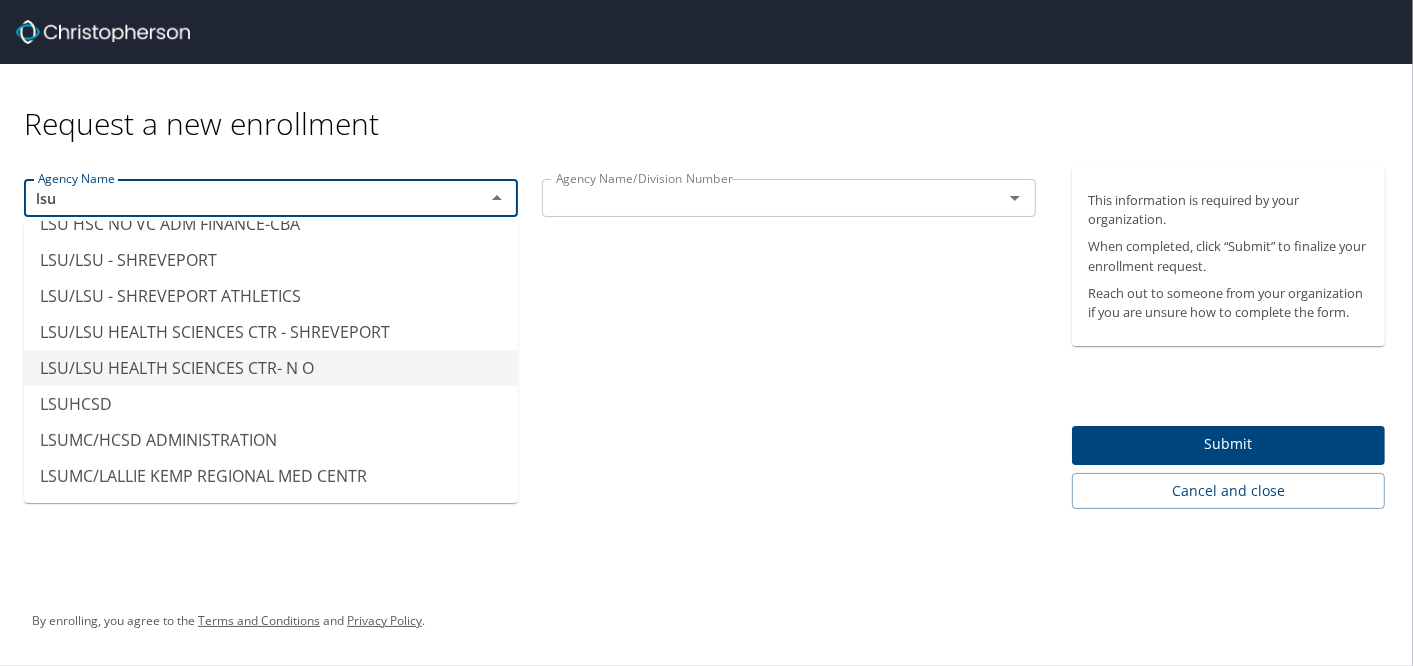 click on "LSU/LSU HEALTH SCIENCES CTR- N O" at bounding box center [271, 368] 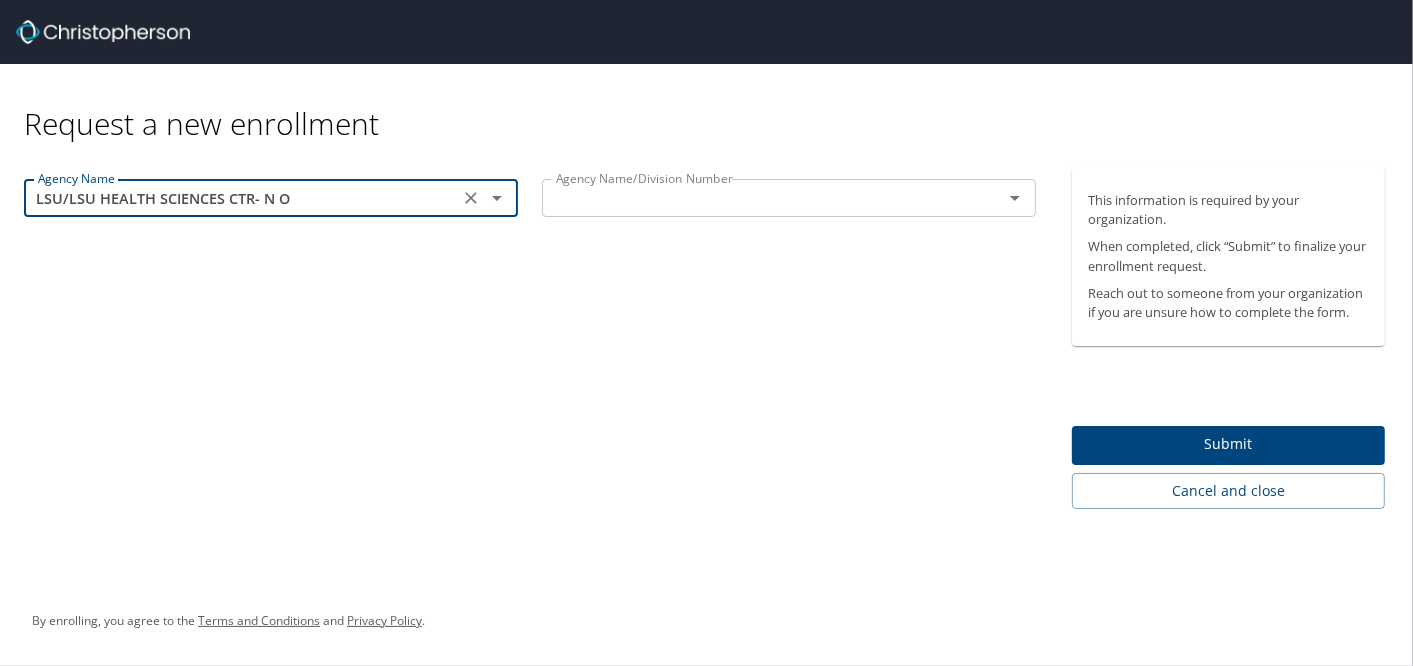 type on "LSU/LSU HEALTH SCIENCES CTR- N O" 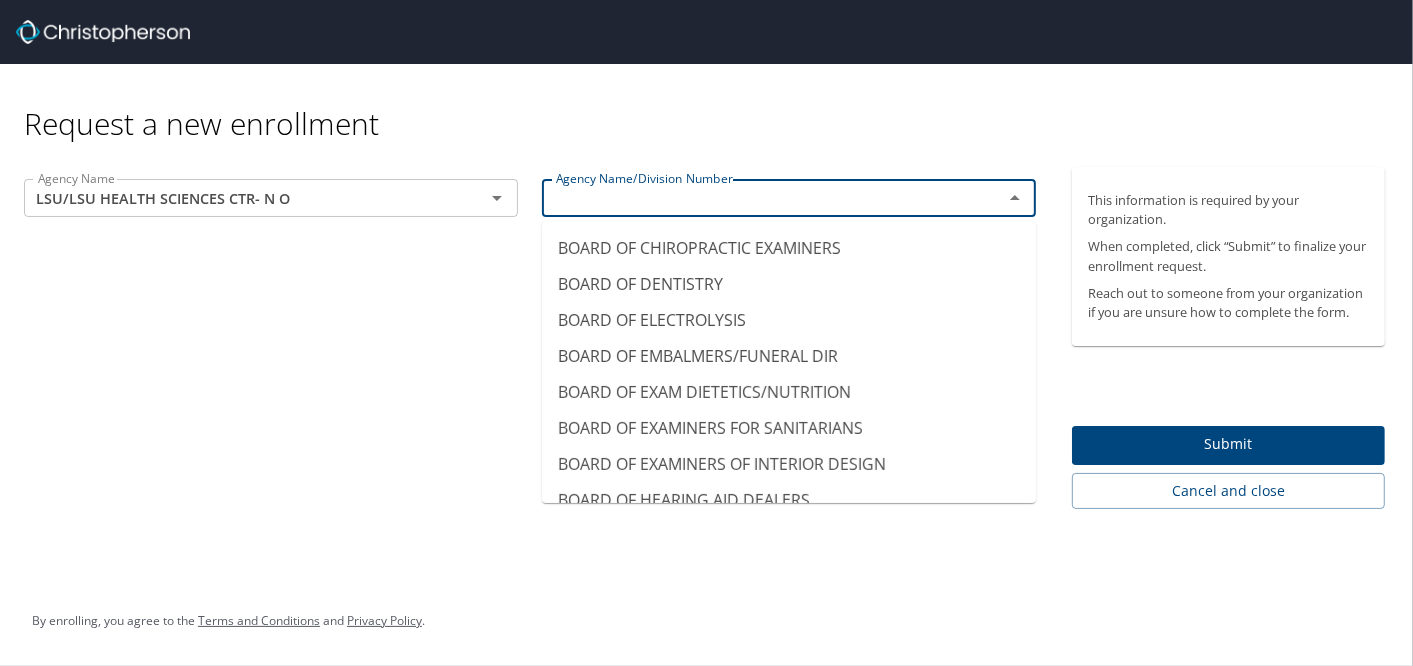 scroll, scrollTop: 0, scrollLeft: 0, axis: both 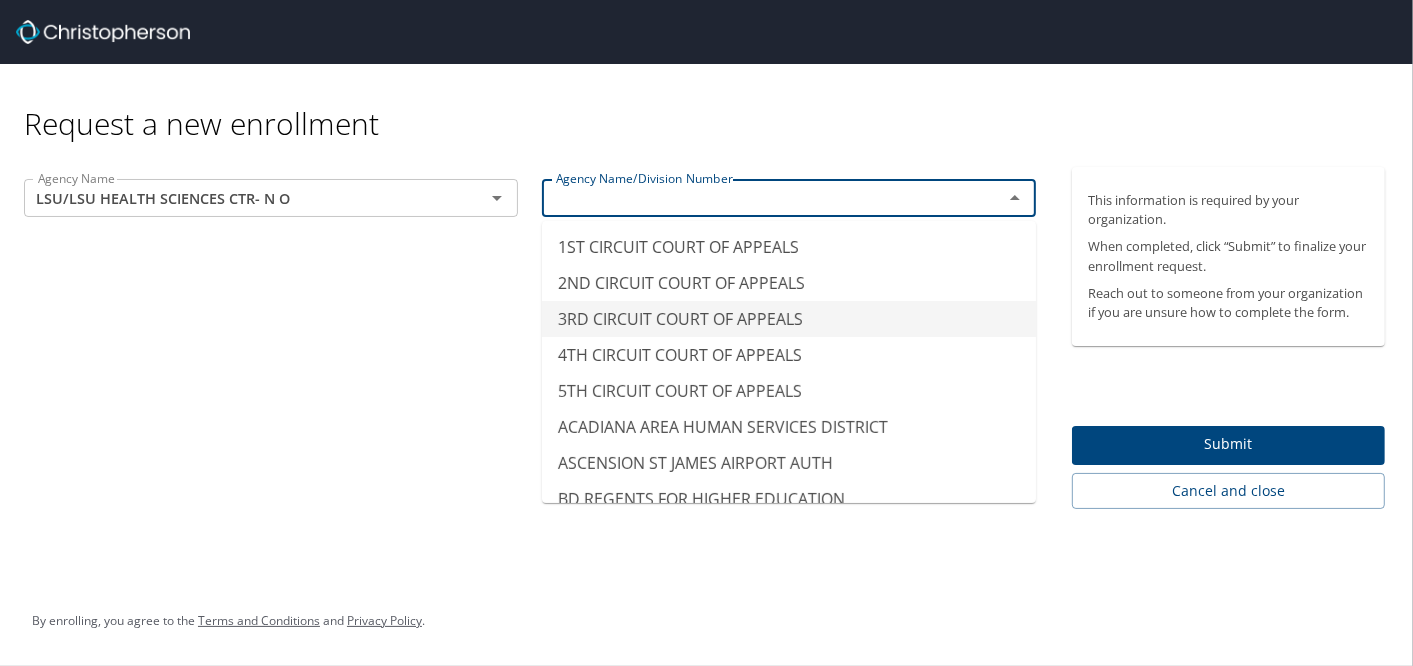 click on "Agency Name   LSU/LSU HEALTH SCIENCES CTR- N O Agency Name   Agency Name/Division Number   Agency Name/Division Number" at bounding box center (530, 338) 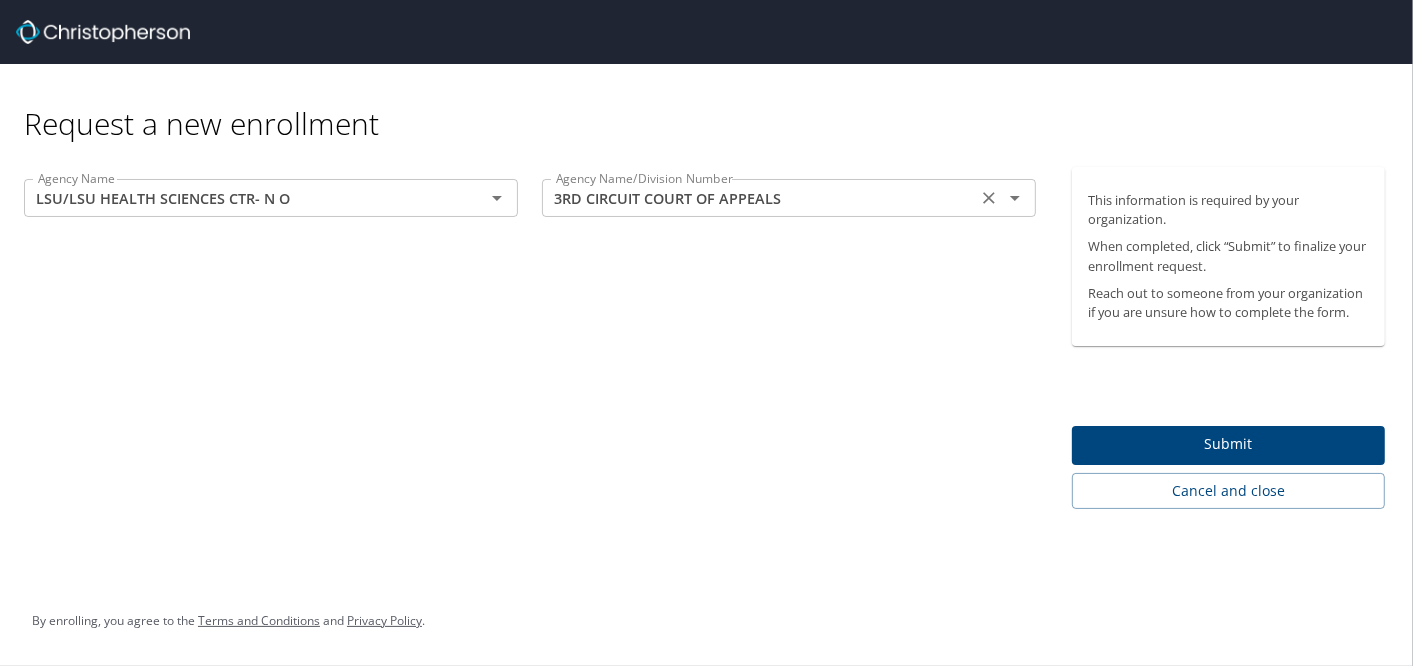 click on "3RD CIRCUIT COURT OF APPEALS Agency Name/Division Number" at bounding box center [789, 198] 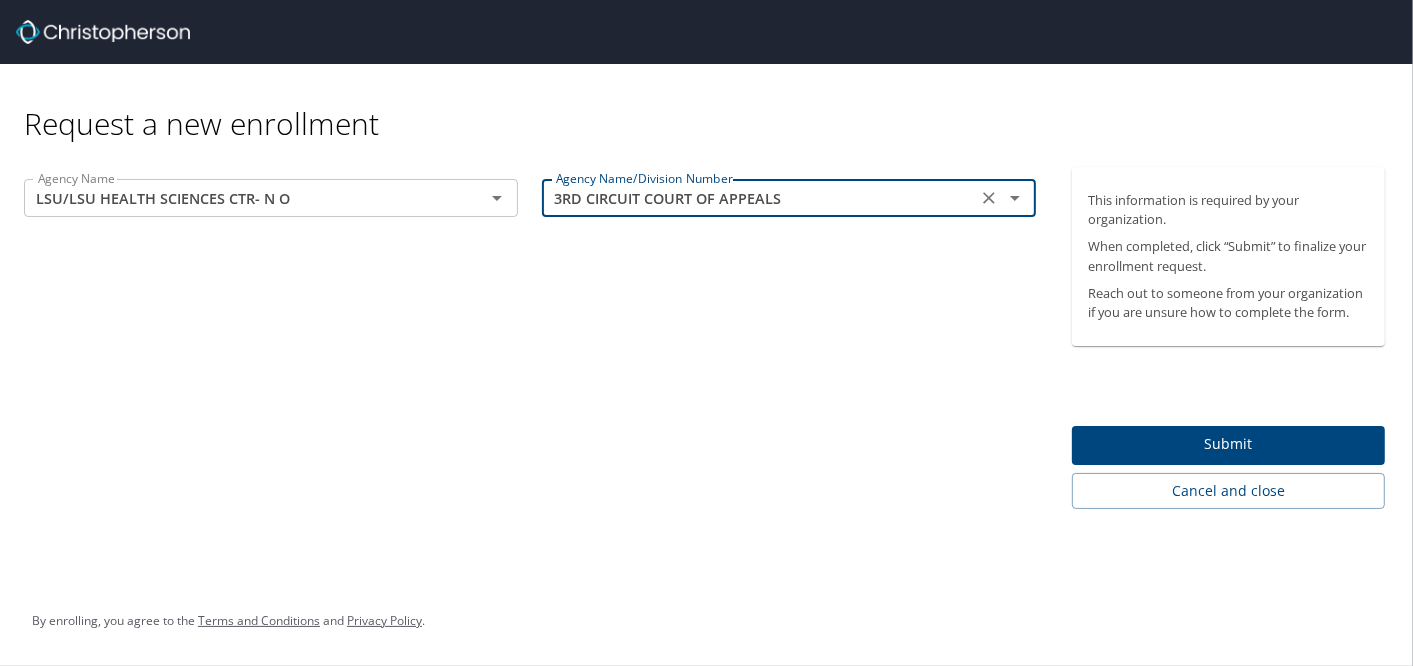 click 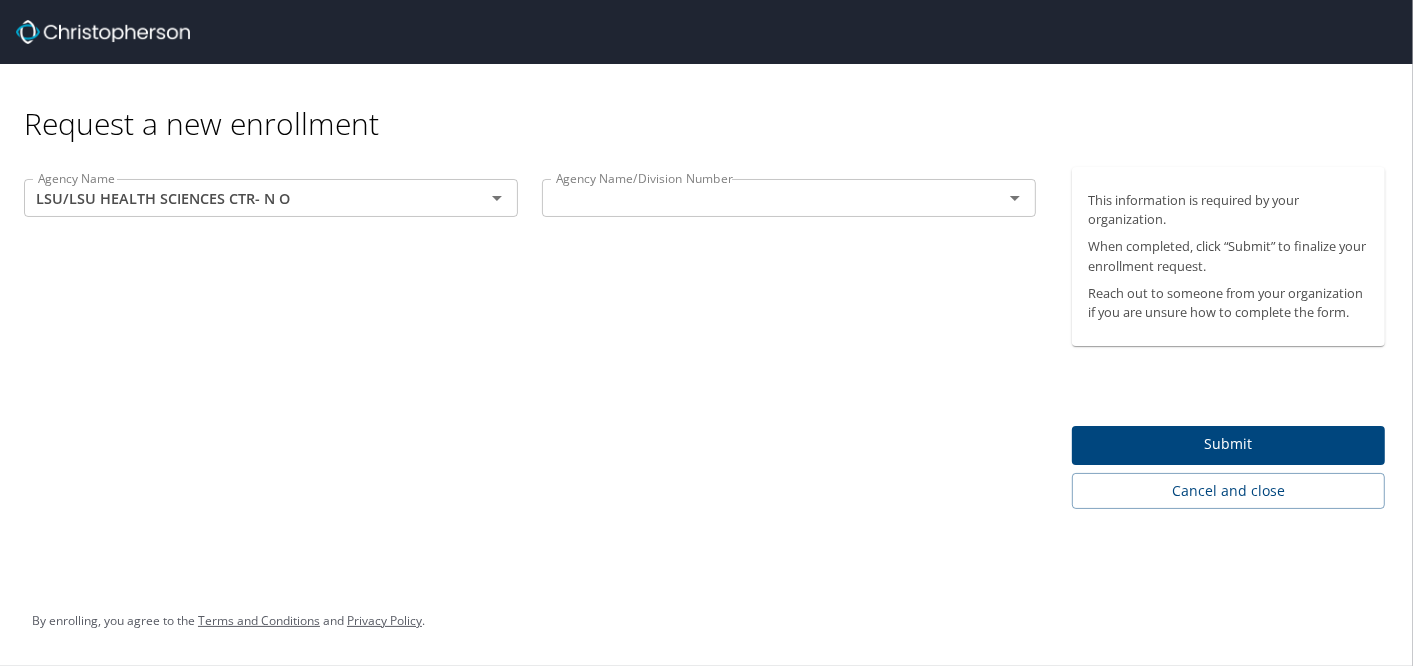 click on "Agency Name   LSU/LSU HEALTH SCIENCES CTR- N O Agency Name   Agency Name/Division Number   Agency Name/Division Number" at bounding box center (530, 338) 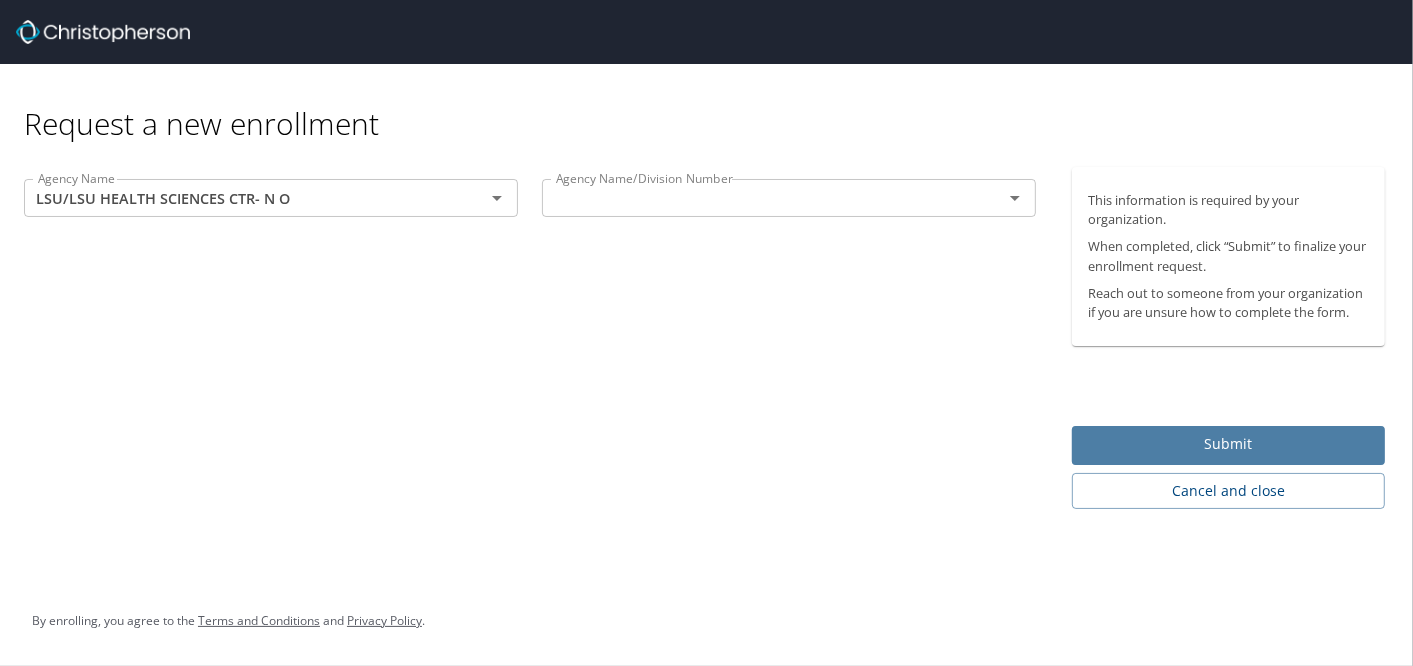 click on "Submit" at bounding box center (1228, 444) 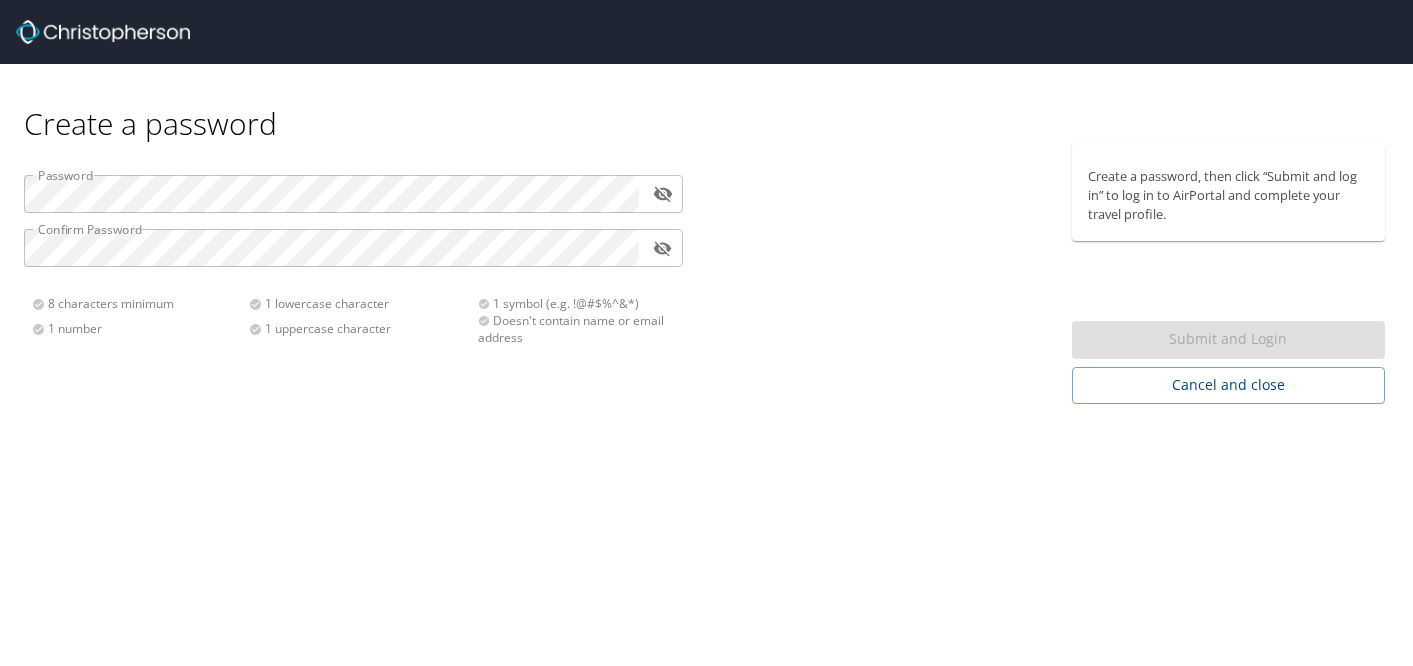scroll, scrollTop: 0, scrollLeft: 0, axis: both 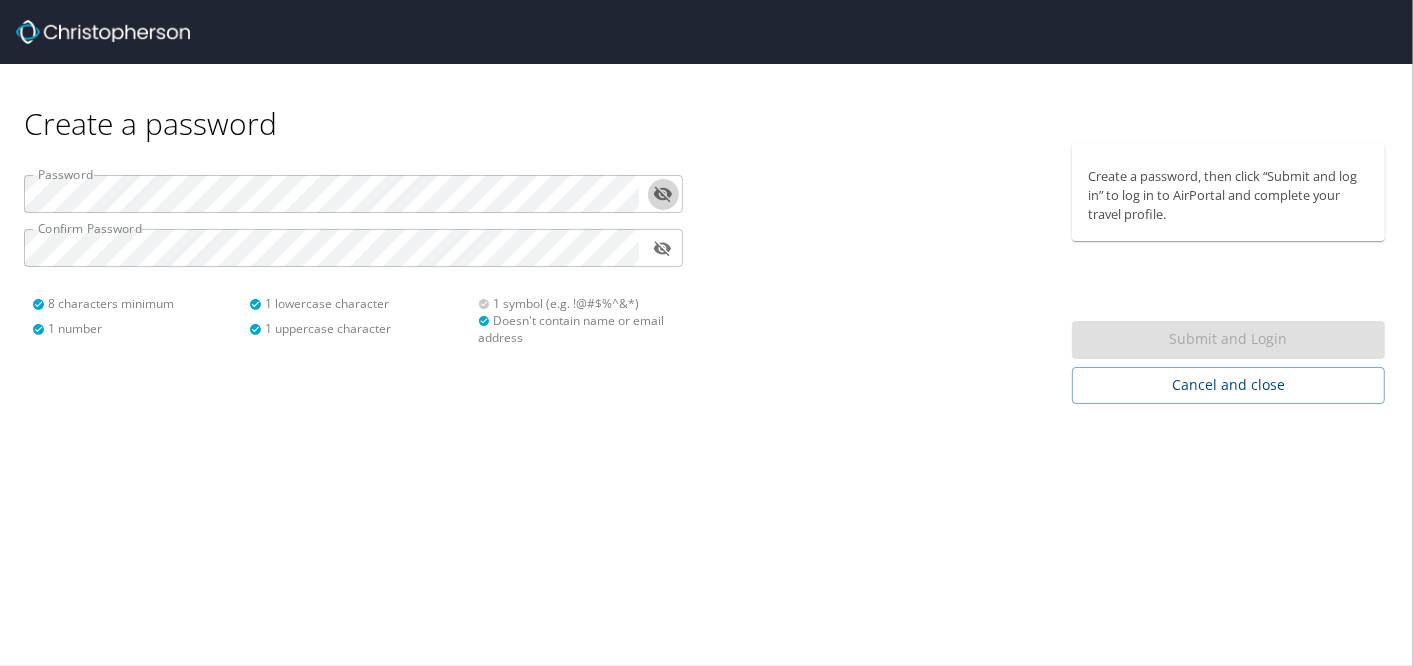 click at bounding box center (883, 273) 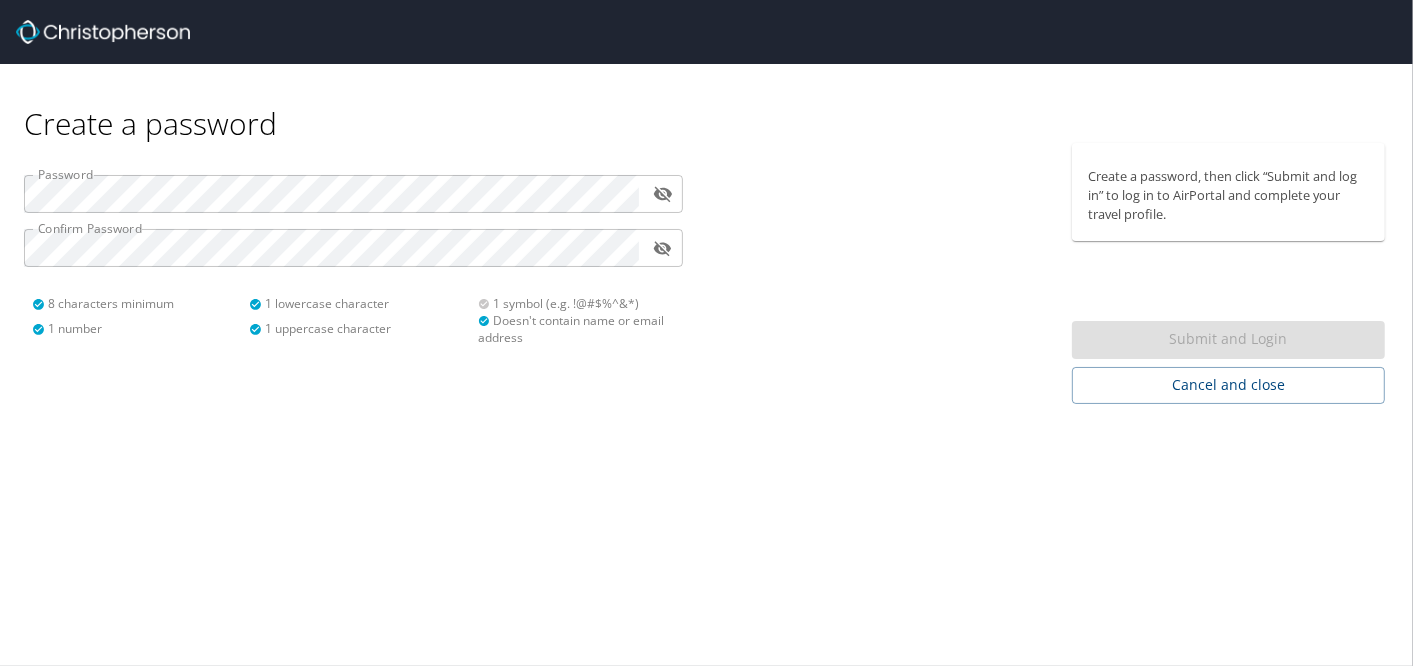click at bounding box center [883, 273] 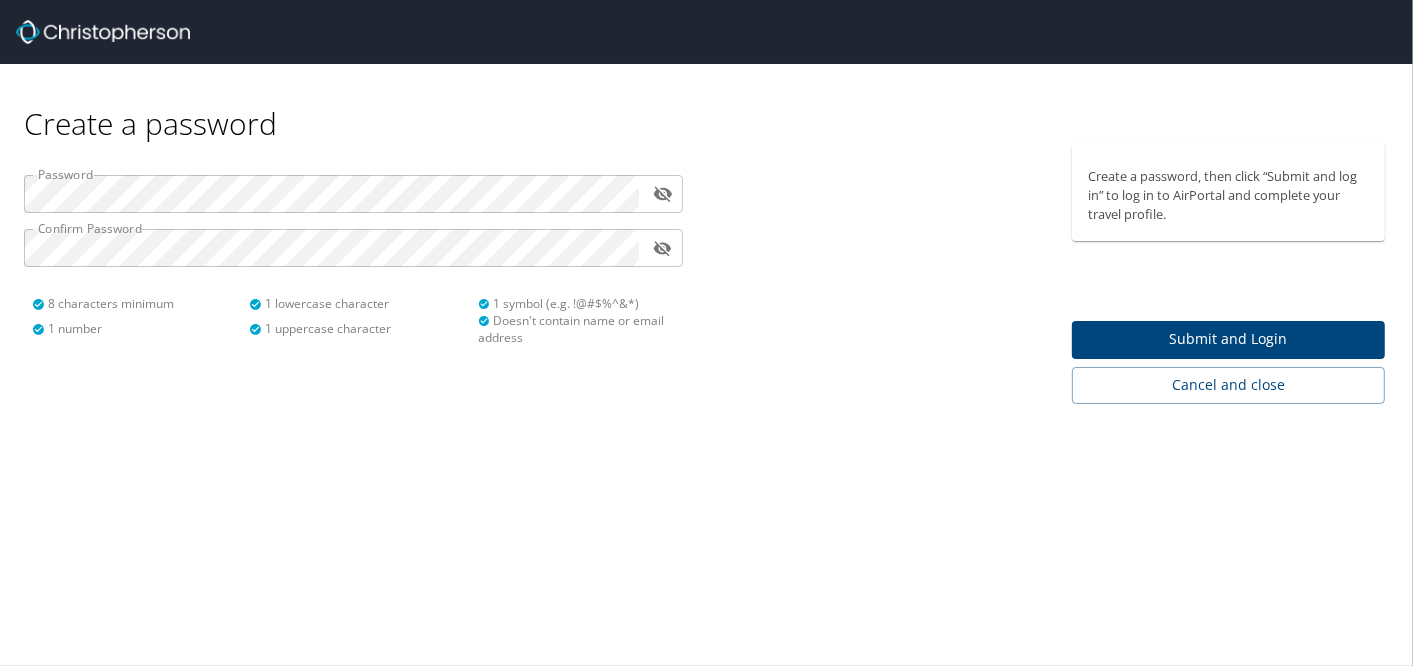 click on "Create a password Password ​ Confirm Password ​ 8 characters minimum 1 number 1 lowercase character 1 uppercase character 1 symbol (e.g. !@#$%^&*) Doesn't contain name or email address Create a password, then click “Submit and log in” to log in to AirPortal and complete your travel profile. Submit and Login Cancel and close" at bounding box center [706, 333] 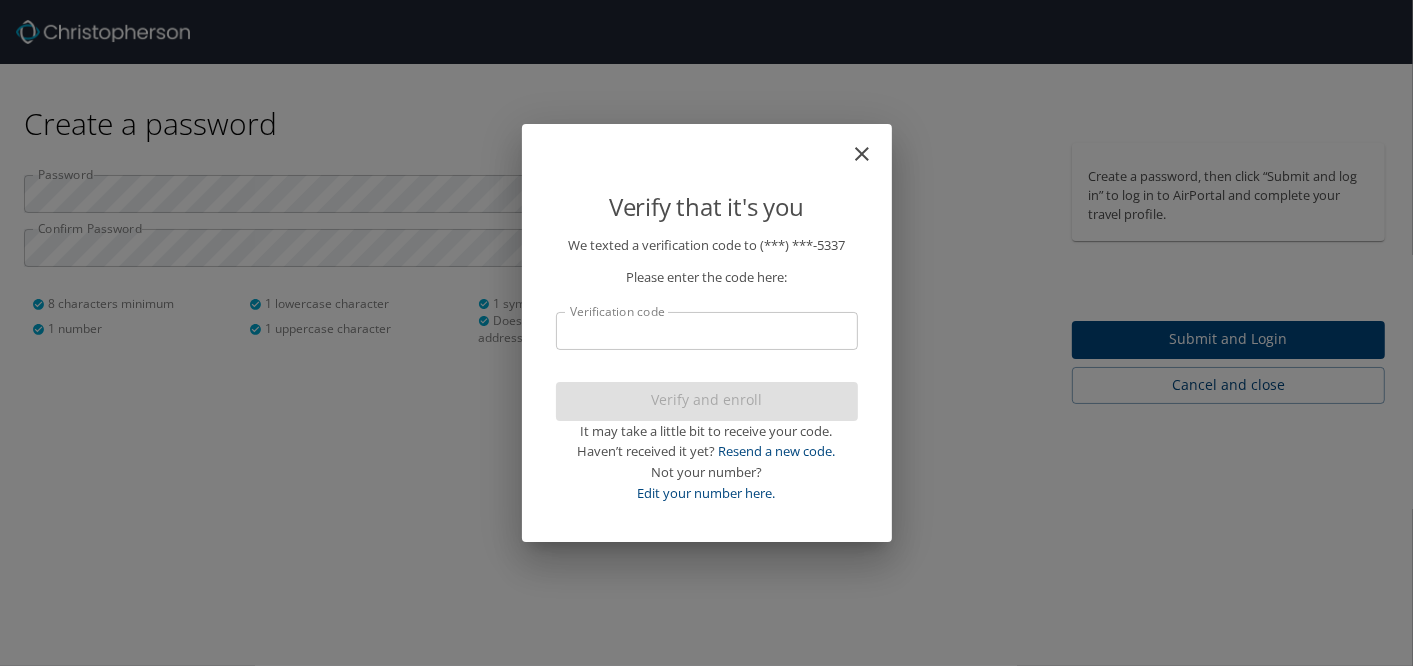 click on "Verification code" at bounding box center [707, 331] 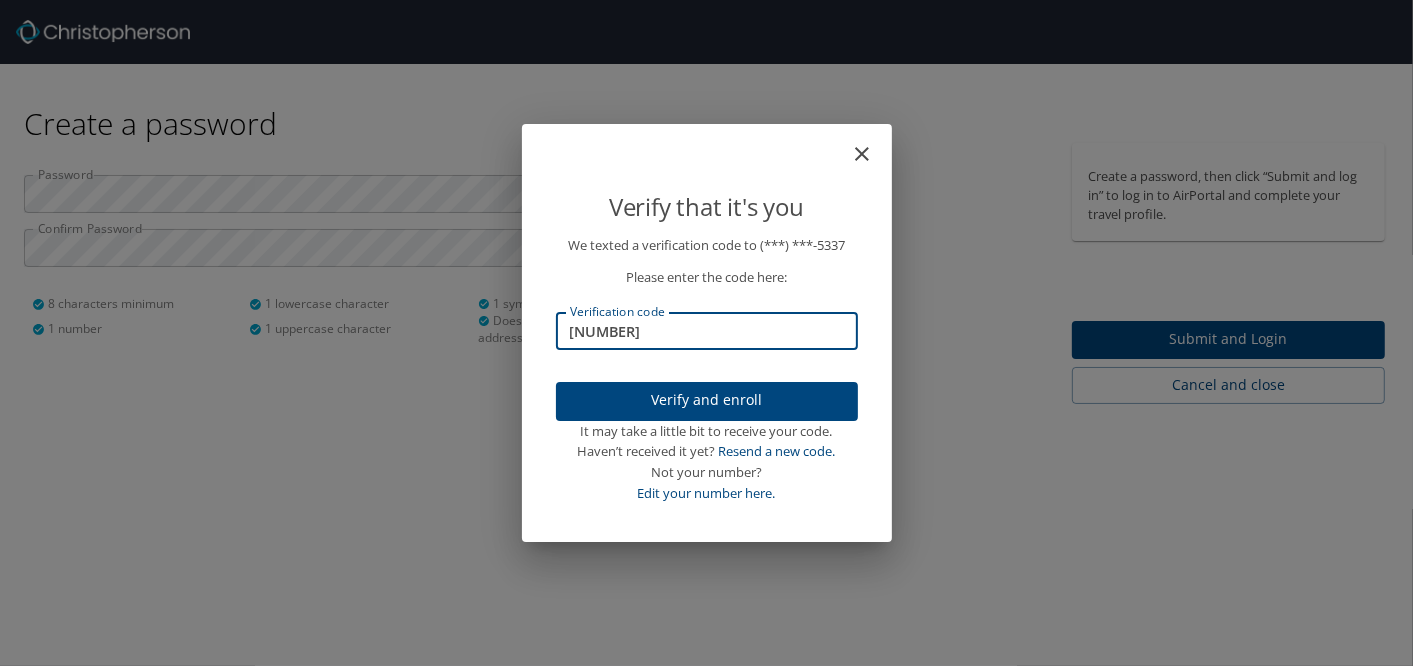 type on "724314" 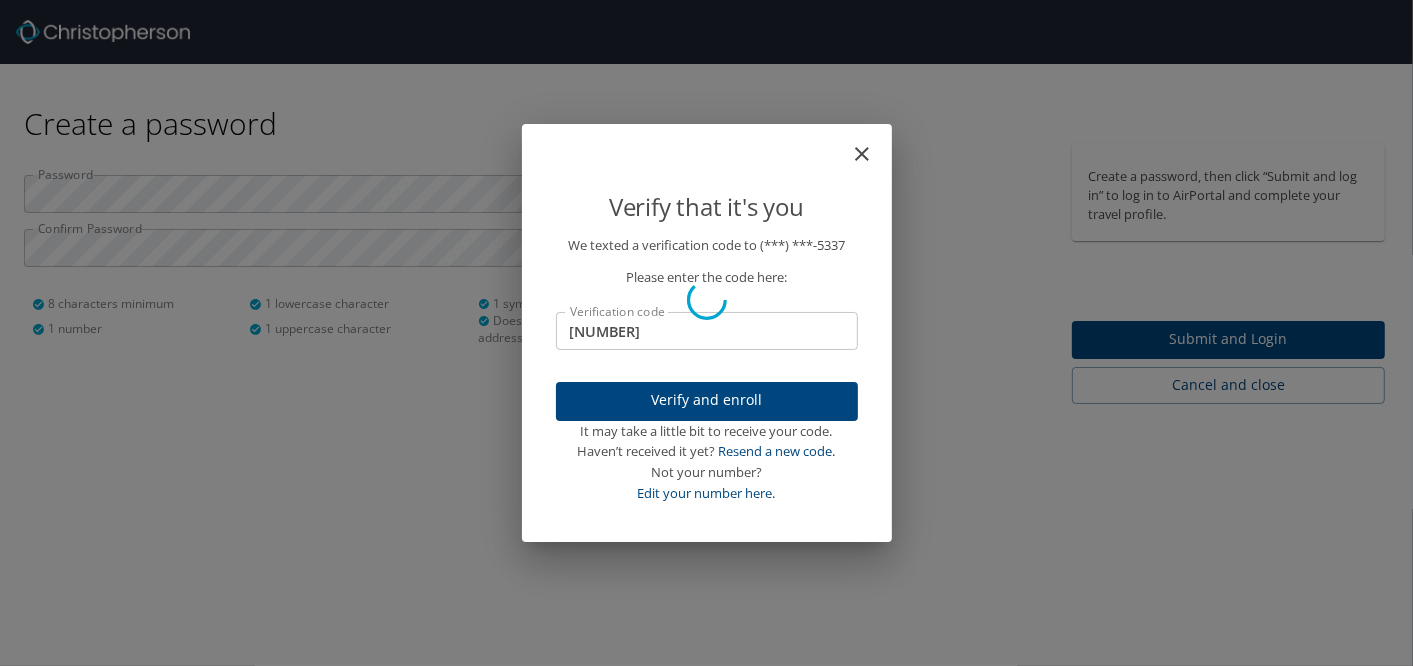 type 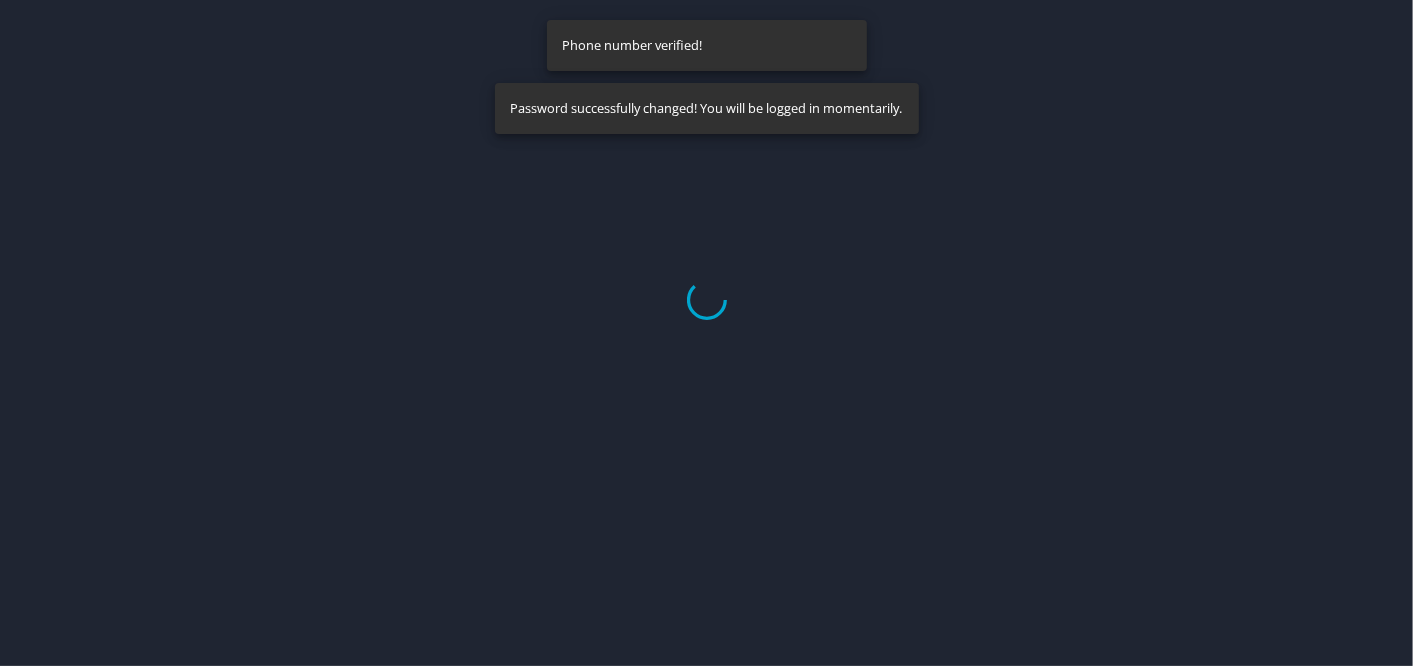select on "US" 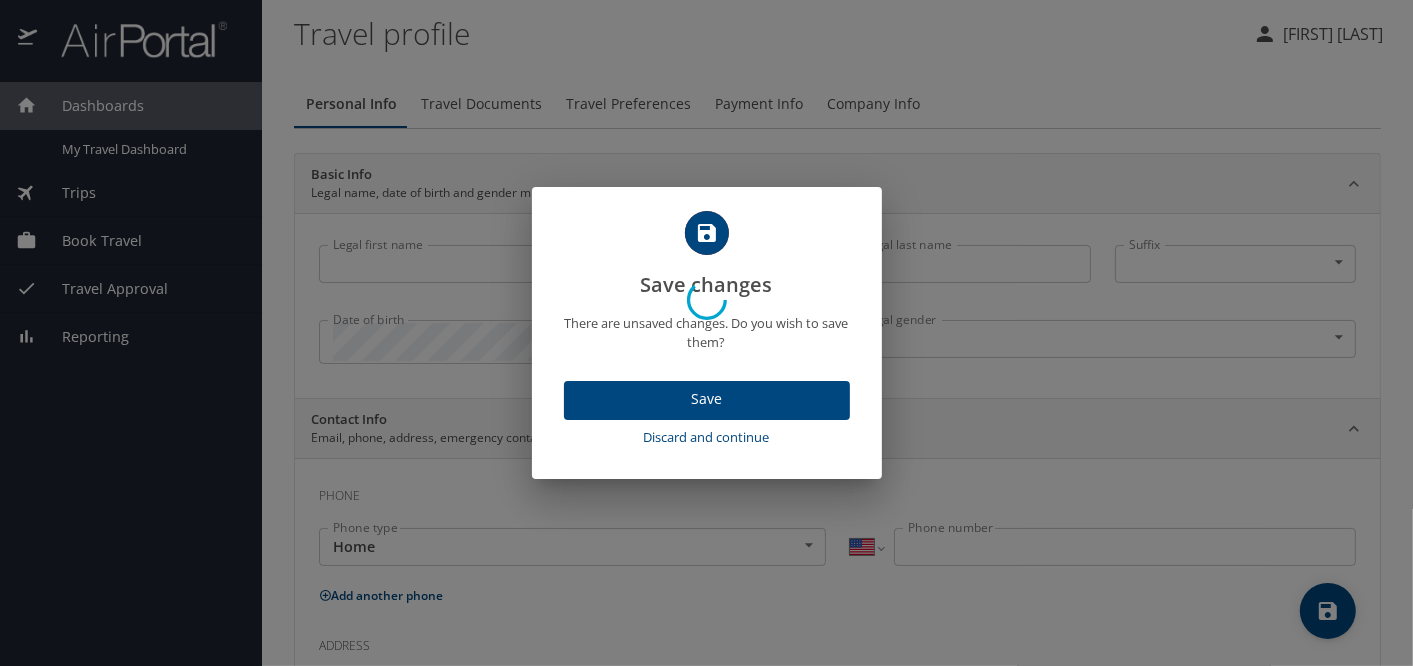 type on "Shana" 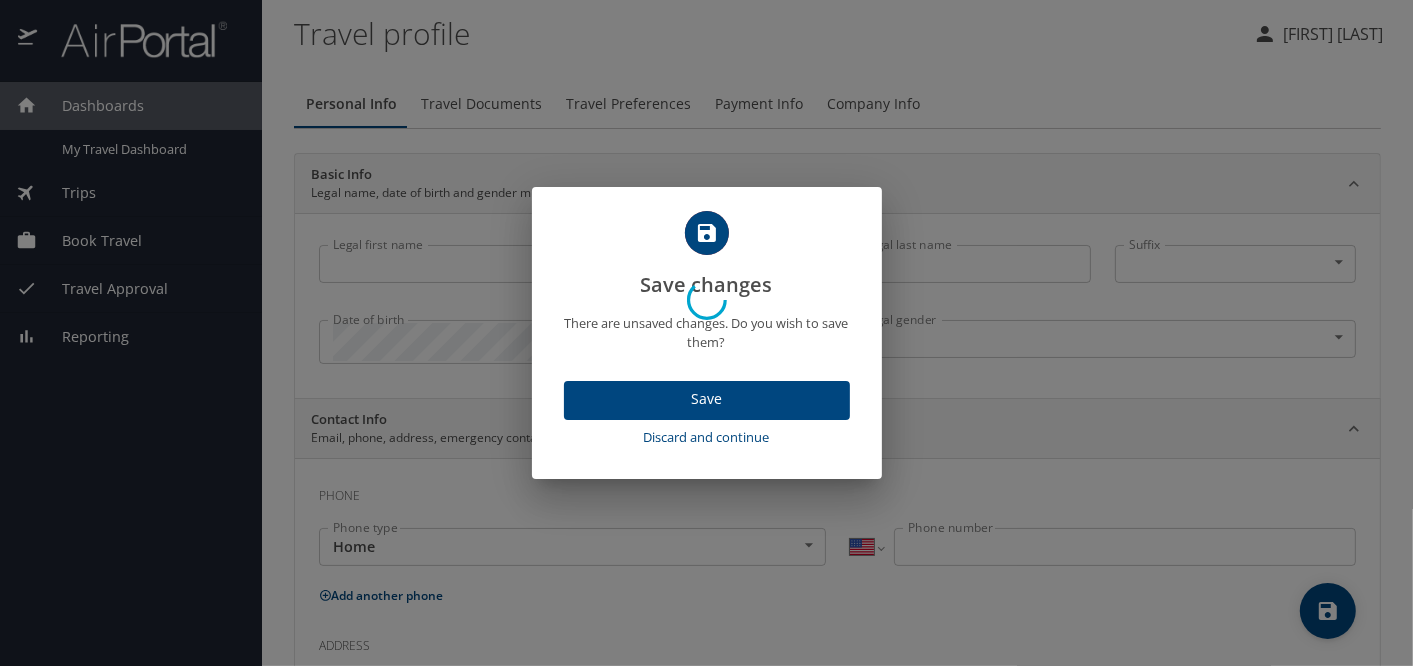 type on "Roberts" 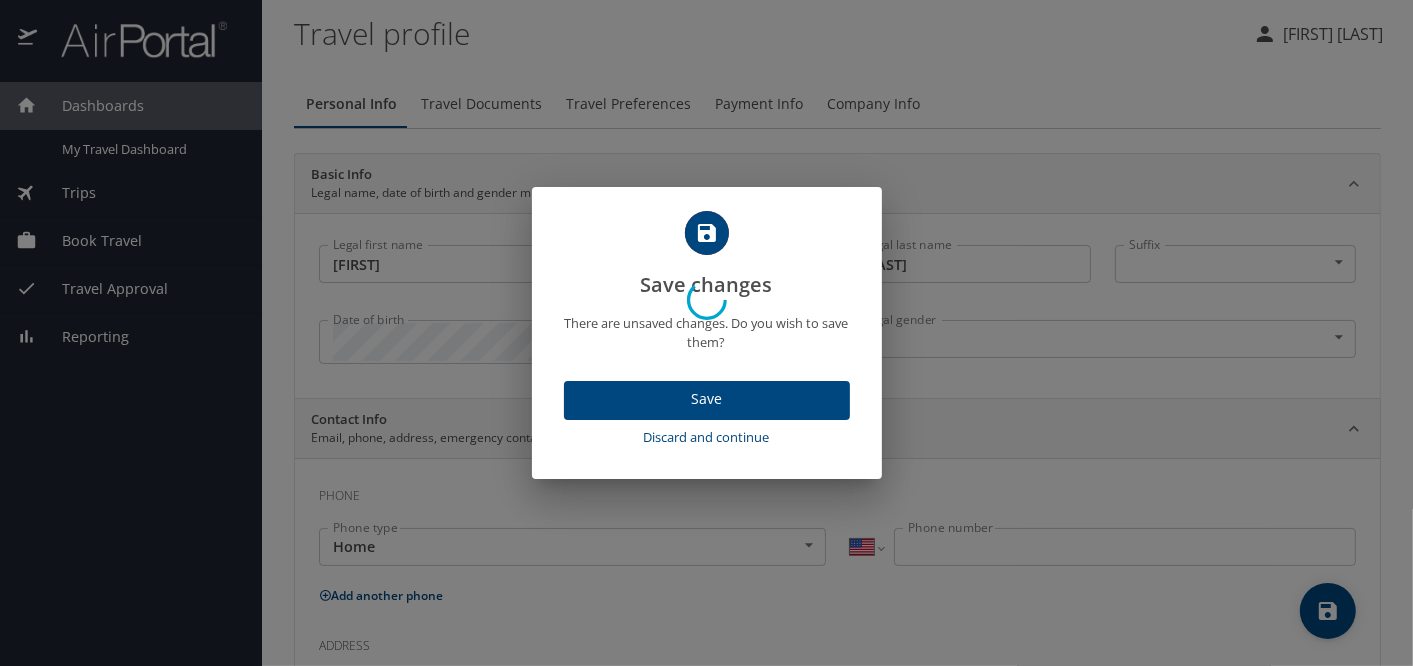 select on "US" 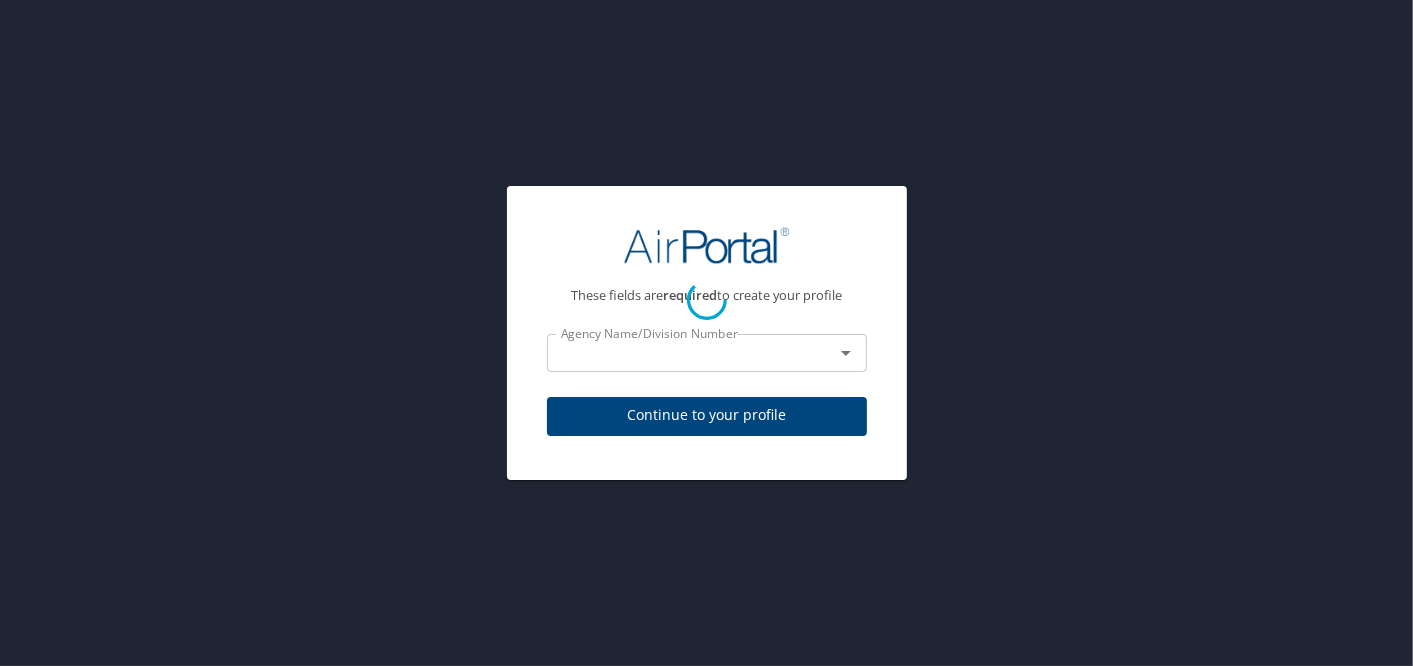 select on "US" 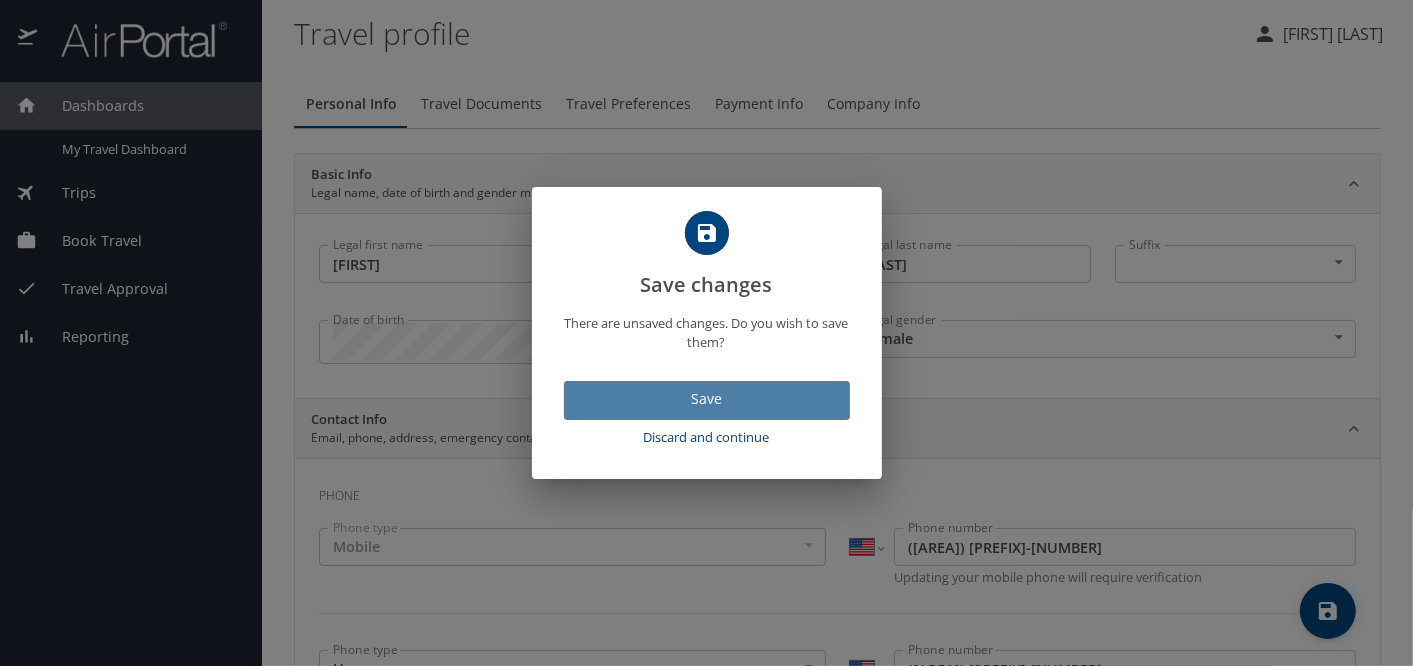 click on "Save" at bounding box center (707, 399) 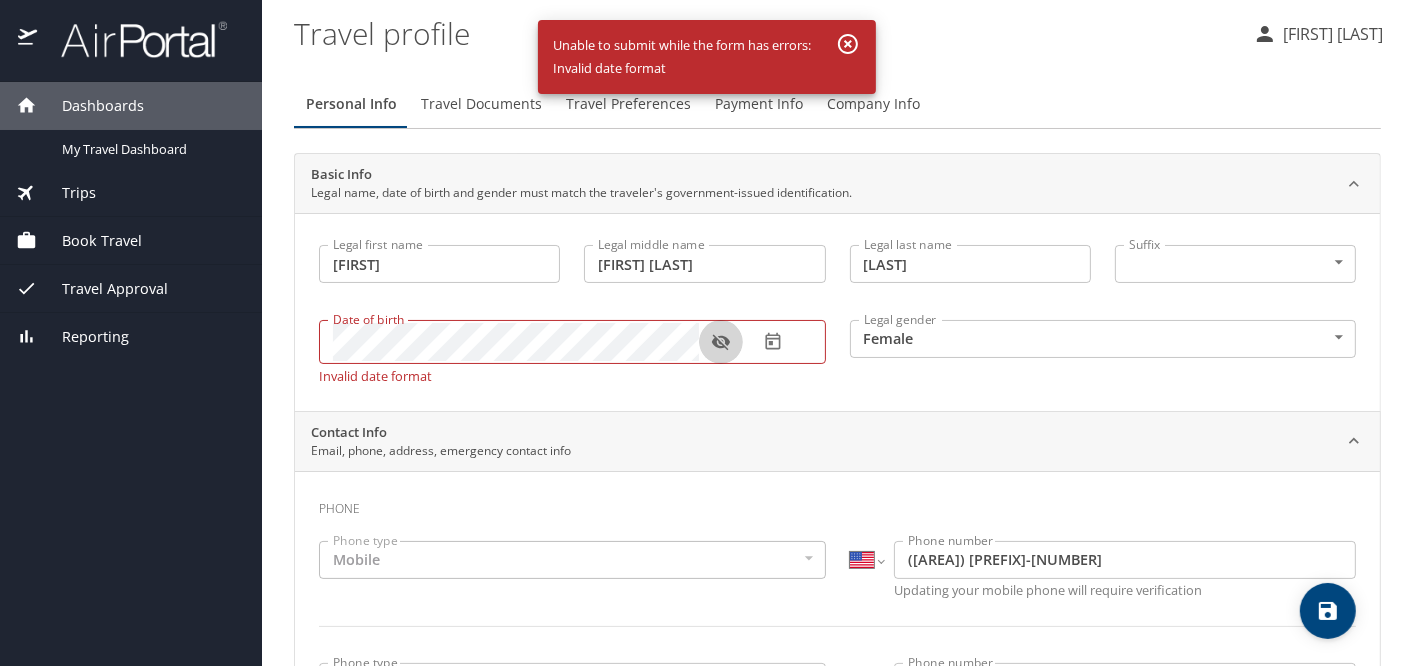 click 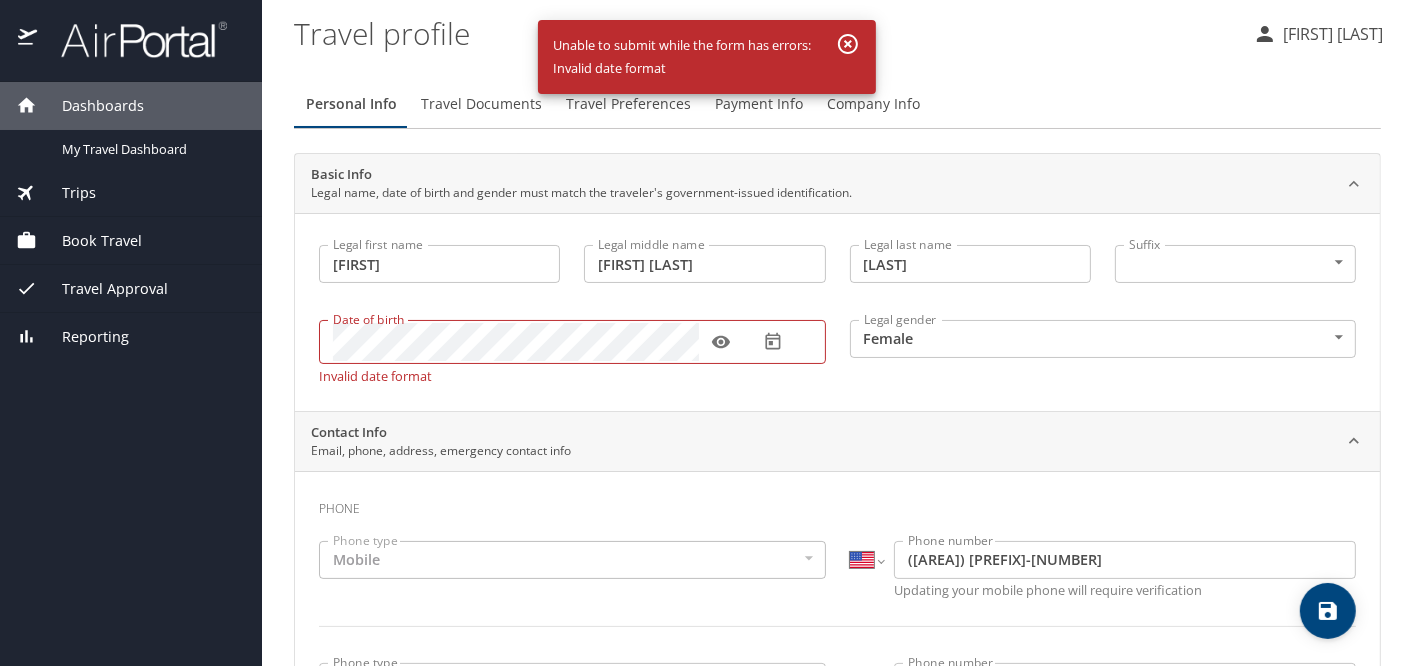 click on "Invalid date format" at bounding box center [572, 375] 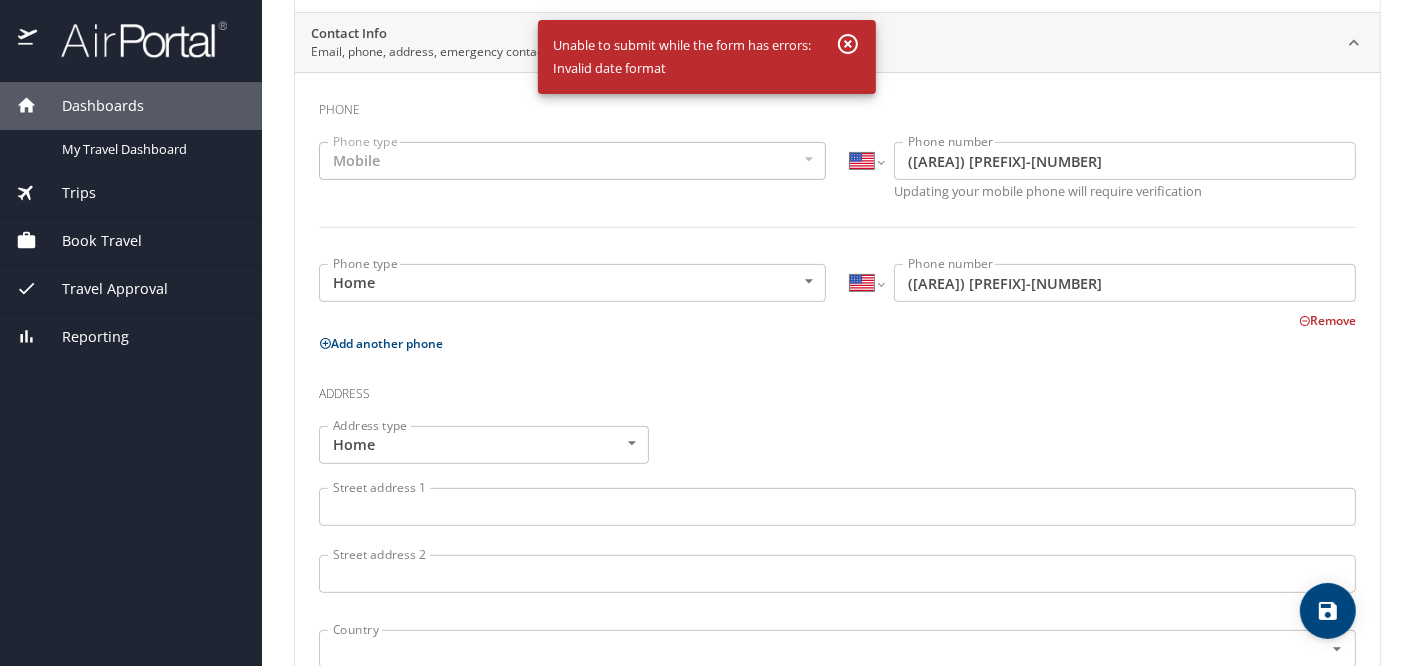 scroll, scrollTop: 391, scrollLeft: 0, axis: vertical 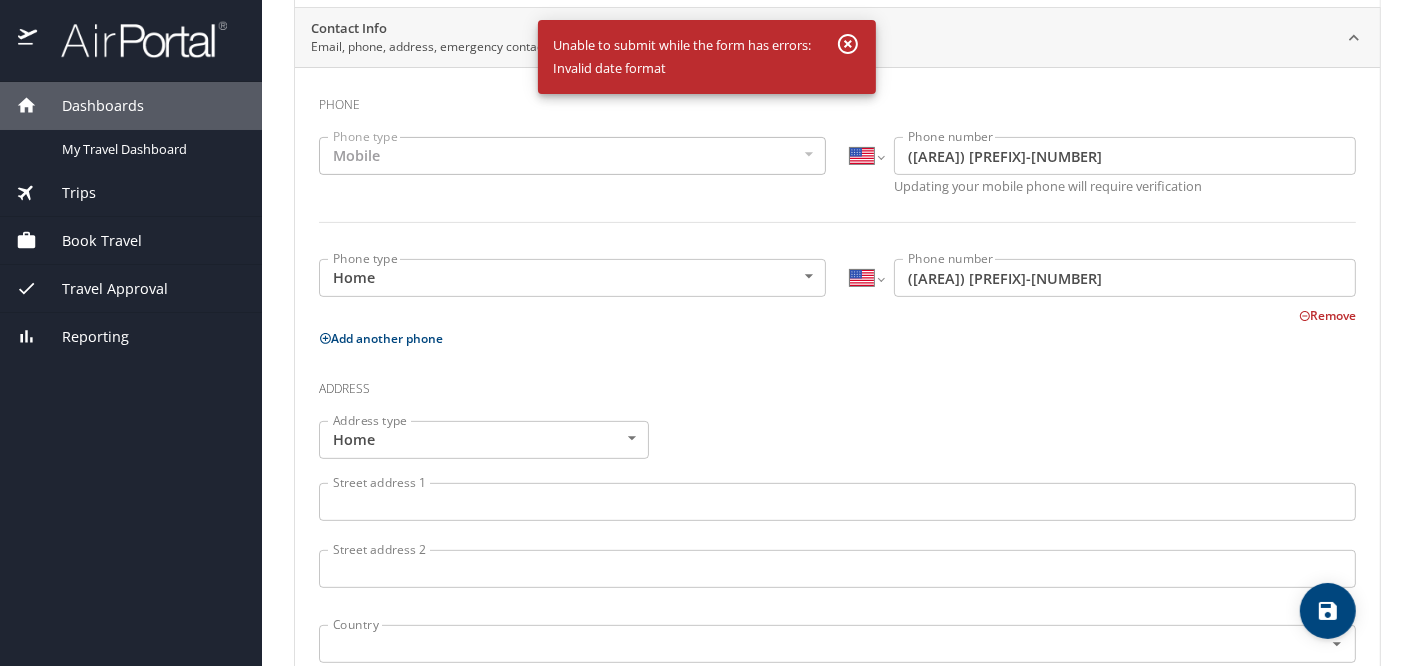 click on "Dashboards My Travel Dashboard Trips Current / Future Trips Past Trips Trips Missing Hotel Book Travel Approval Request (Beta) Book/Manage Online Trips Travel Approval Pending Trip Approvals Approved Trips Canceled Trips Approvals (Beta) Reporting Travel profile Shana Roberts Personal Info Travel Documents Travel Preferences Payment Info Company Info Basic Info Legal name, date of birth and gender must match the traveler's government-issued identification.   Legal first name Shana Legal first name   Legal middle name Karen Messelian Legal middle name   Legal last name Roberts Legal last name   Suffix ​ NotApplicable Suffix   Date of birth Date of birth   Legal gender Female Female Legal gender Contact Info Email, phone, address, emergency contact info Phone   Phone type Mobile Mobile Phone type   International Afghanistan Åland Islands Albania Algeria American Samoa Andorra Angola Anguilla Antigua and Barbuda Argentina Armenia Aruba Ascension Island Australia Austria Azerbaijan Bahamas Bahrain Bangladesh" at bounding box center (706, 333) 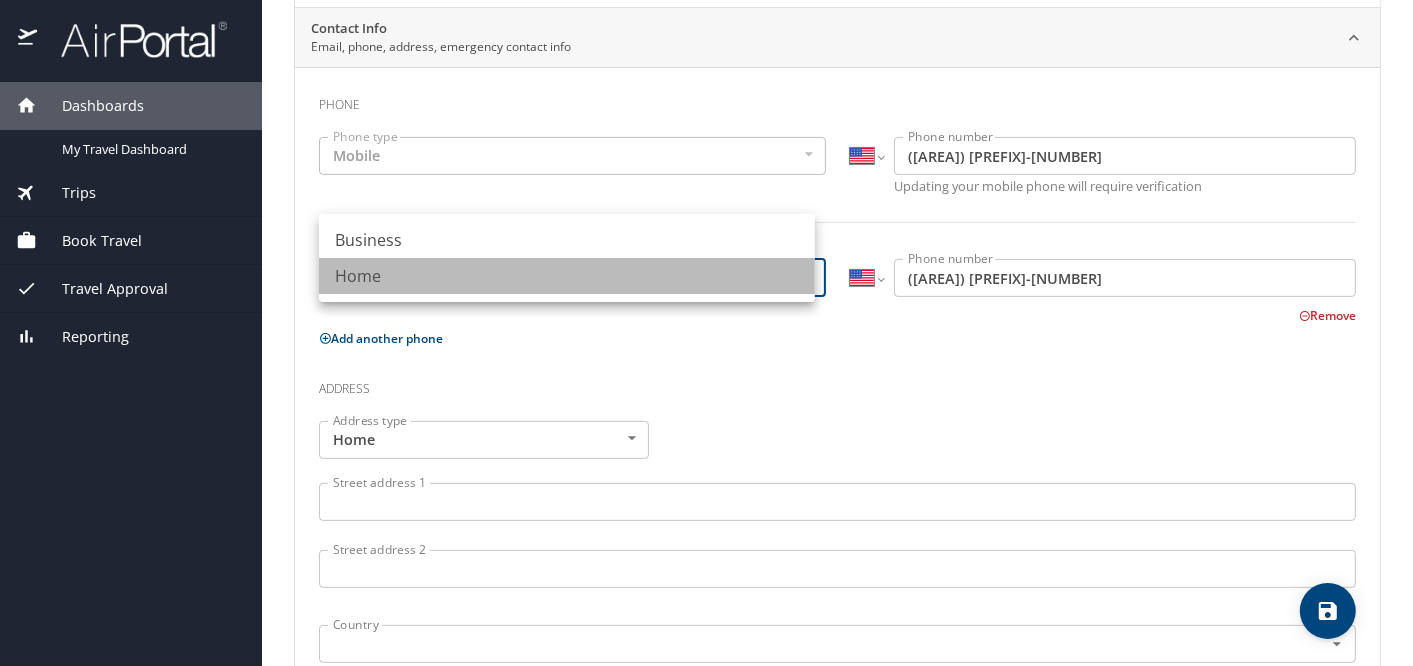 click on "Home" at bounding box center (567, 276) 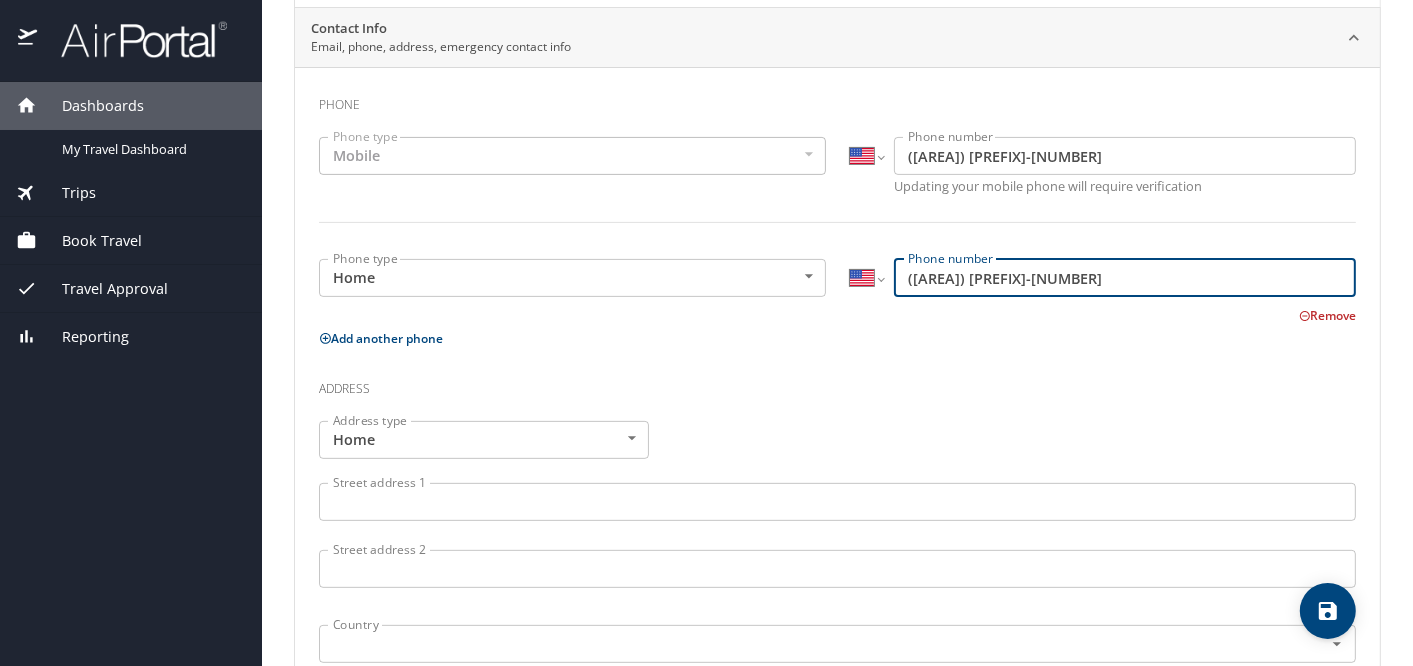 drag, startPoint x: 1022, startPoint y: 291, endPoint x: 907, endPoint y: 283, distance: 115.27792 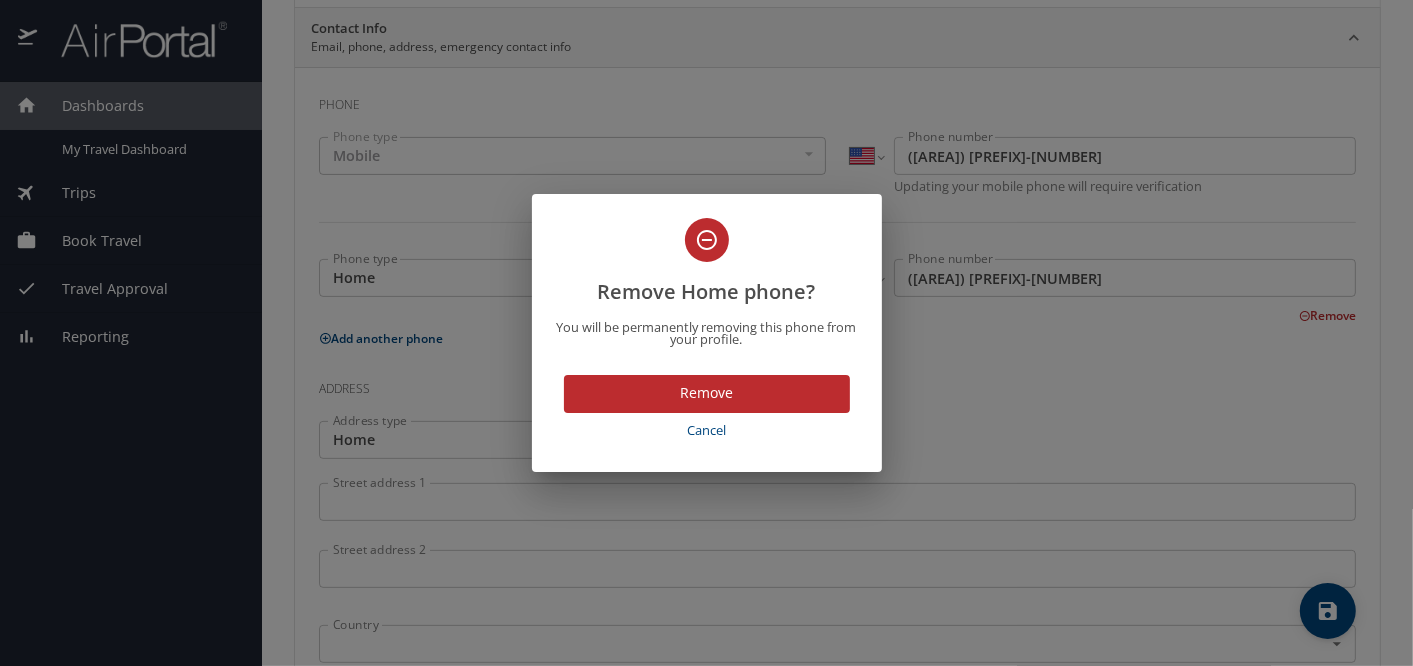 click on "Remove" at bounding box center (707, 393) 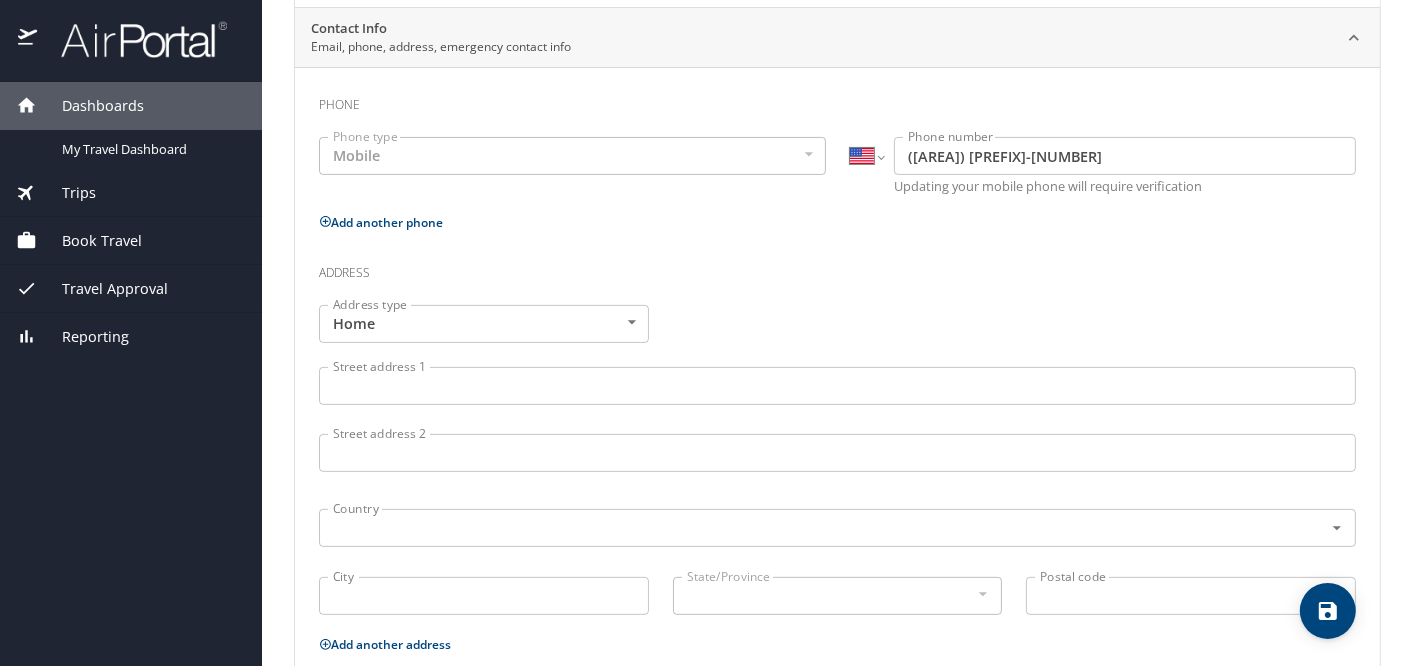 click on "Street address 1" at bounding box center [837, 386] 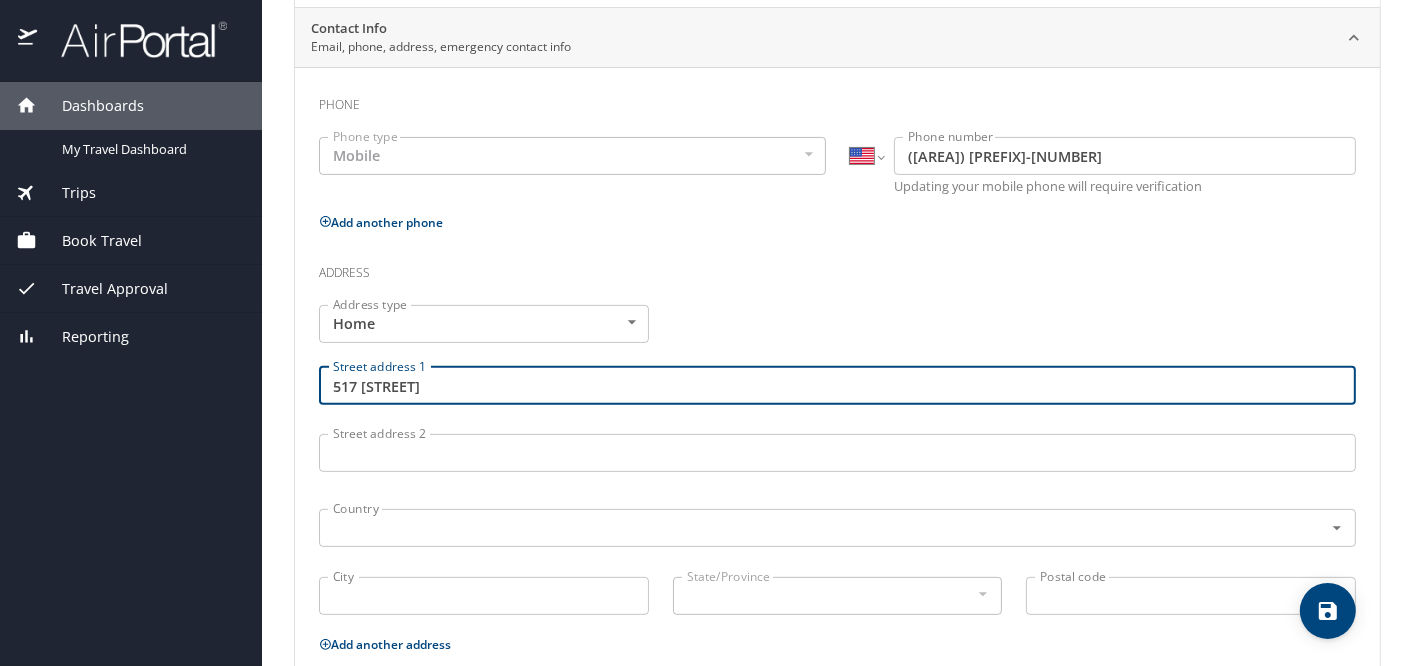 type on "517 Diana Street" 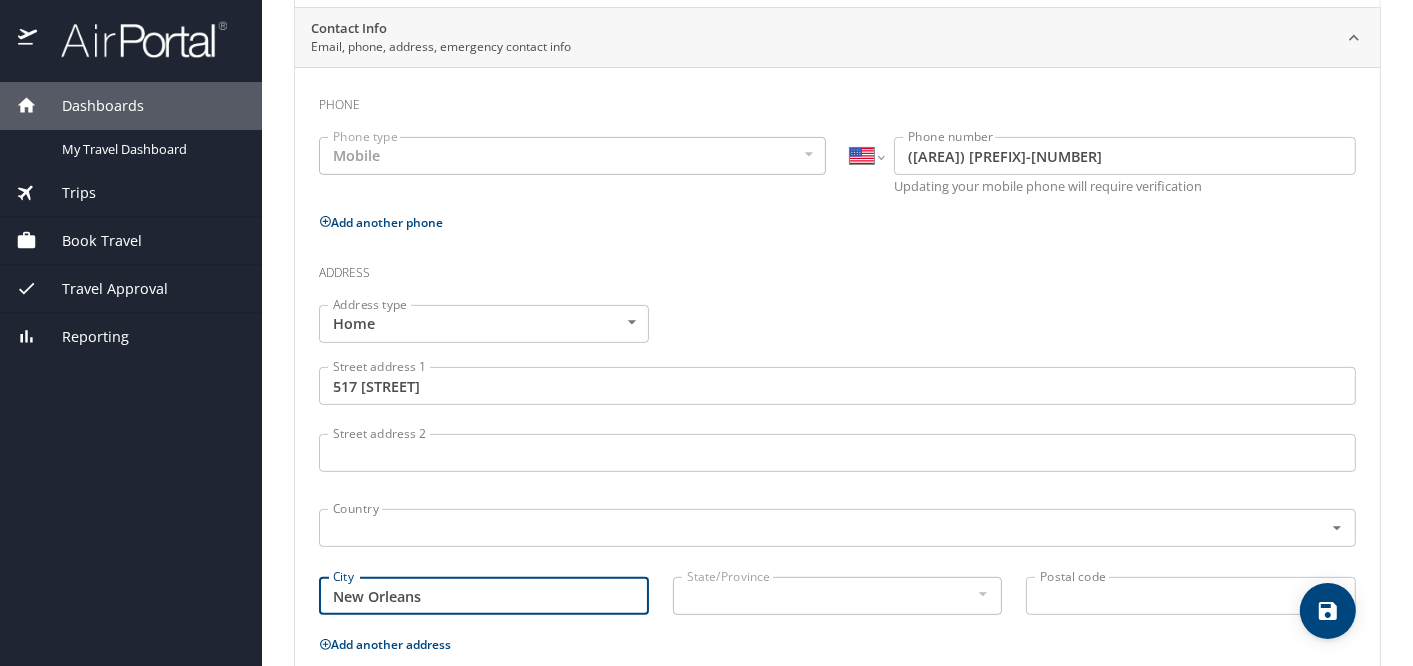 type on "New Orleans" 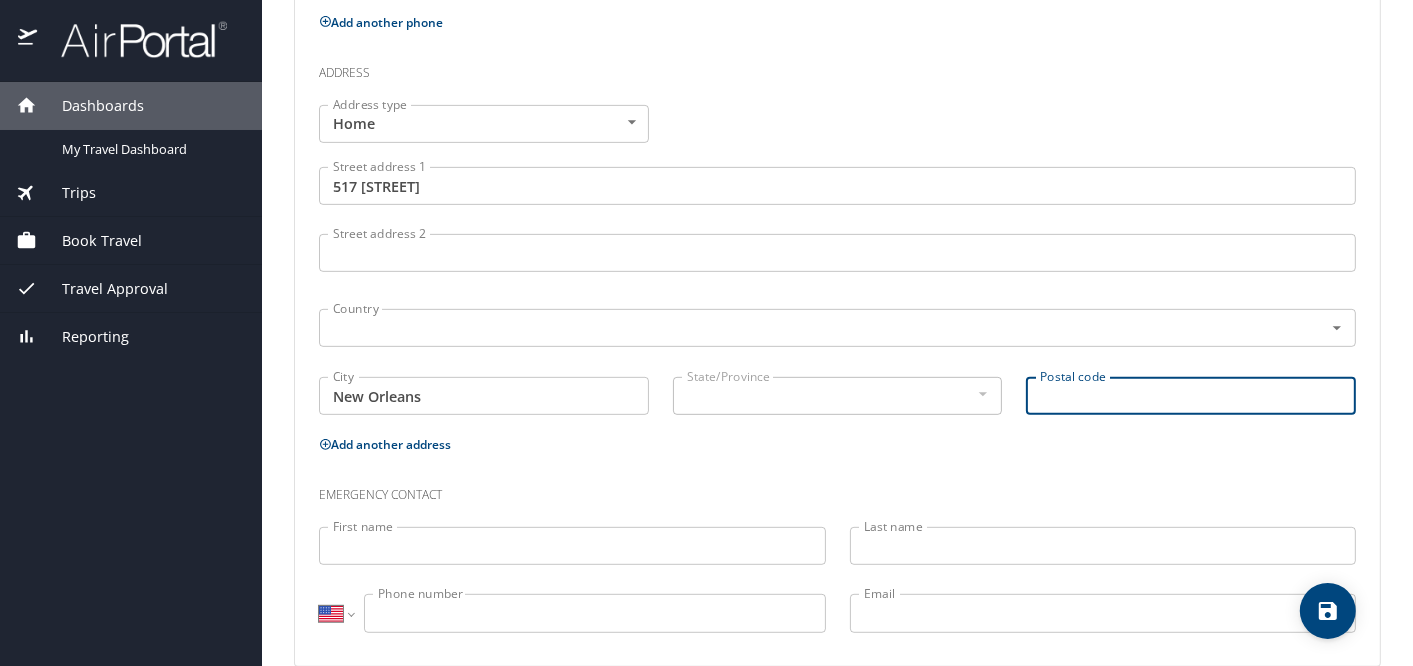 scroll, scrollTop: 603, scrollLeft: 0, axis: vertical 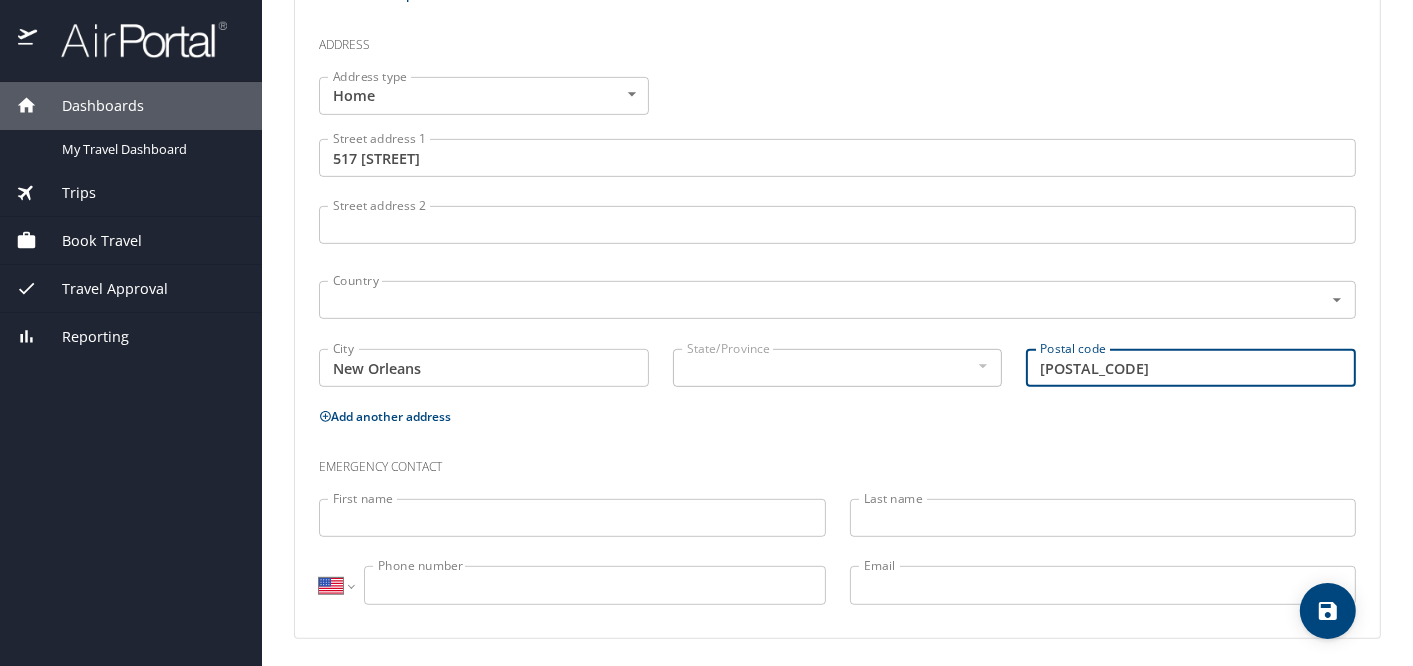 type on "70114" 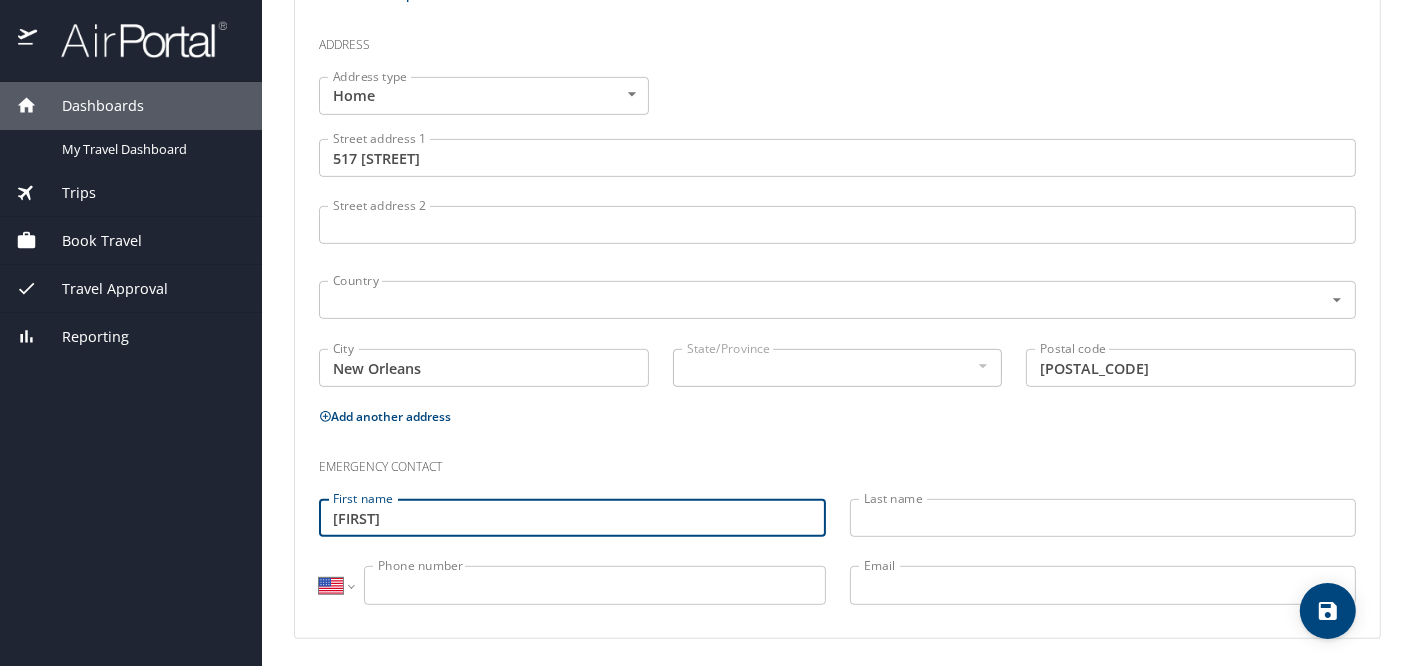 type on "Talal" 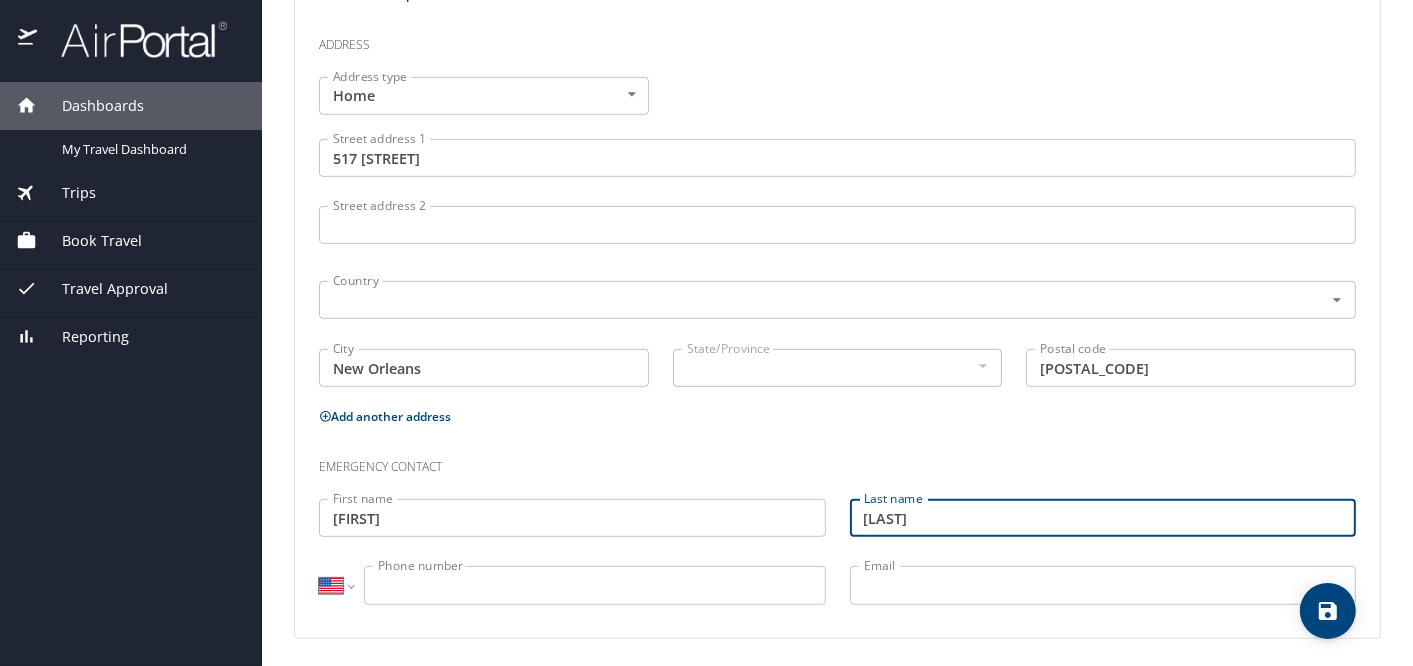 type on "Mased" 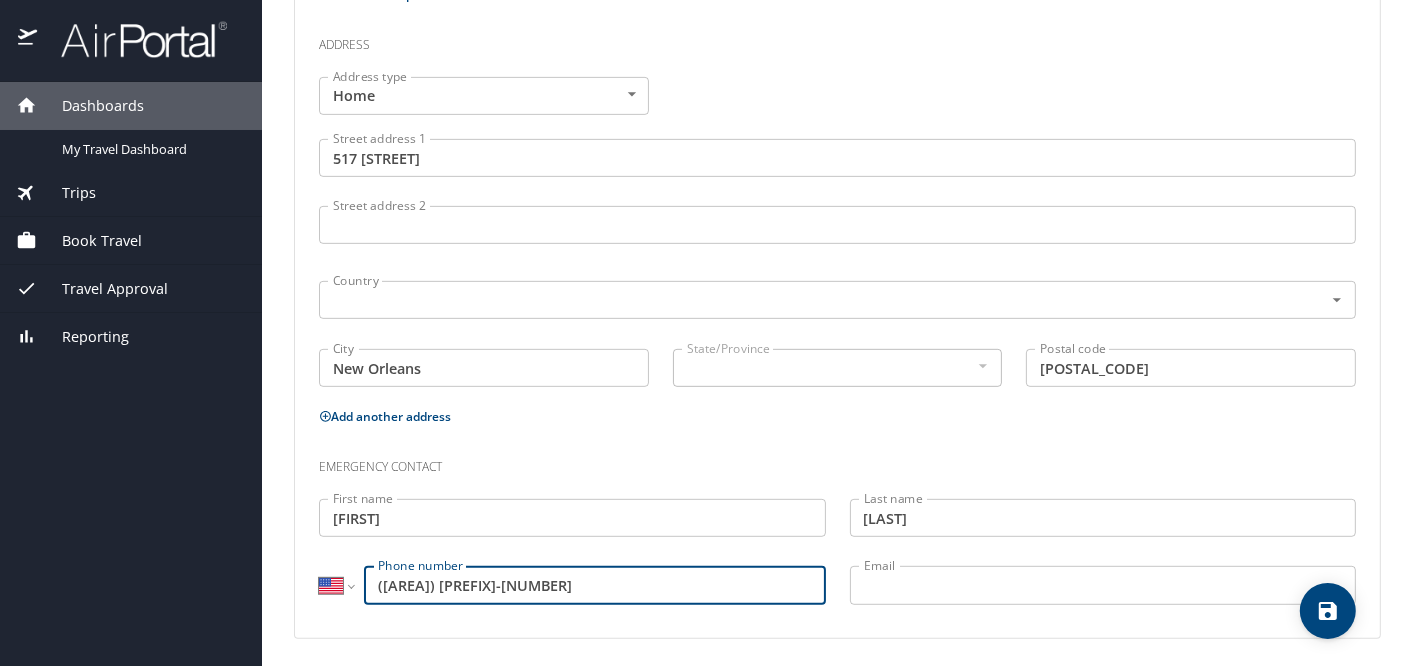 type on "(206) 851-2895" 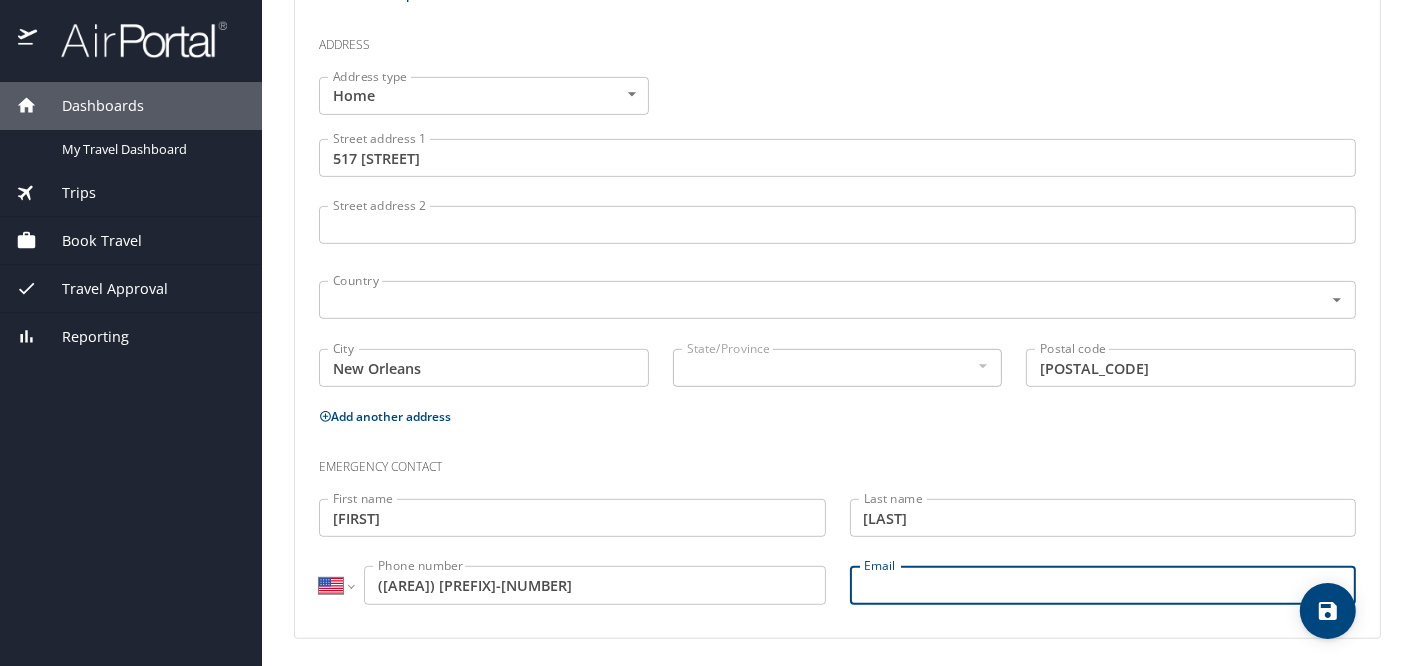 click on "Email" at bounding box center [1103, 585] 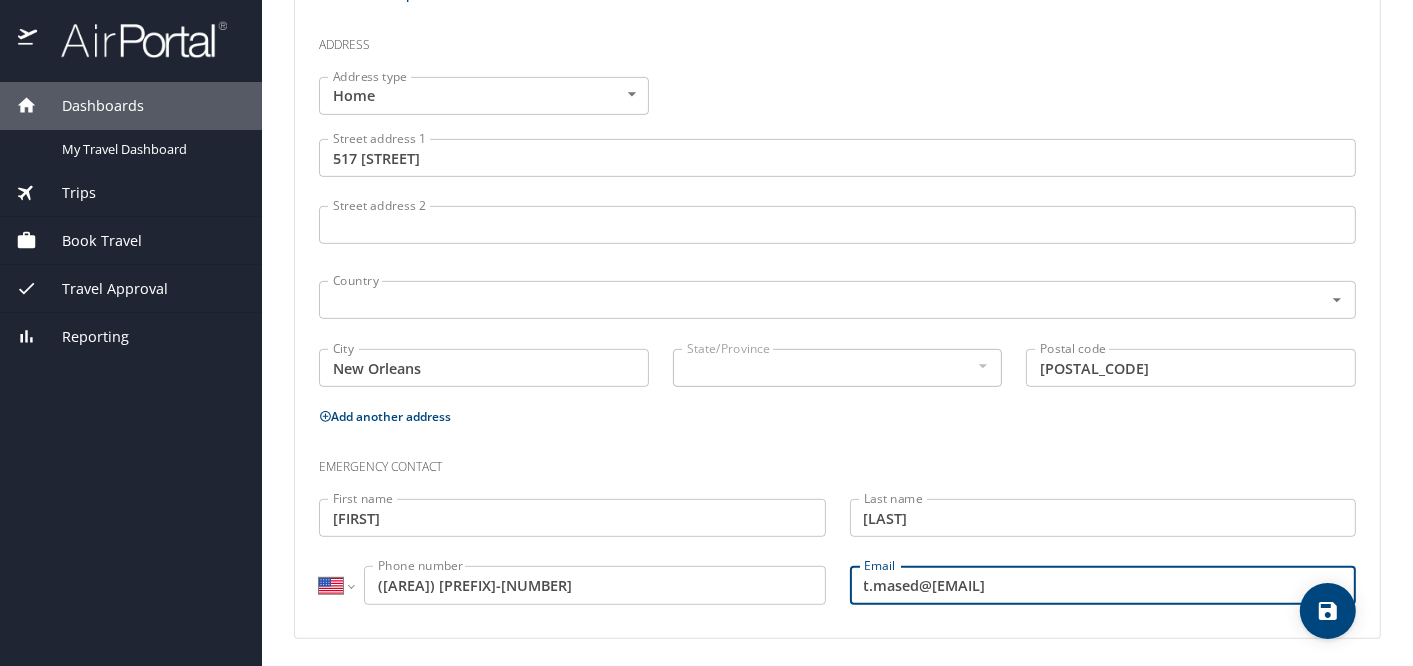 type on "t.mased@gmail.com" 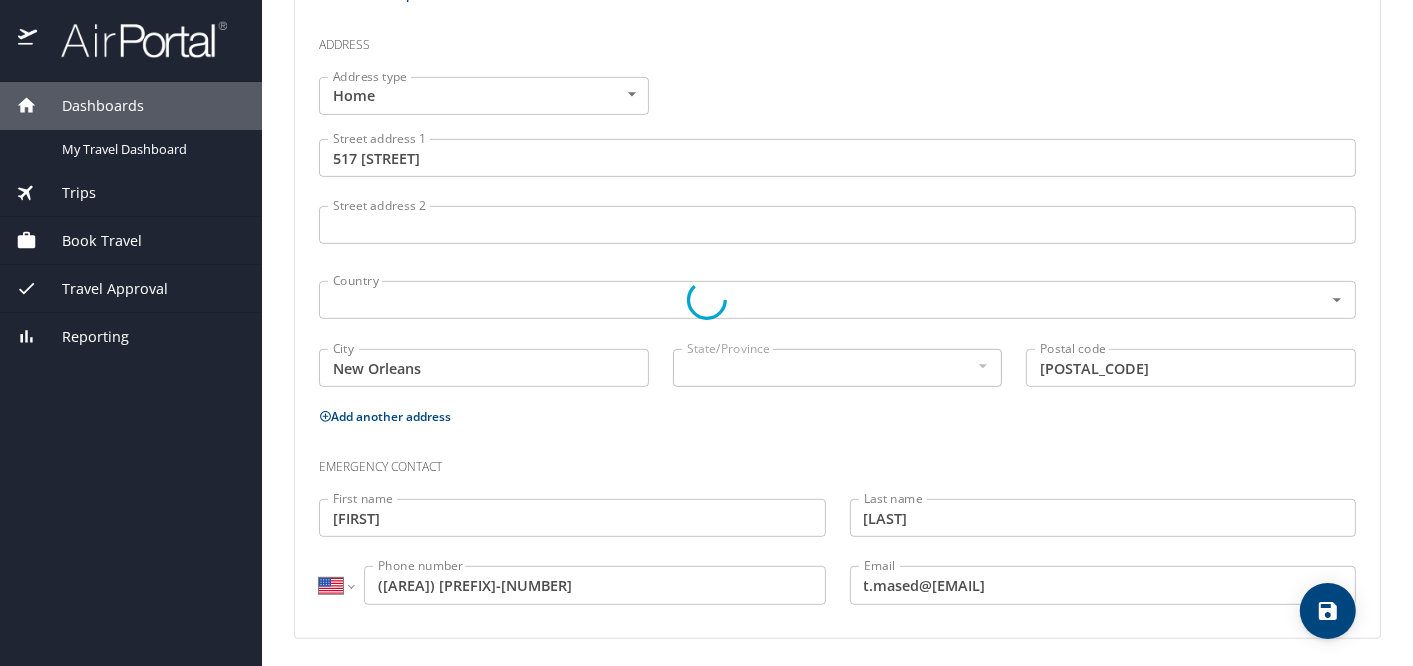 select on "US" 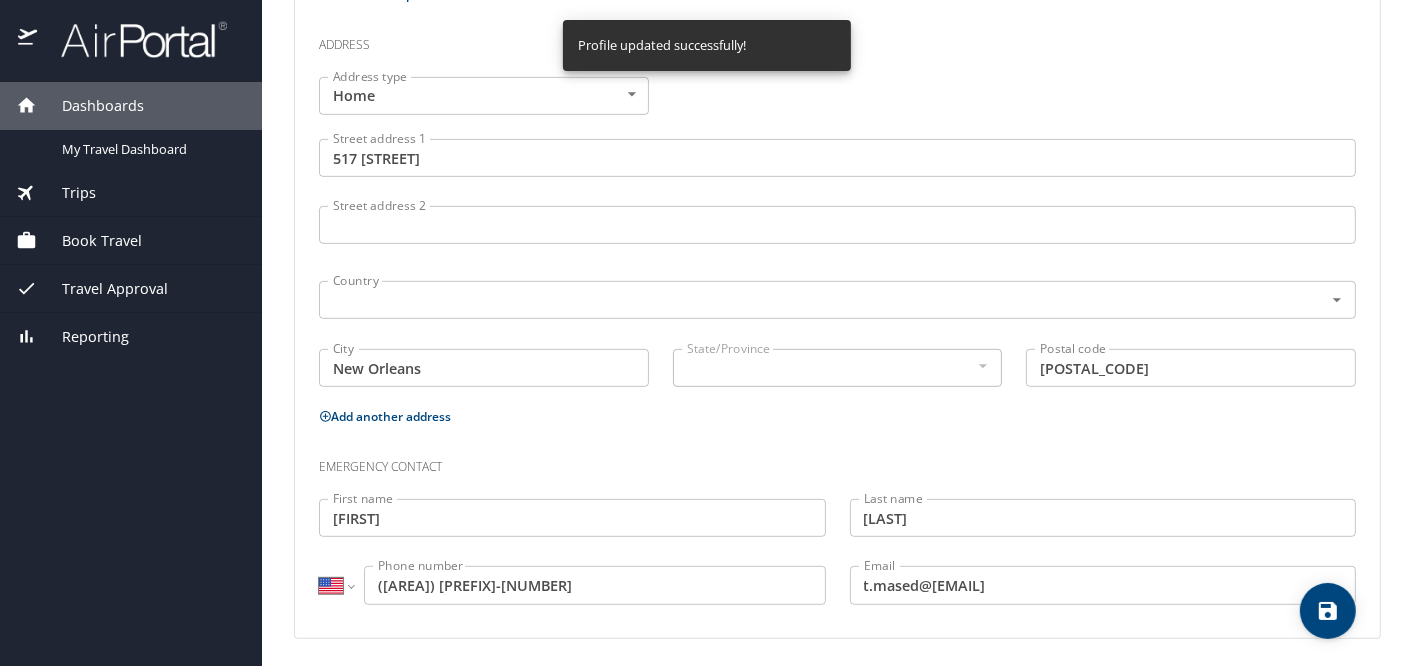 select on "US" 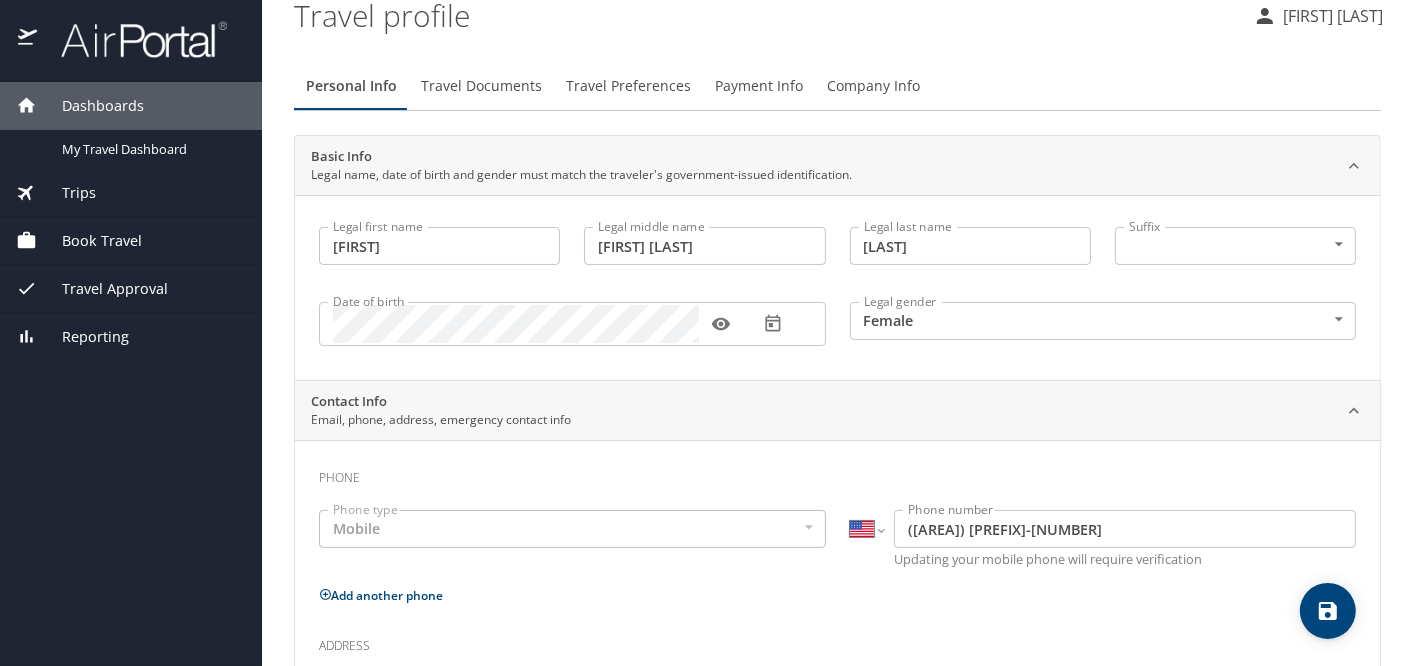 scroll, scrollTop: 0, scrollLeft: 0, axis: both 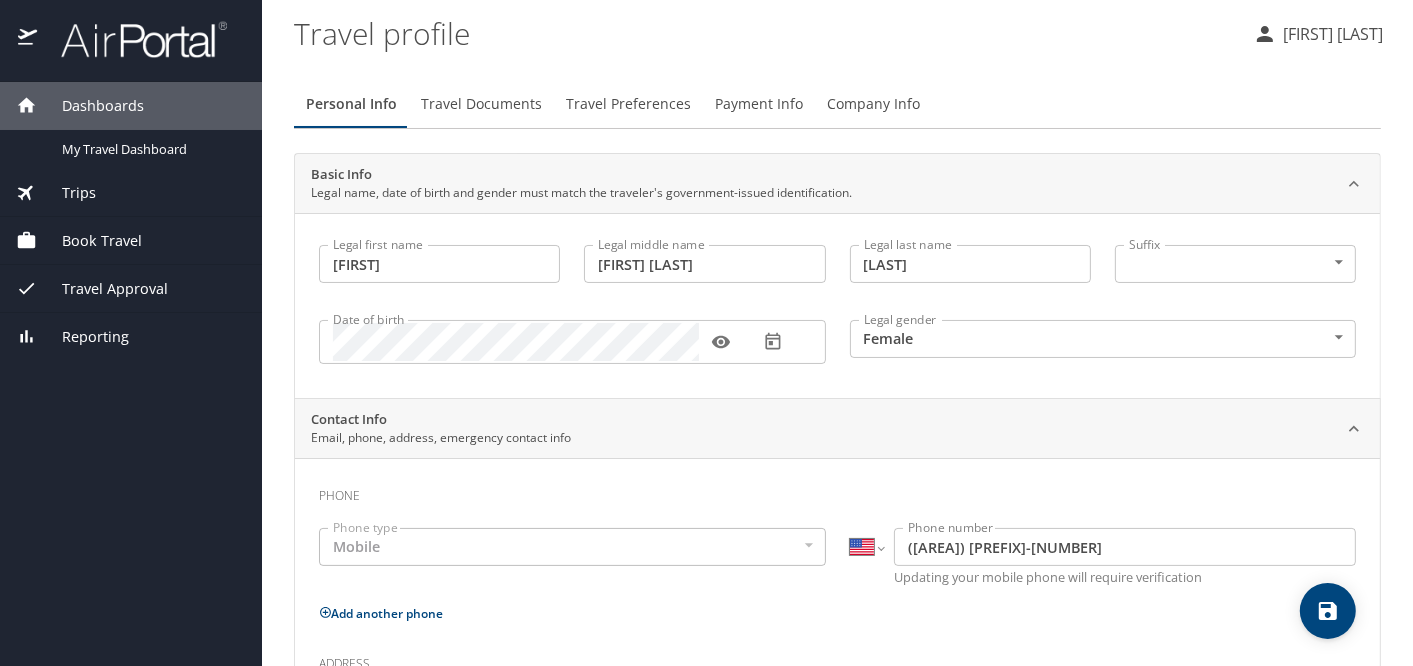 click on "Travel Documents" at bounding box center (481, 104) 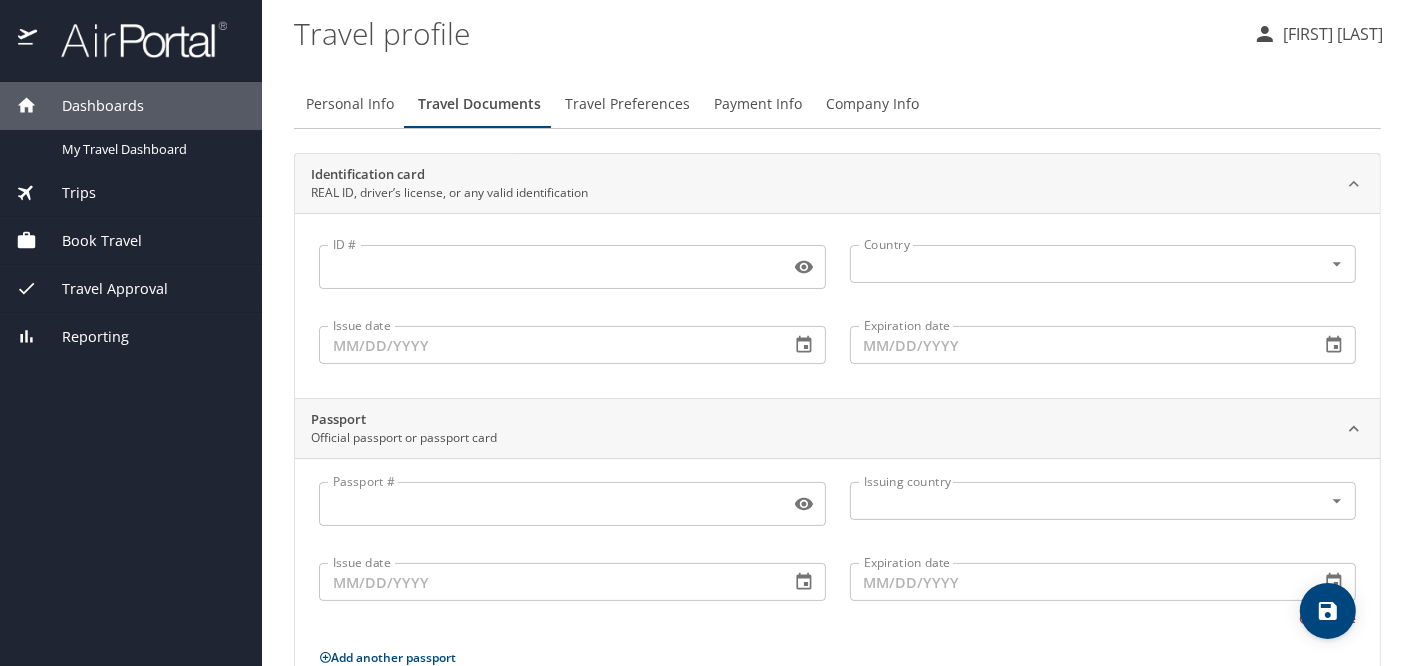 click on "ID #" at bounding box center [550, 267] 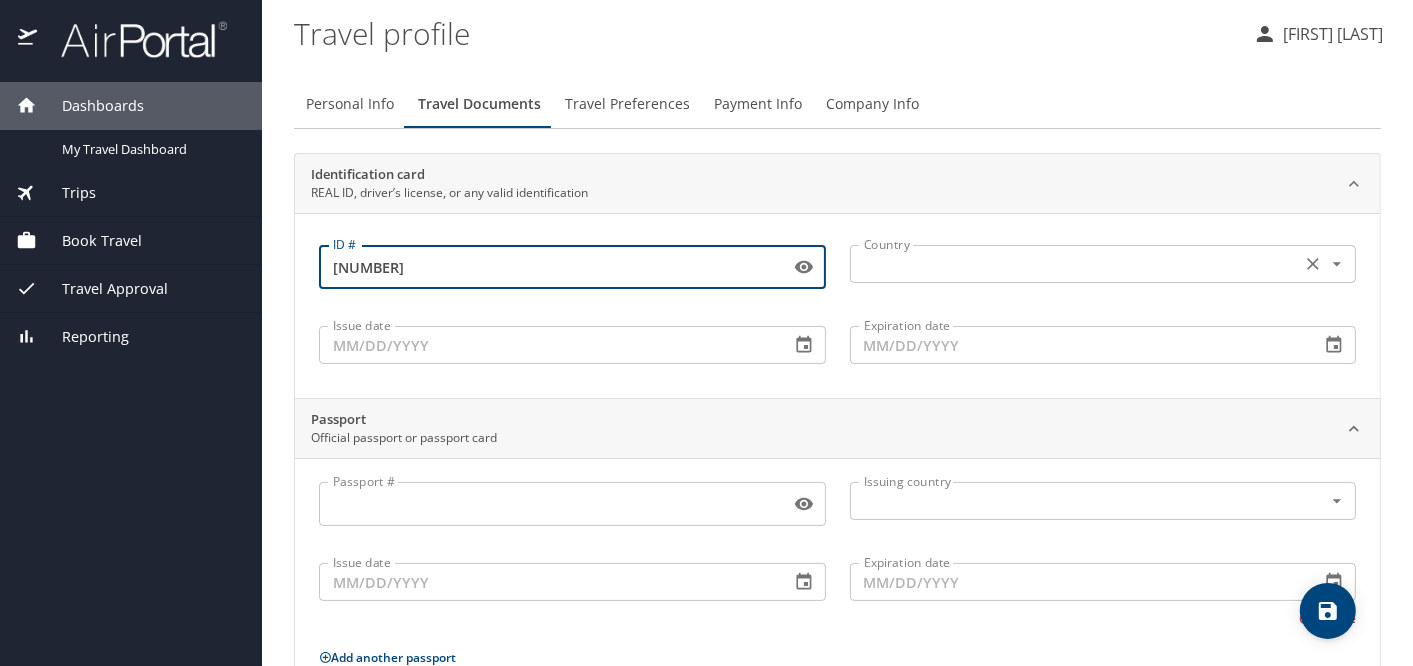 type on "009210656" 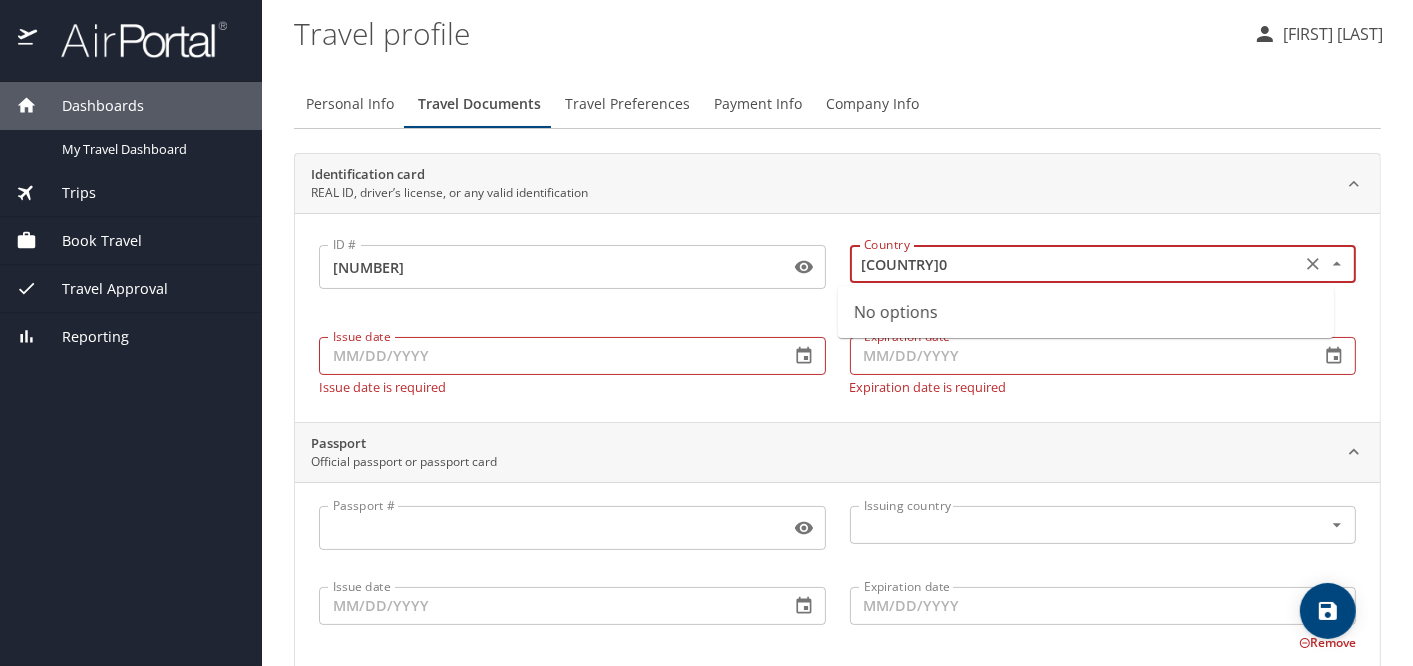 type on "United States0" 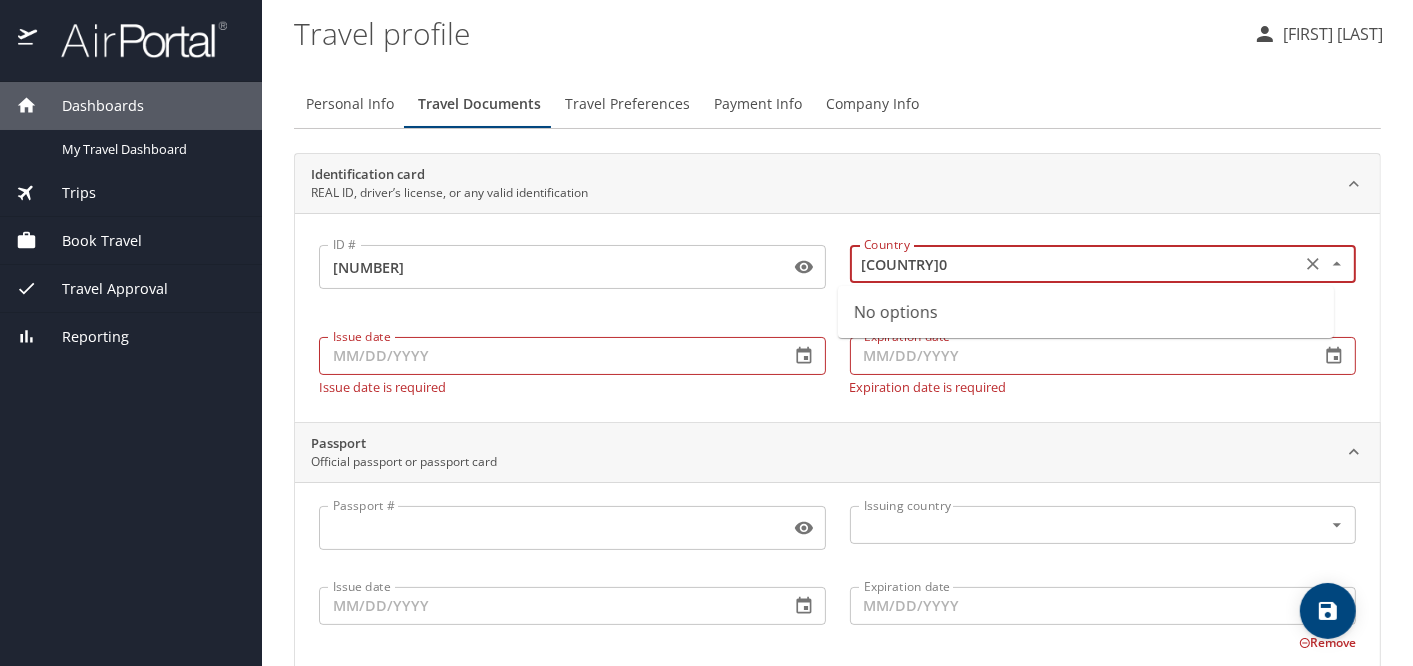 type 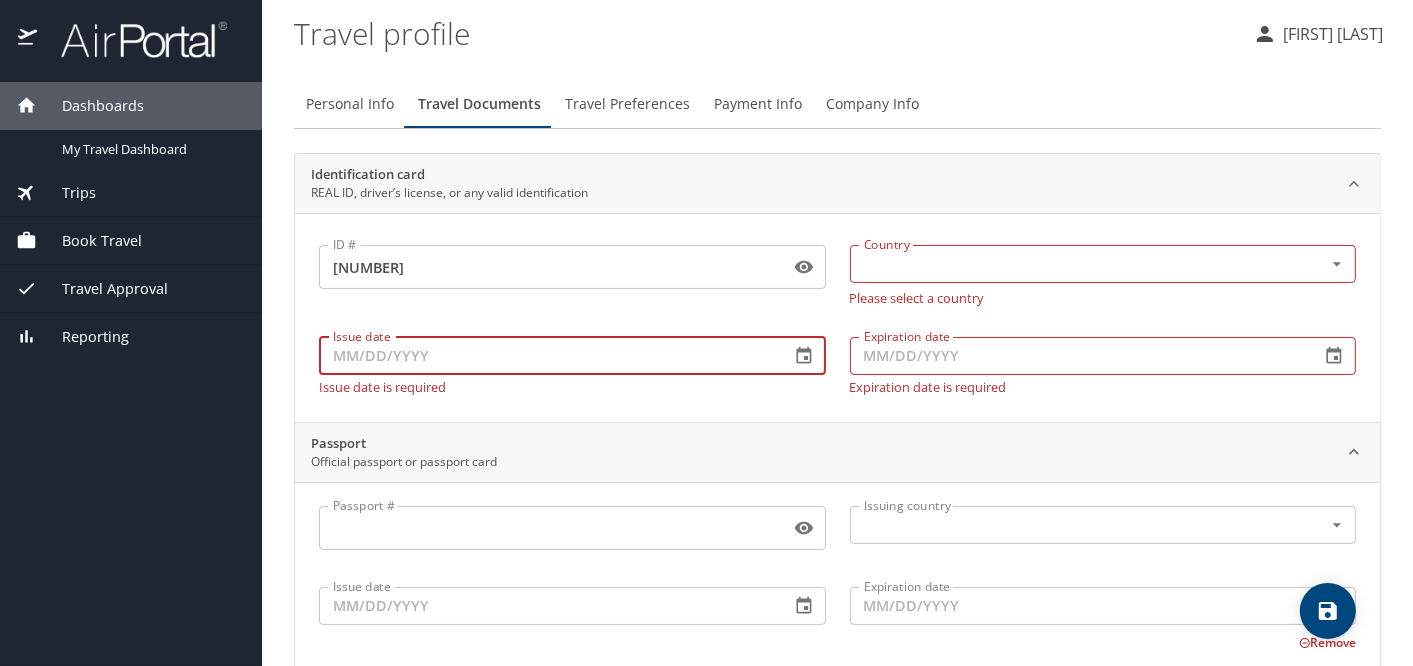 click on "Issue date" at bounding box center [546, 356] 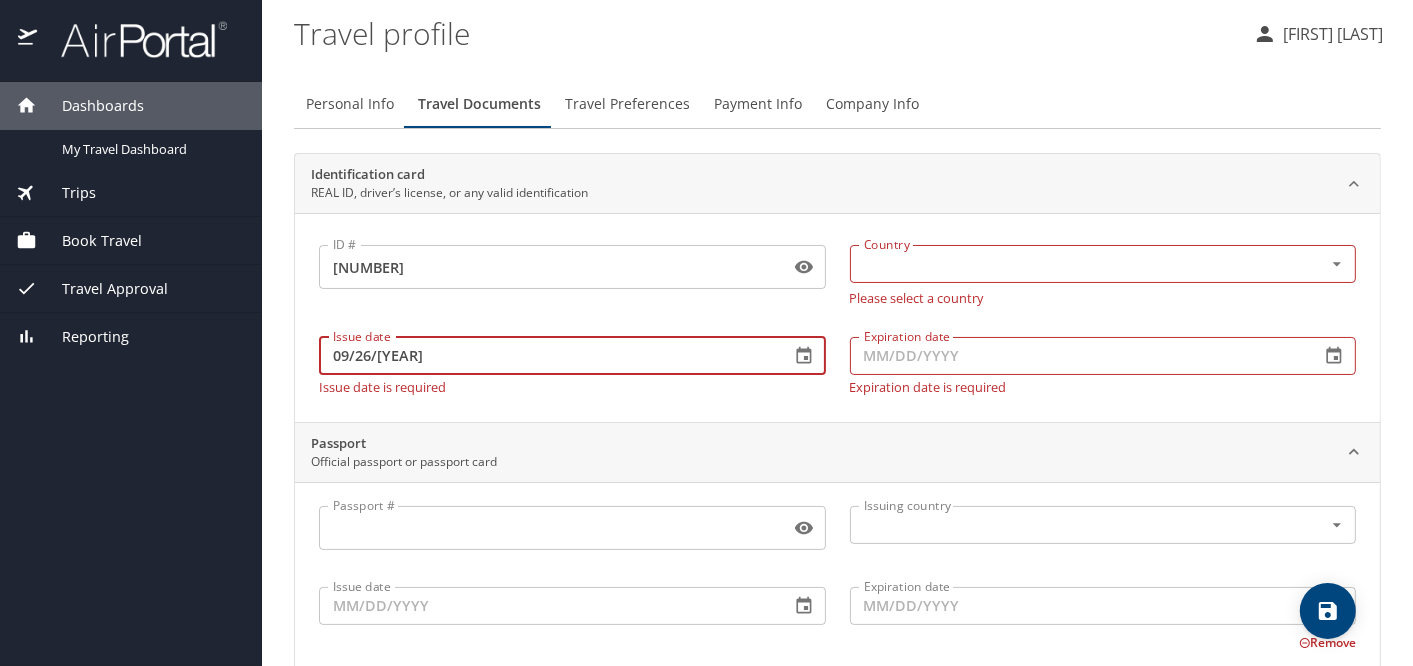 type on "09/26/2023" 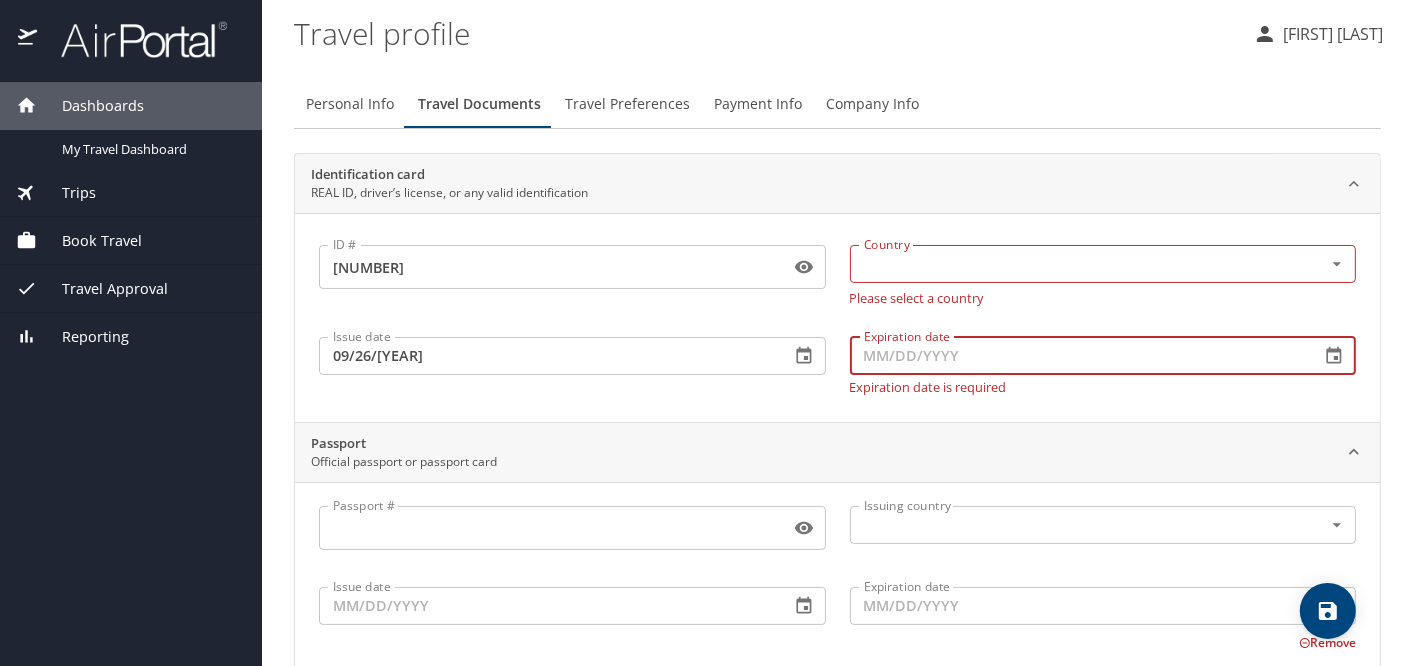 click on "Expiration date" at bounding box center (1077, 356) 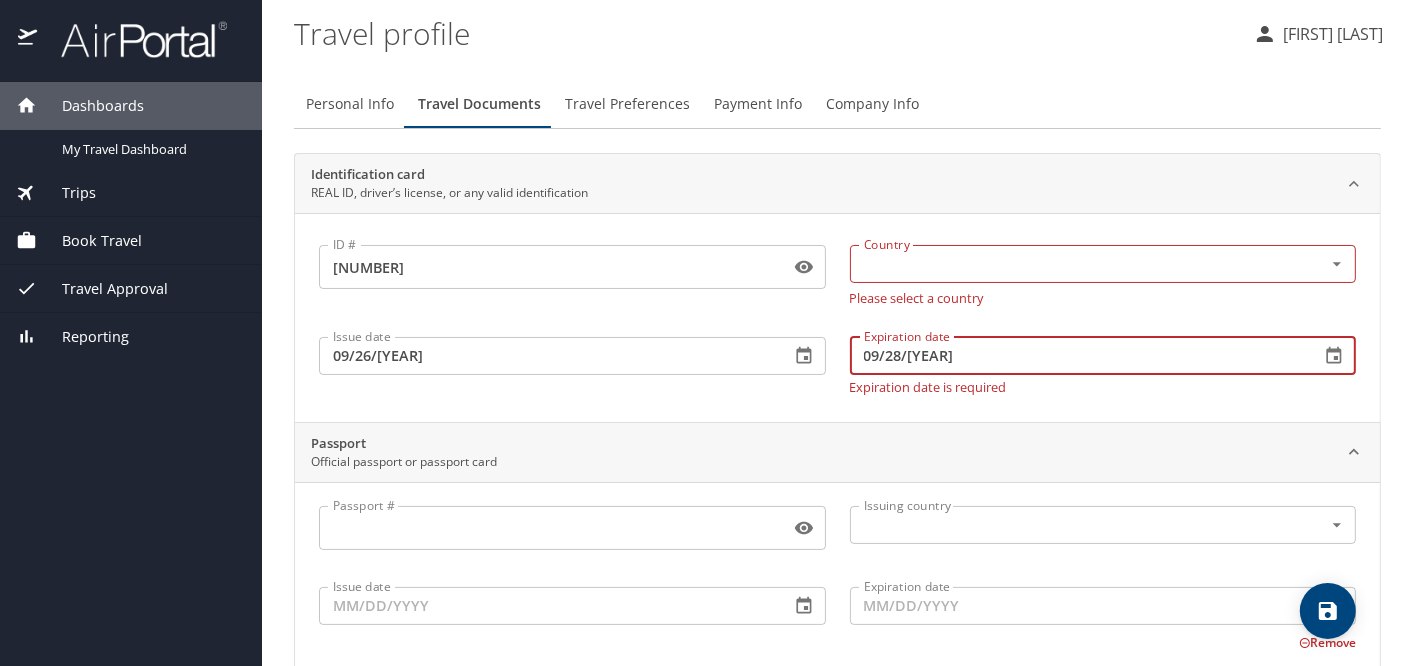 type on "09/28/2029" 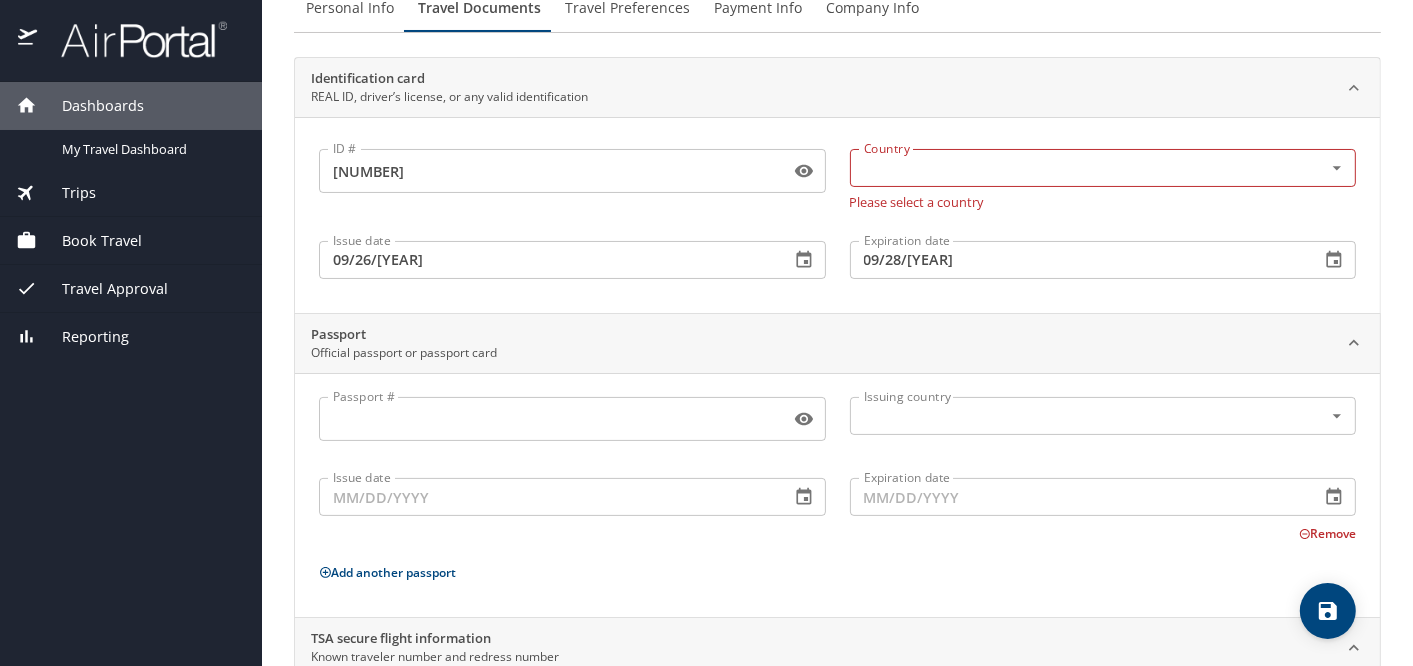 scroll, scrollTop: 97, scrollLeft: 0, axis: vertical 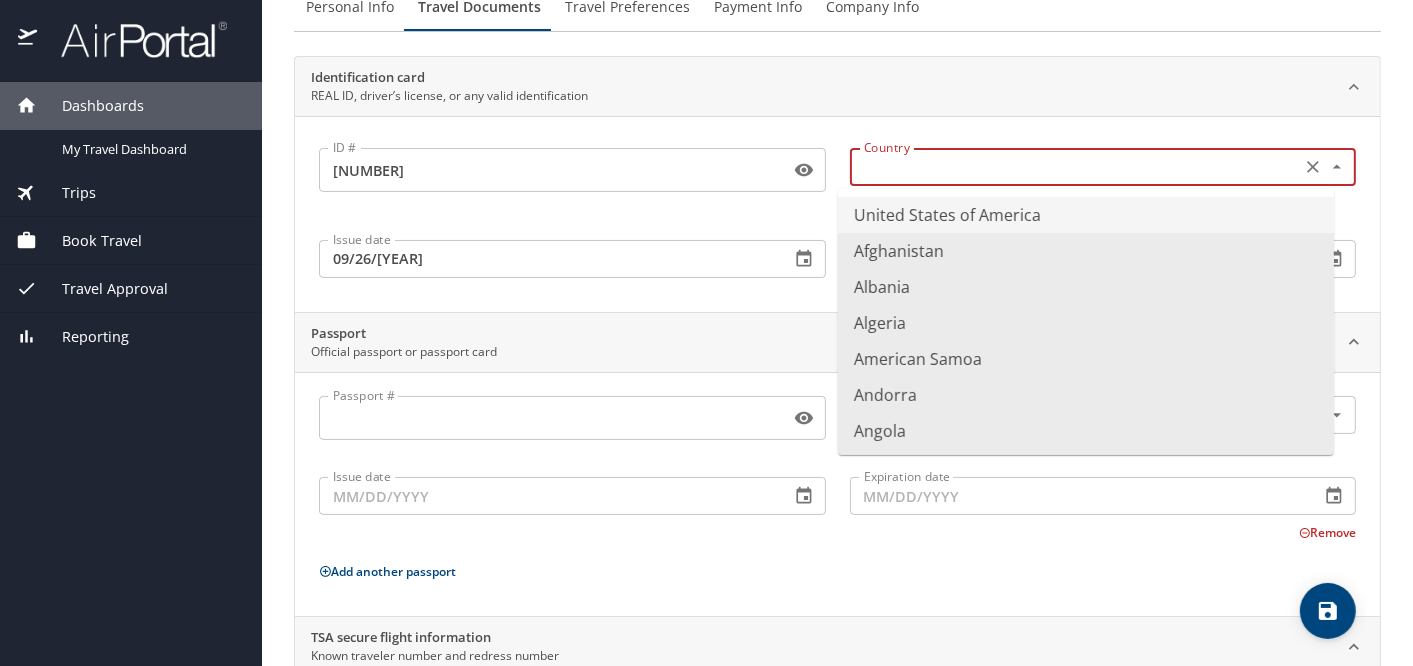 click at bounding box center [1074, 167] 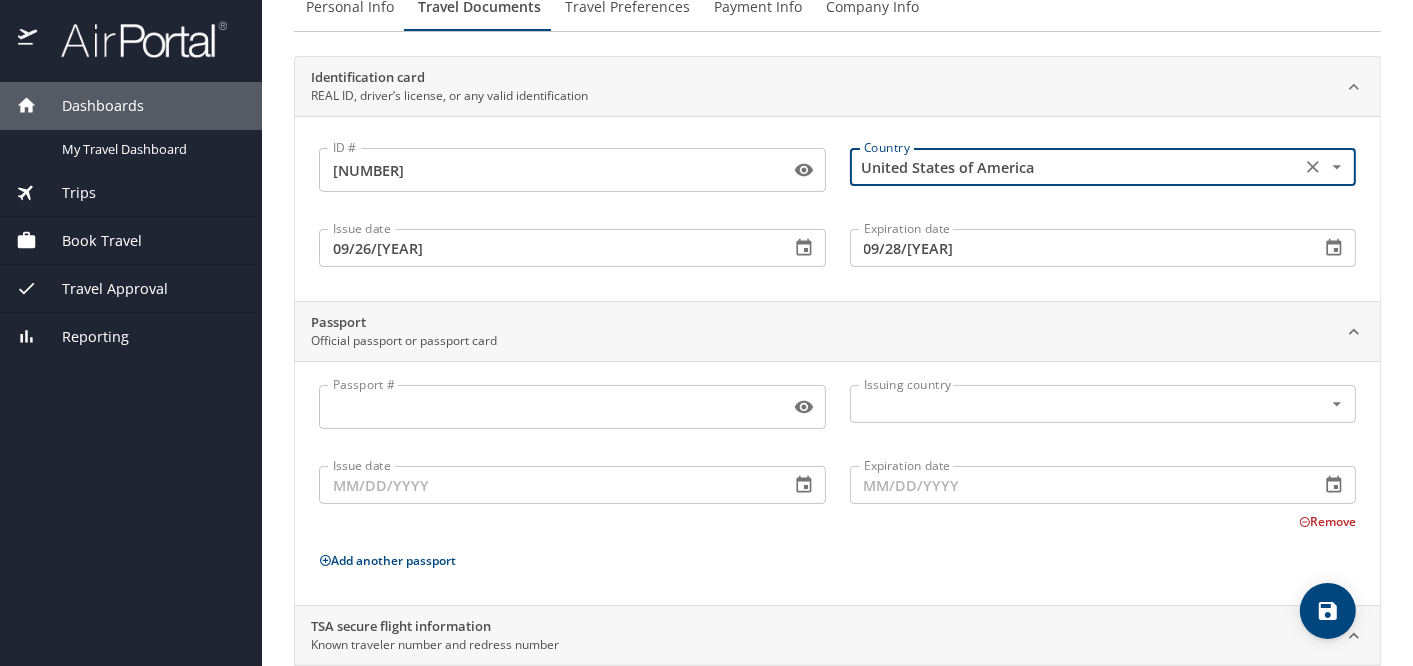 click on "Travel profile Shana Roberts Personal Info Travel Documents Travel Preferences Payment Info Company Info Identification card REAL ID, driver’s license, or any valid identification   ID # 009210656 ID # Country United States of America Country Issue date 09/26/2023 Issue date Expiration date 09/28/2029 Expiration date Passport Official passport or passport card   Passport # Passport # Issuing country Issuing country Issue date Issue date Expiration date Expiration date  Remove  Add another passport TSA secure flight information Known traveler number and redress number   Known Traveler Number (KTN) Known Traveler Number (KTN) TSA PreCheck, Global Entry, NEXUS, SENTRI   Redress Number Redress Number" at bounding box center [837, 333] 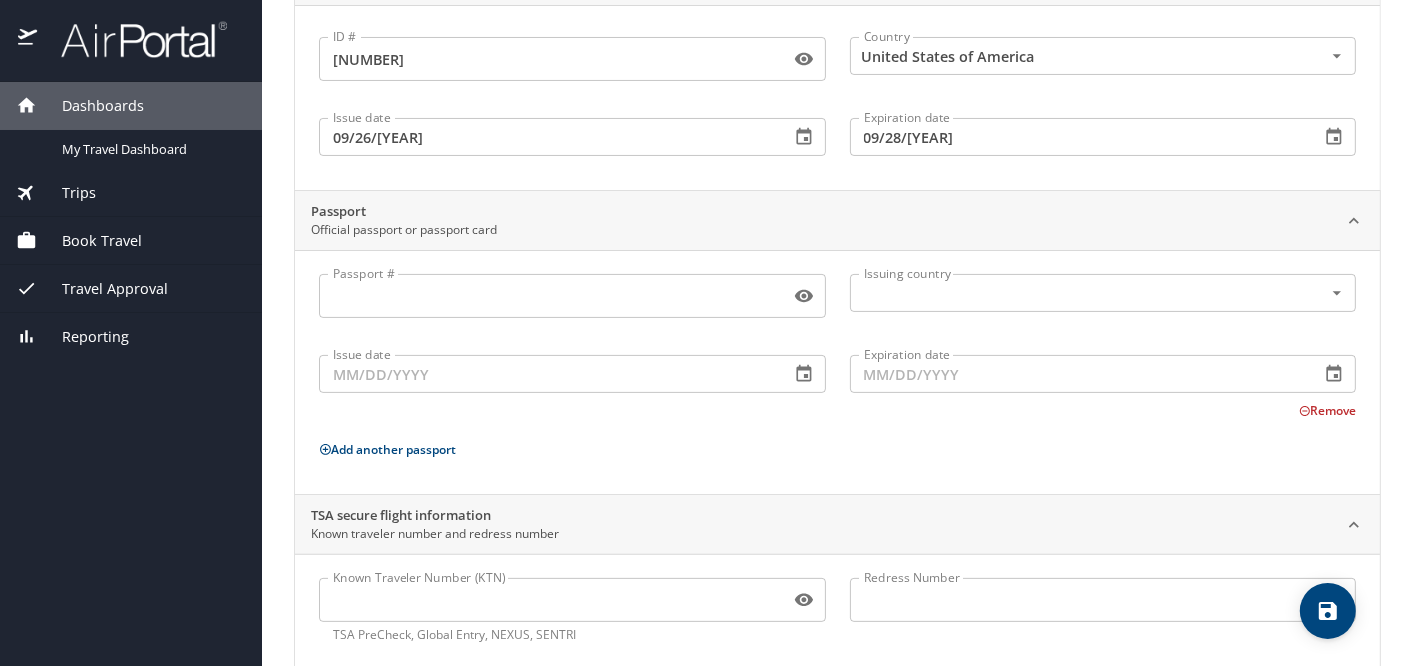 scroll, scrollTop: 244, scrollLeft: 0, axis: vertical 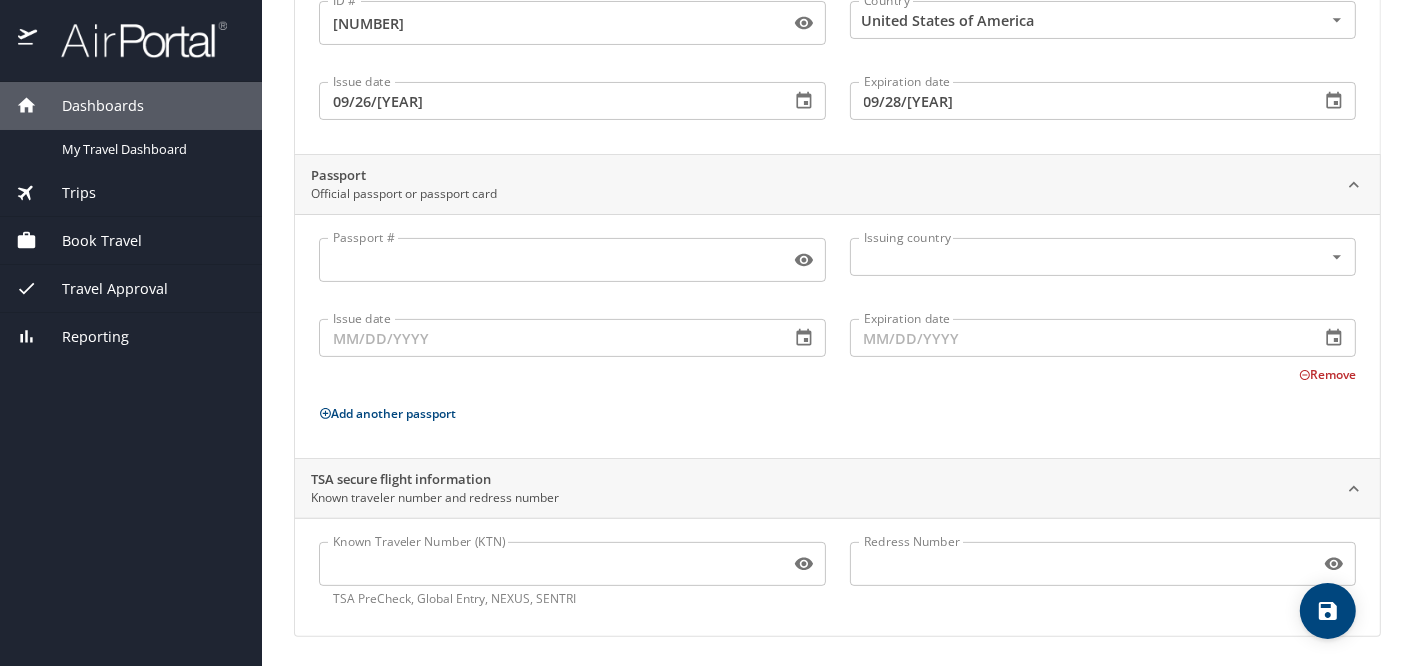 click at bounding box center [1328, 611] 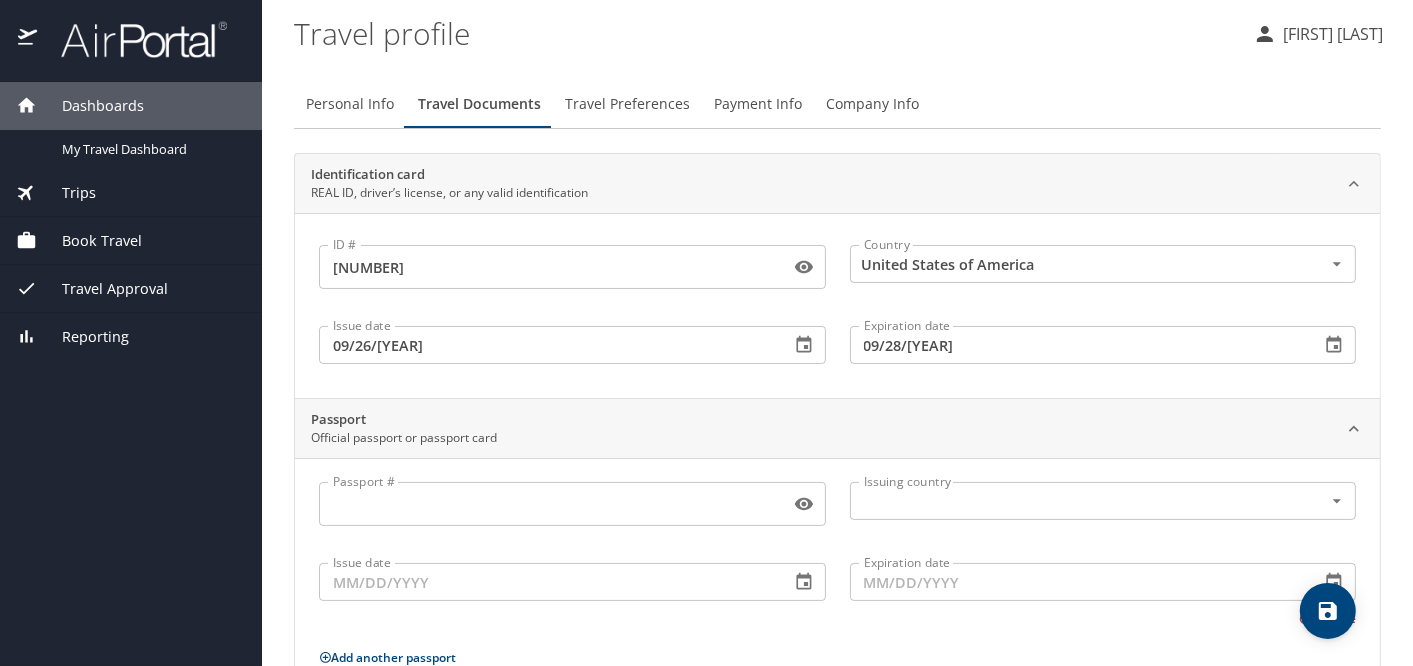 click on "Travel Preferences" at bounding box center (627, 104) 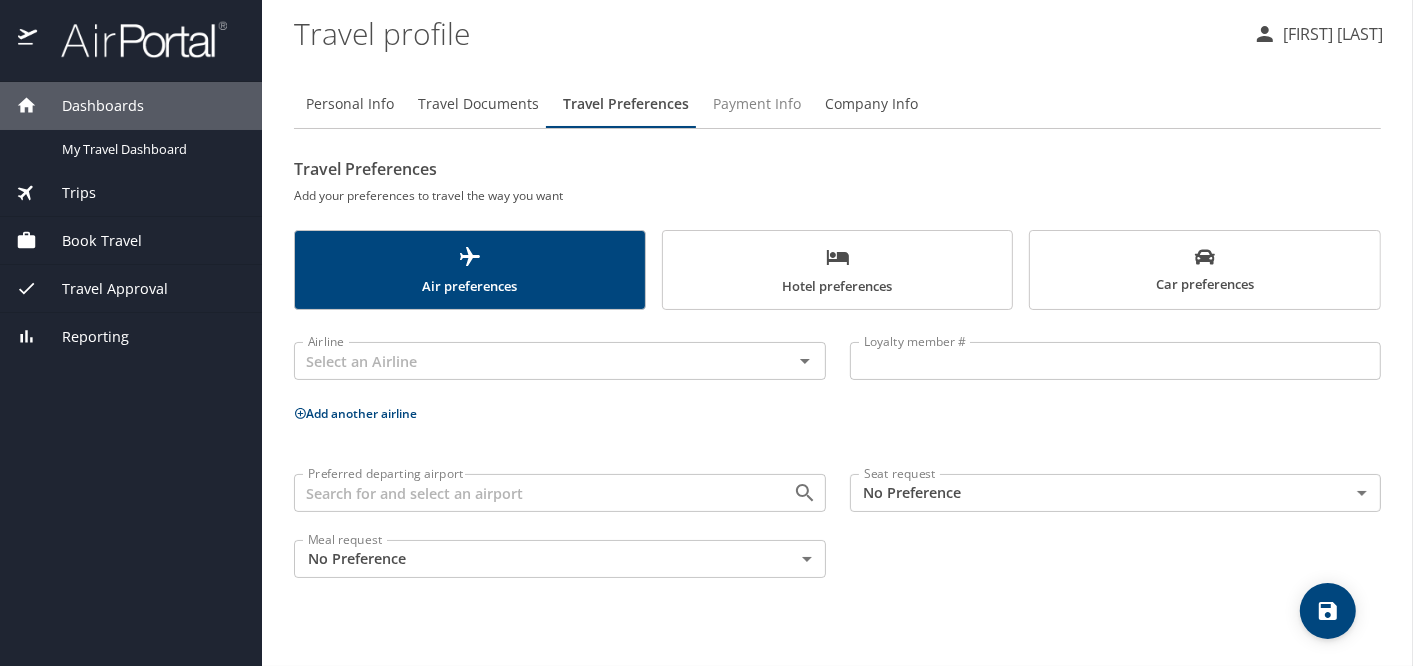 click on "Payment Info" at bounding box center (757, 104) 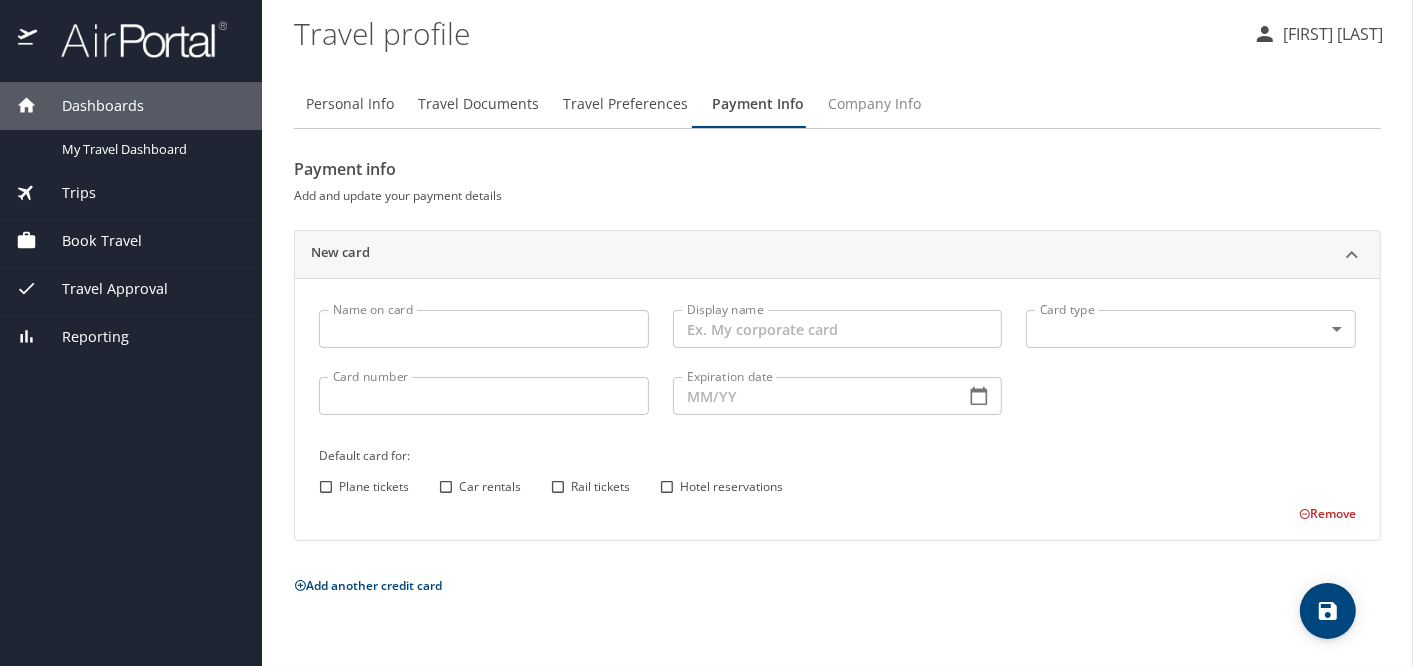 click on "Company Info" at bounding box center (874, 104) 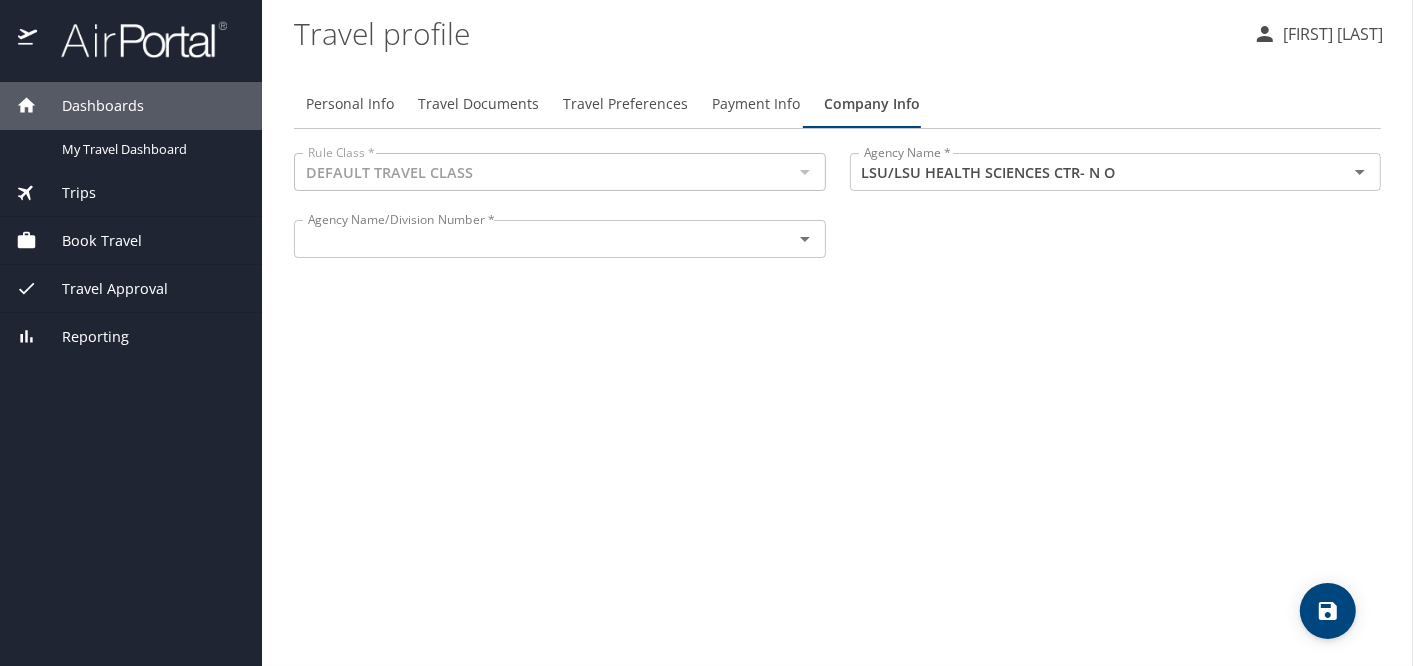 click at bounding box center (804, 172) 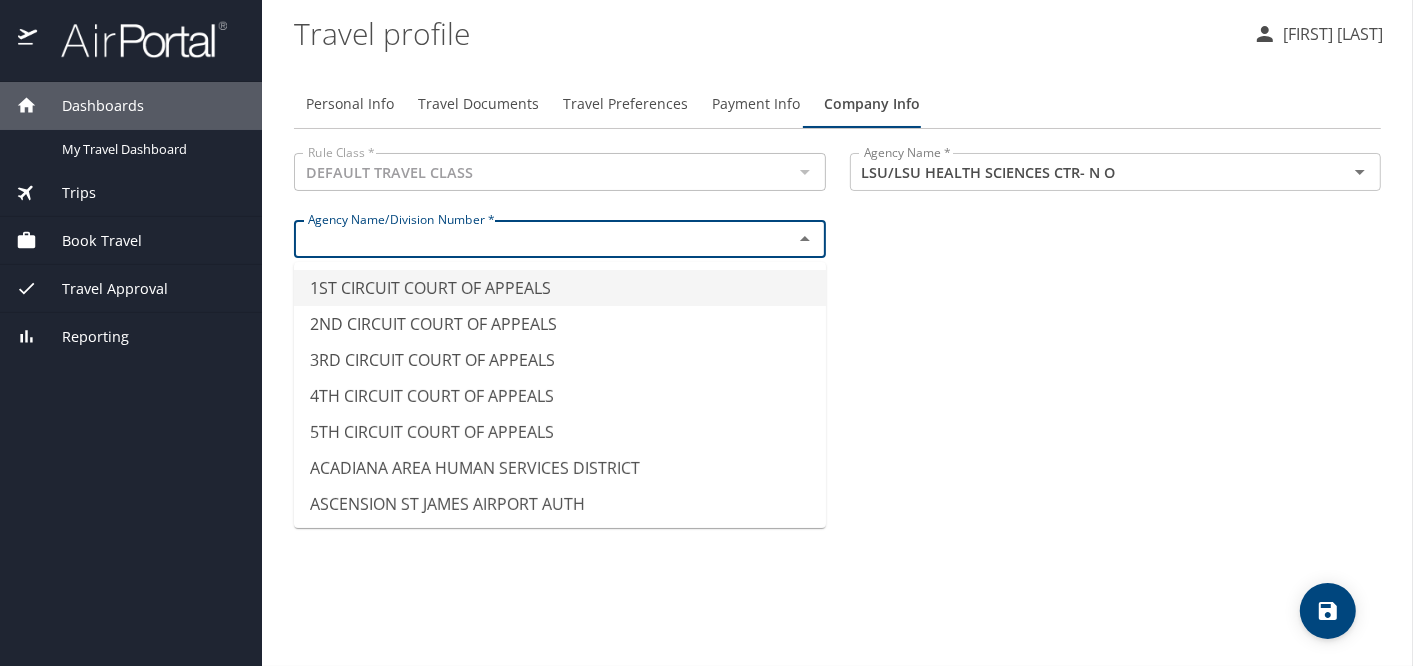 click 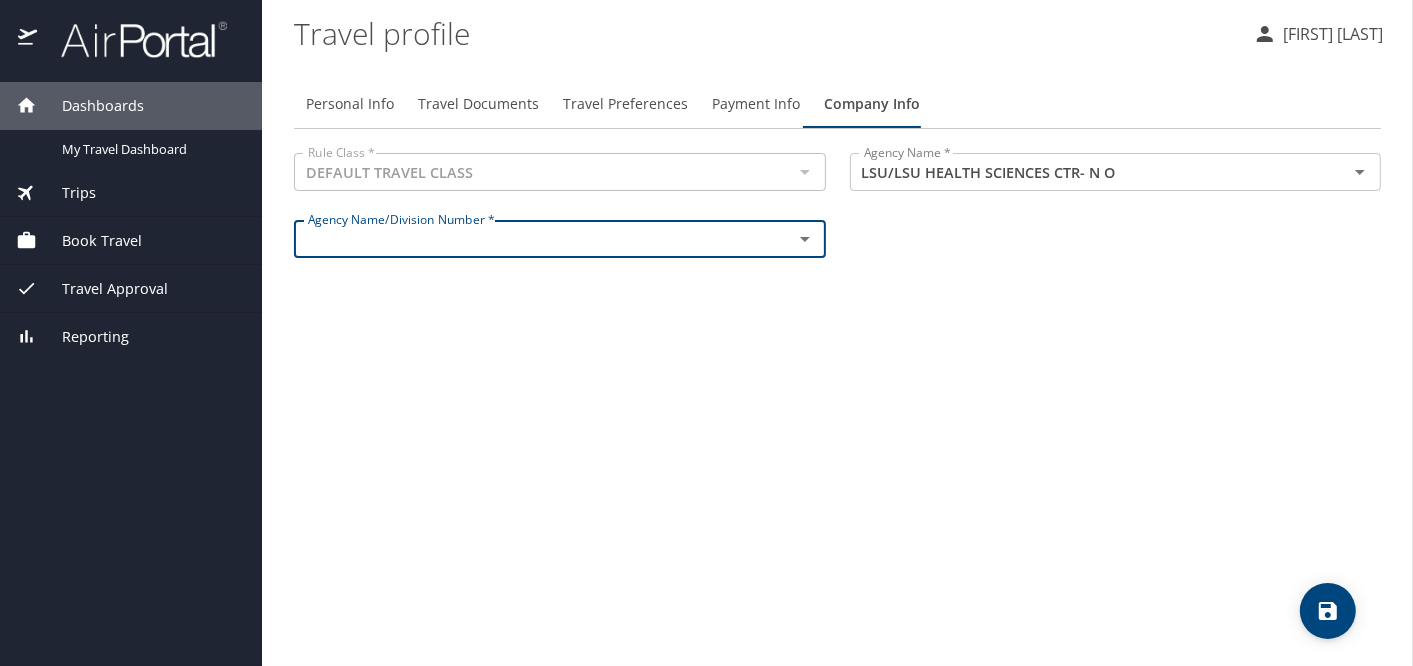 click on "Personal Info Travel Documents Travel Preferences Payment Info Company Info Rule Class   * DEFAULT TRAVEL CLASS Rule Class   * Agency Name   * LSU/LSU HEALTH SCIENCES CTR- N O Agency Name   * Agency Name/Division Number   * Agency Name/Division Number   *" at bounding box center [837, 365] 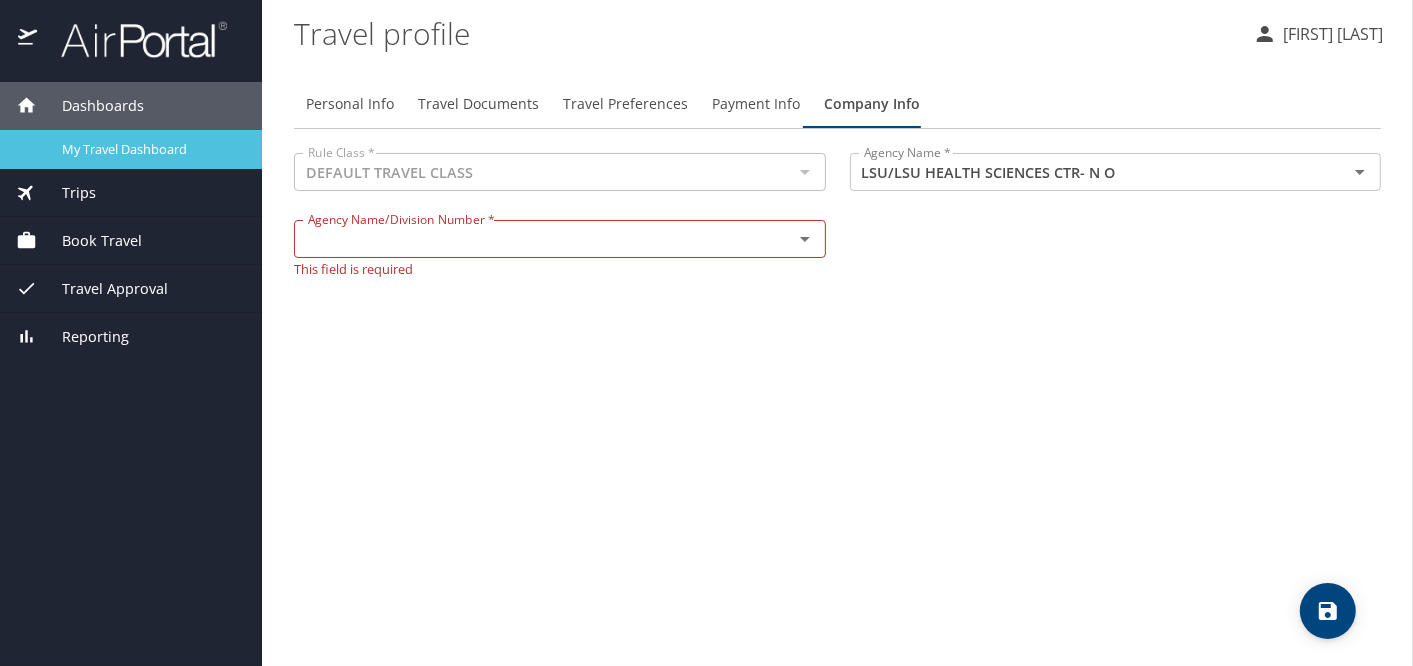 click on "My Travel Dashboard" at bounding box center [131, 149] 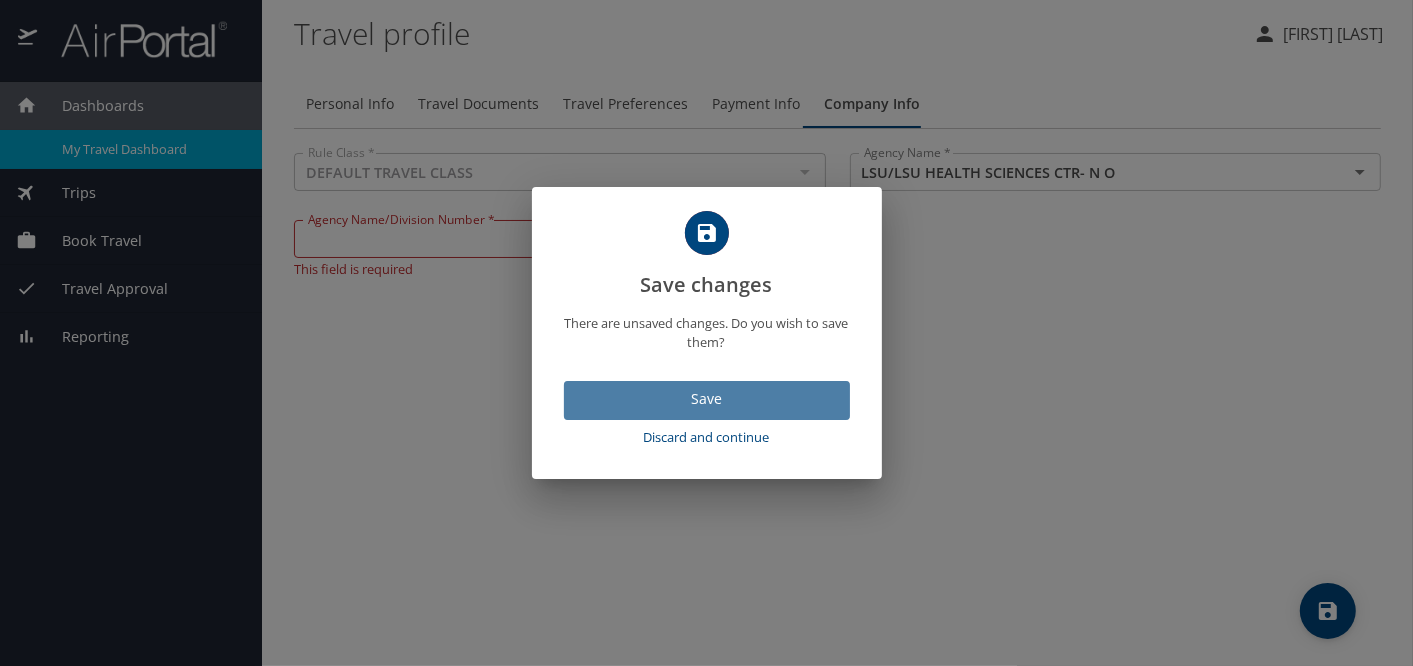 click on "Save" at bounding box center (707, 399) 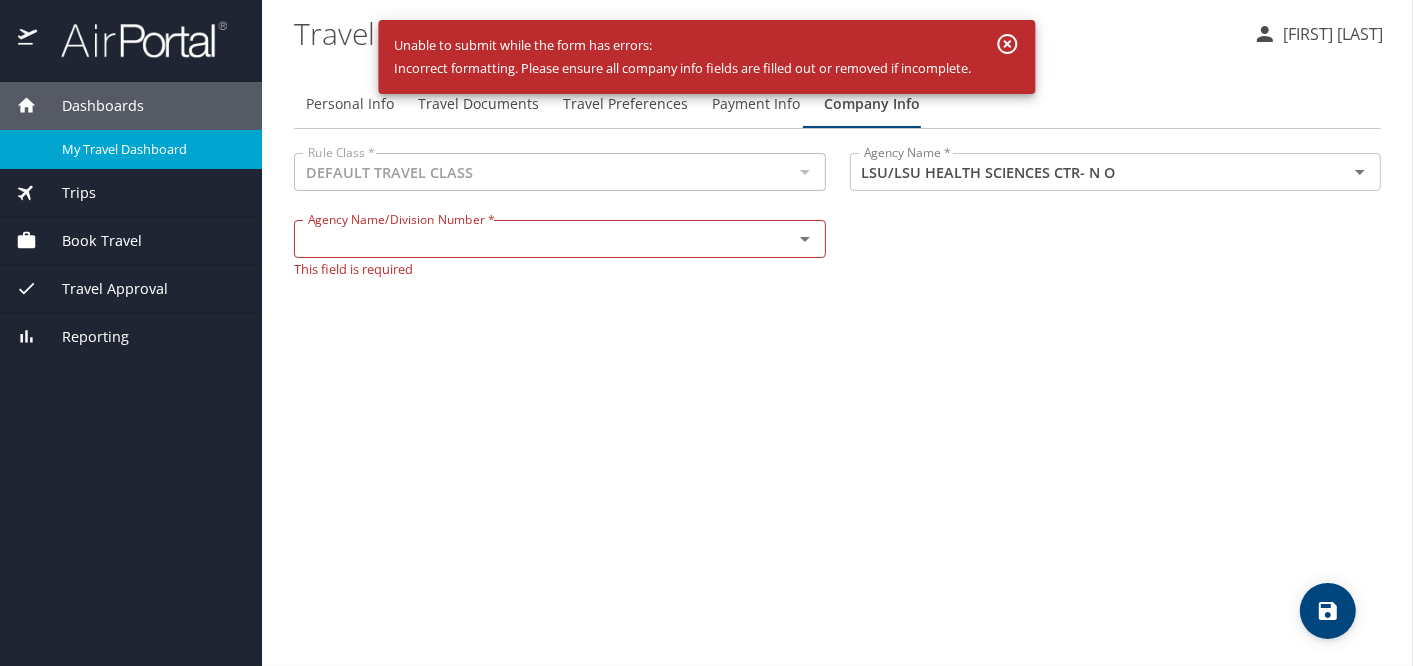 click 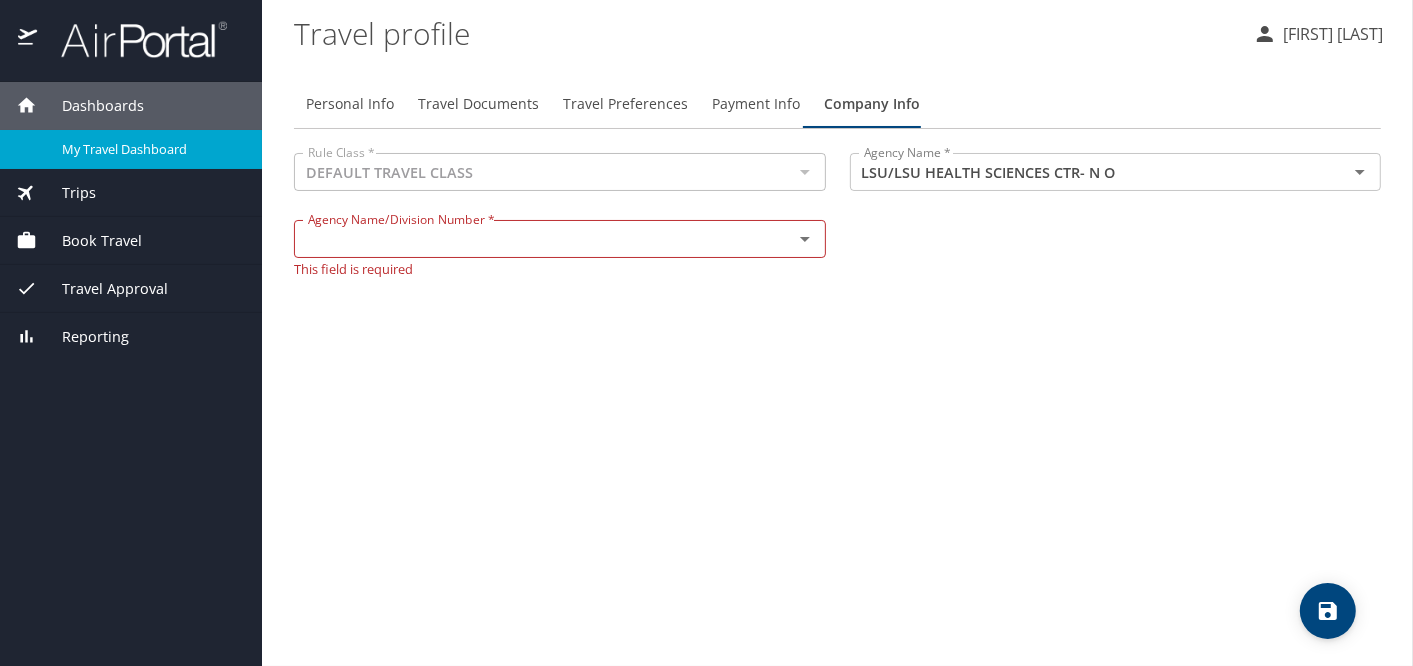 click on "Rule Class   * DEFAULT TRAVEL CLASS Rule Class   * Agency Name   * LSU/LSU HEALTH SCIENCES CTR- N O Agency Name   * Agency Name/Division Number   * Agency Name/Division Number   * This field is required" at bounding box center (837, 214) 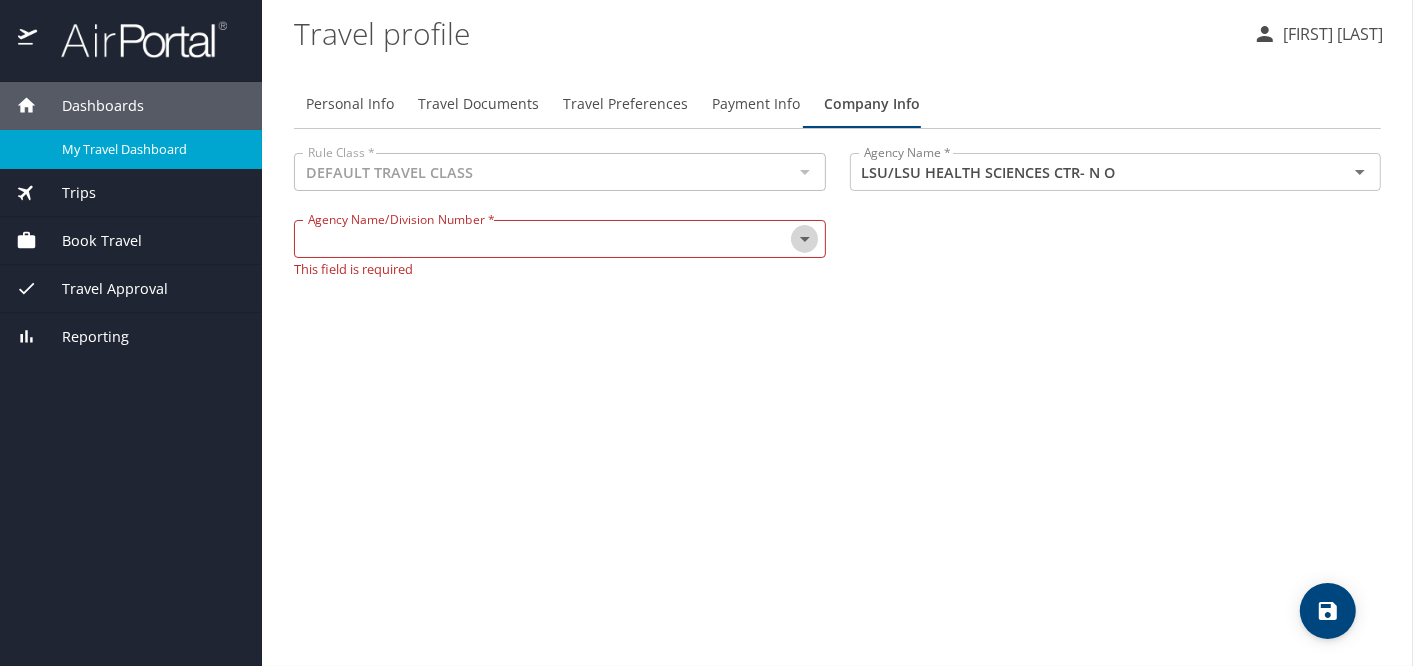 click 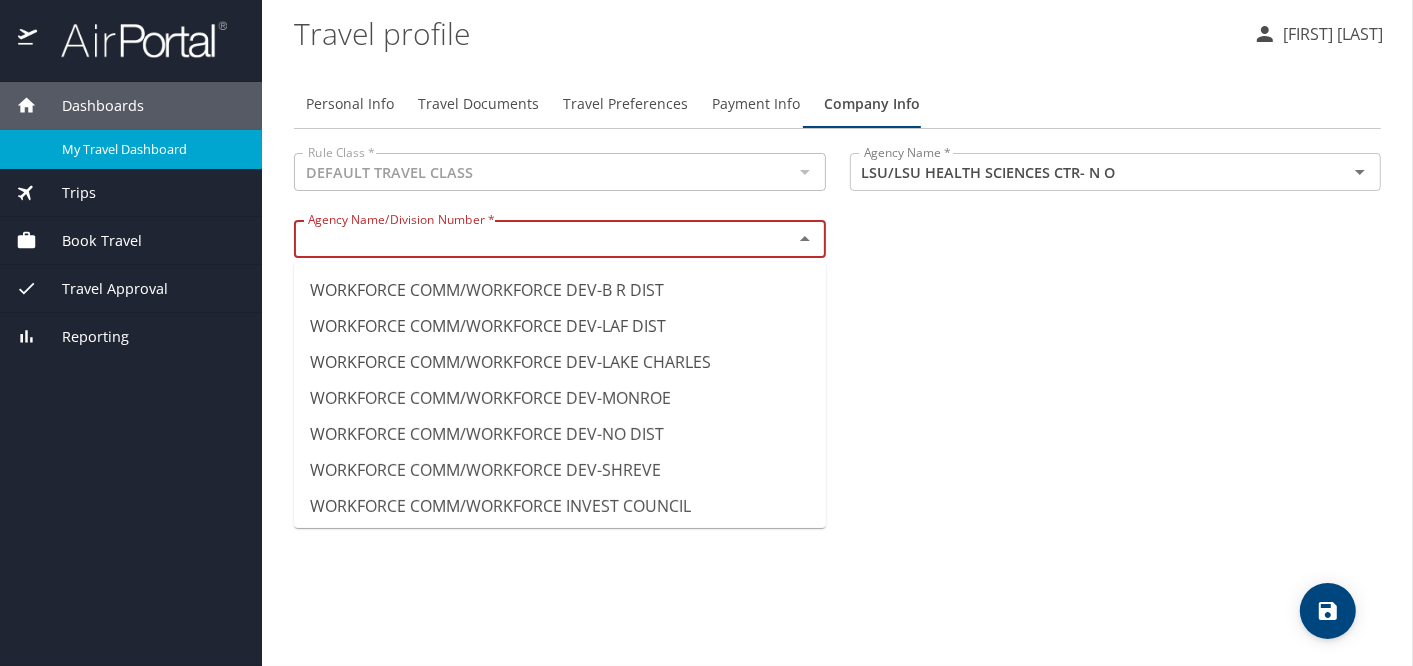 scroll, scrollTop: 0, scrollLeft: 0, axis: both 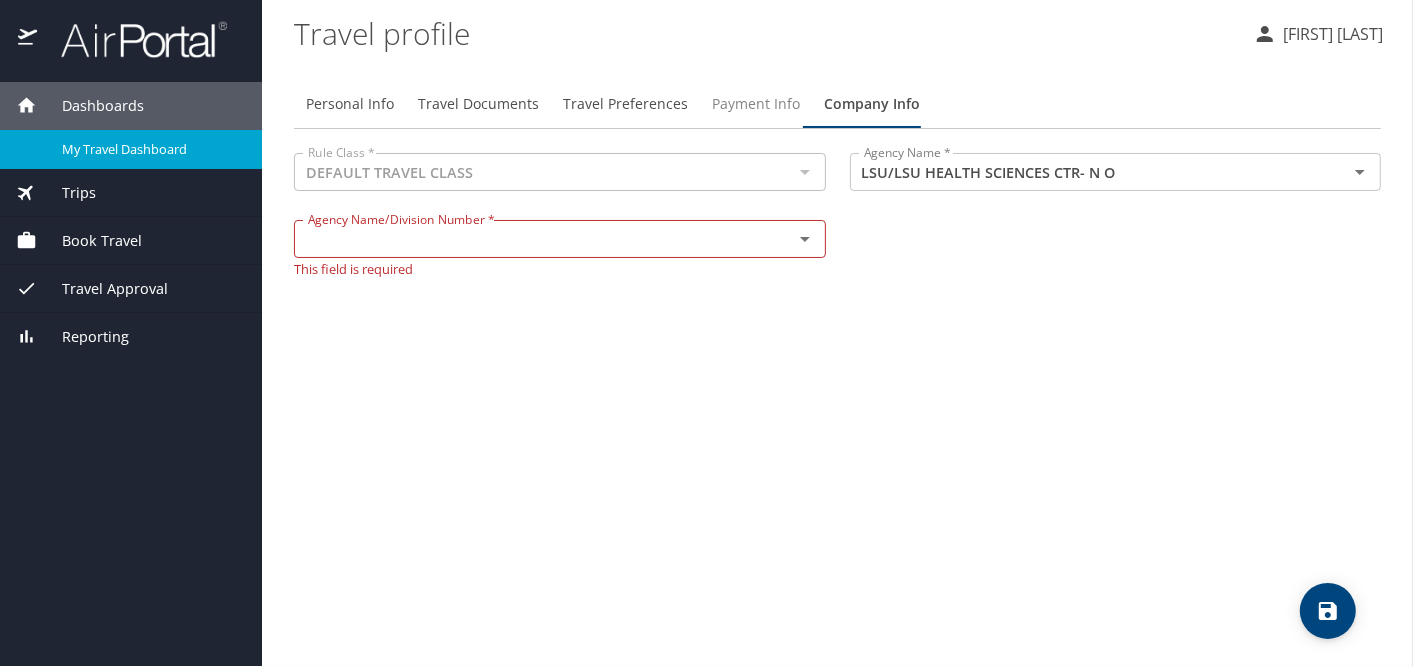 click on "Payment Info" at bounding box center (756, 104) 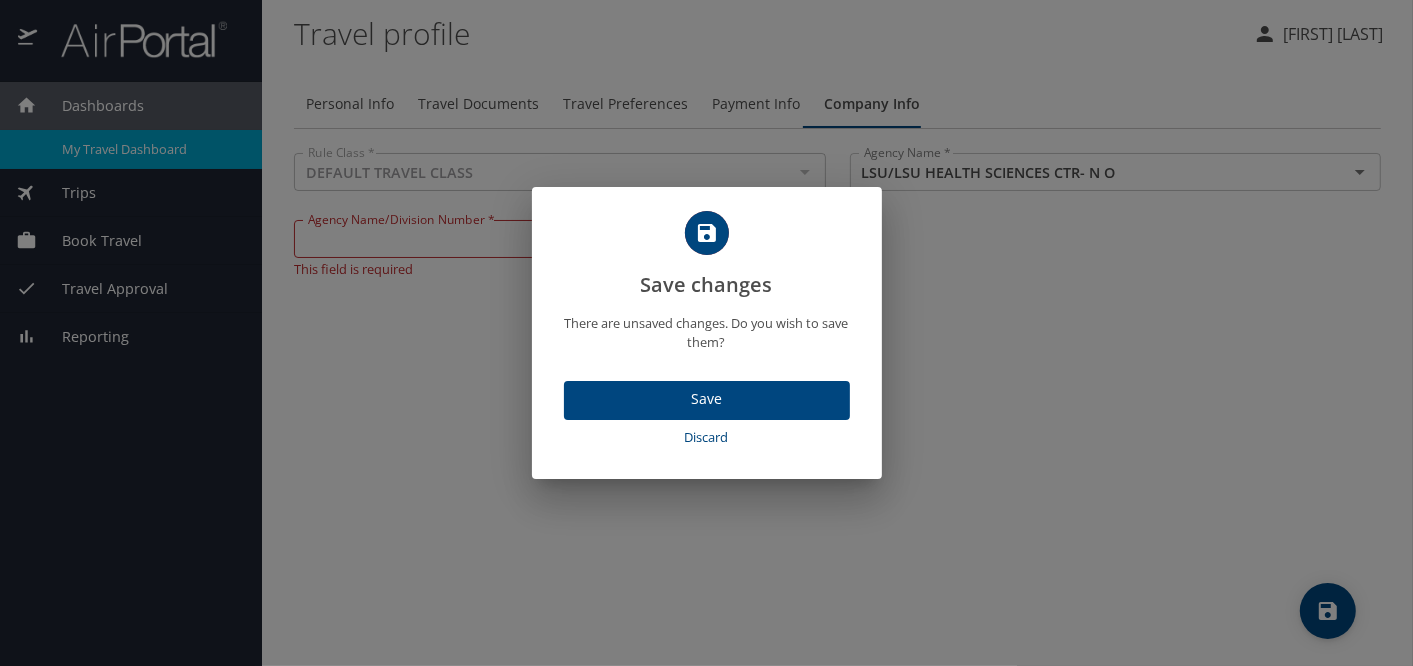 click on "Discard" at bounding box center [707, 437] 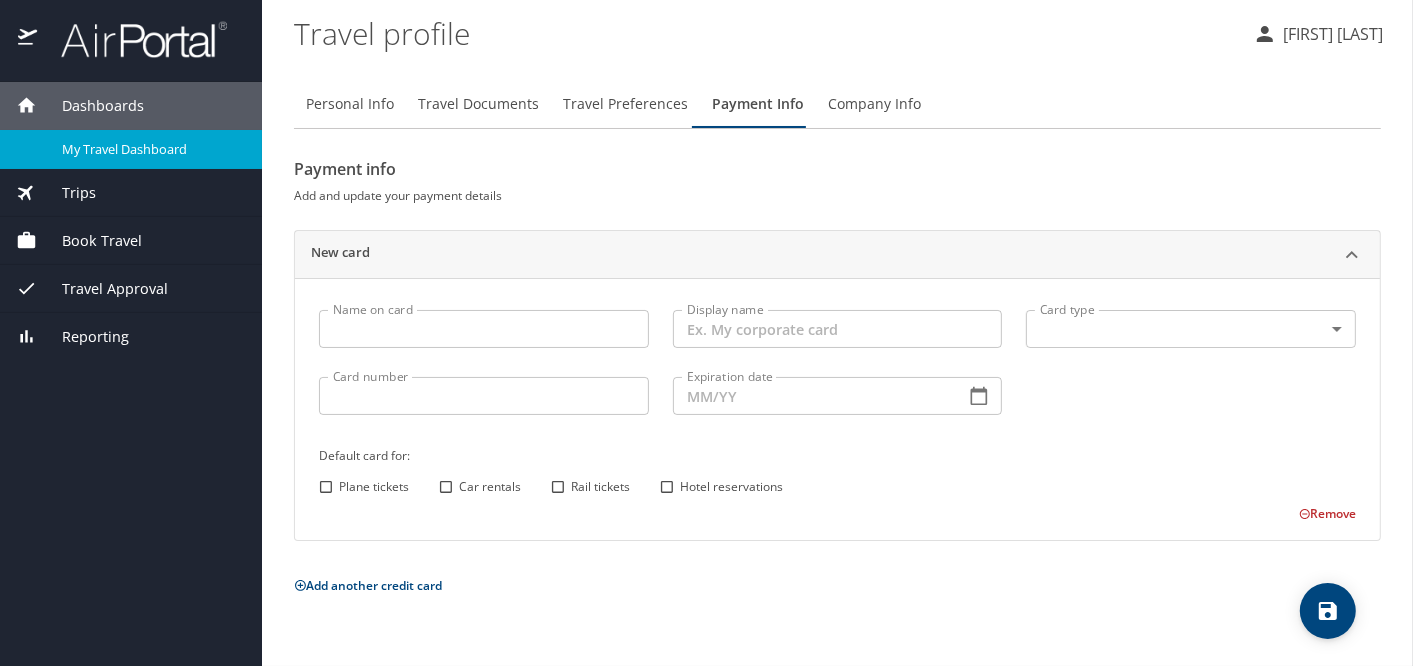 click on "Trips" at bounding box center [131, 193] 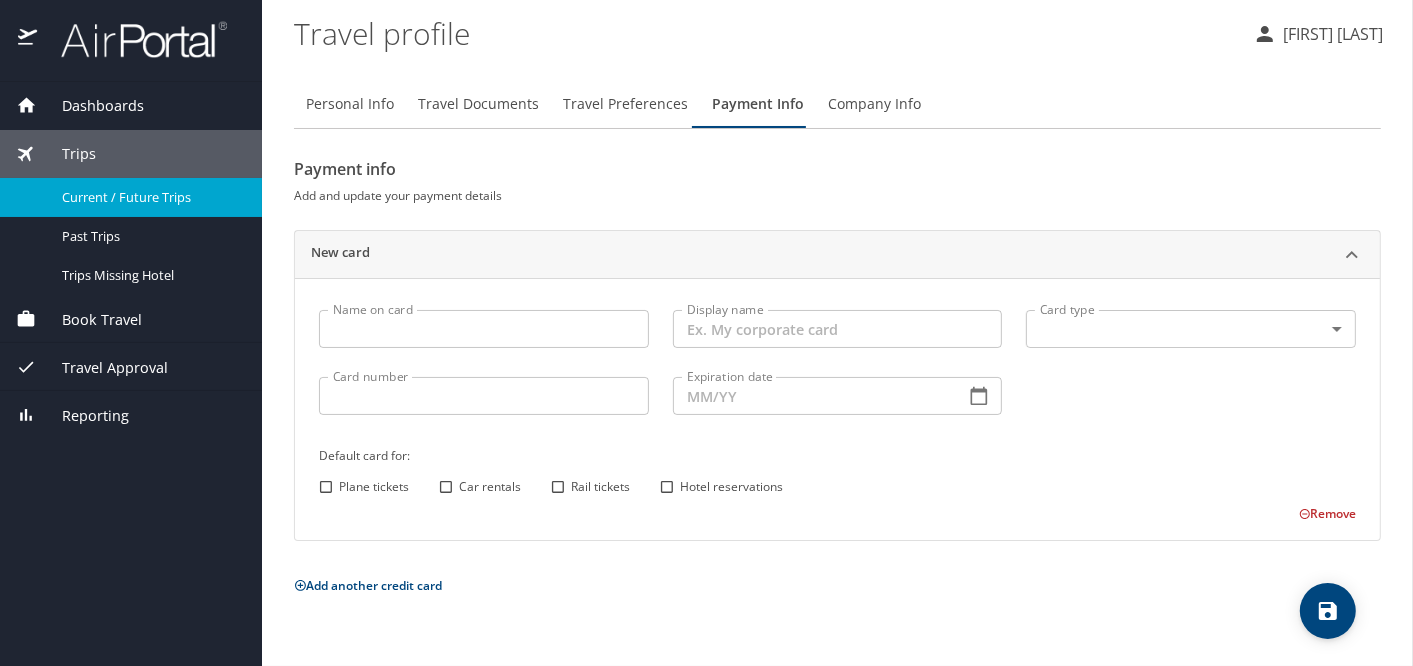 click on "Current / Future Trips" at bounding box center [150, 197] 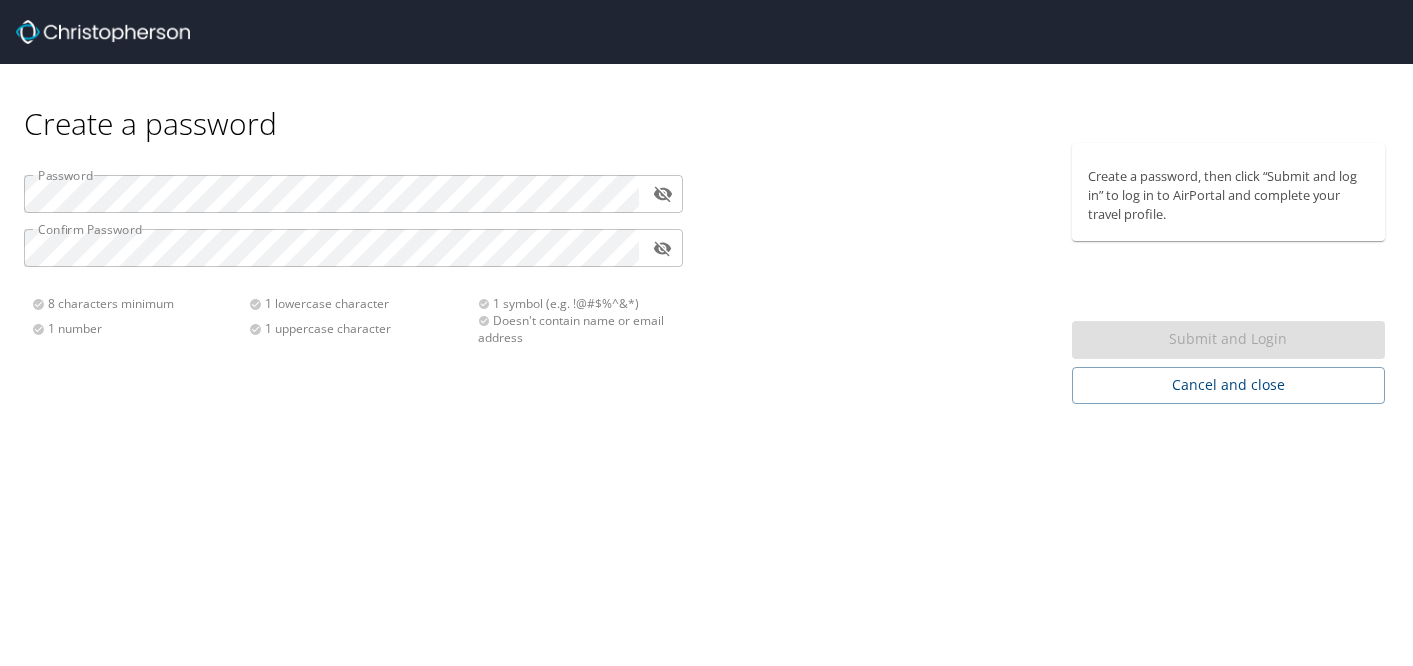 scroll, scrollTop: 0, scrollLeft: 0, axis: both 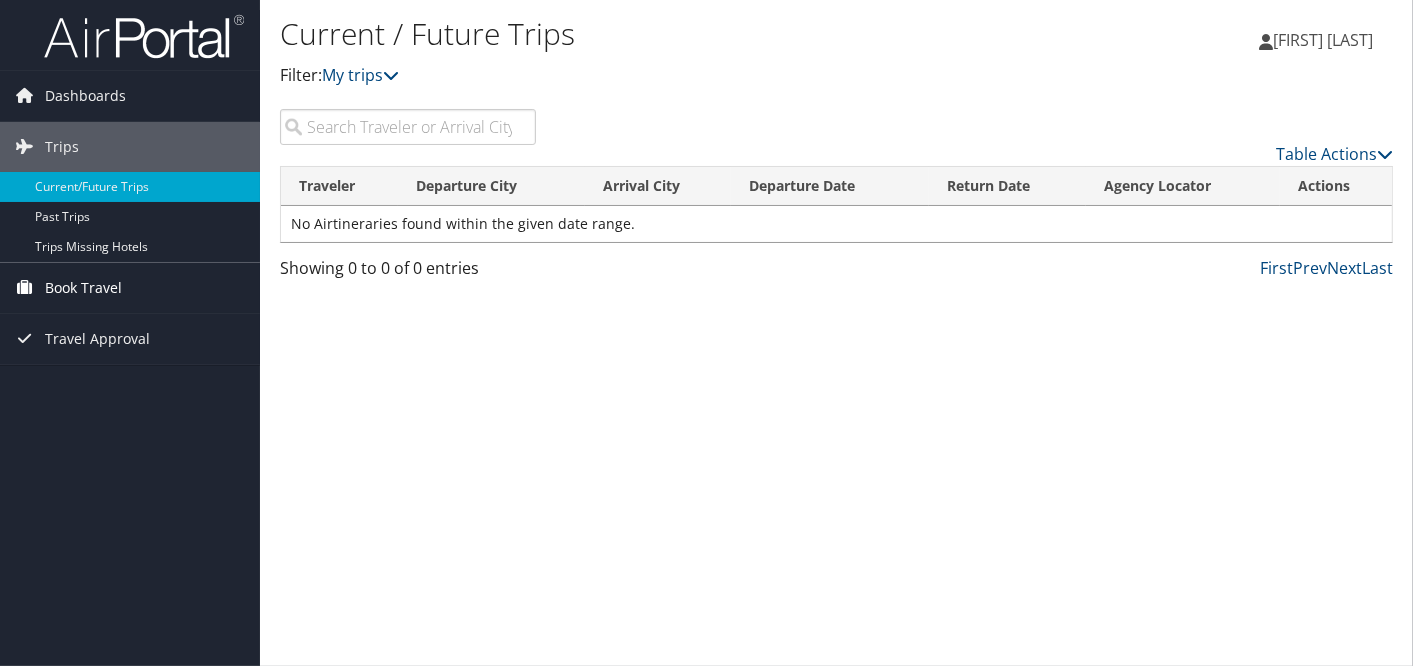 click on "Book Travel" at bounding box center [83, 288] 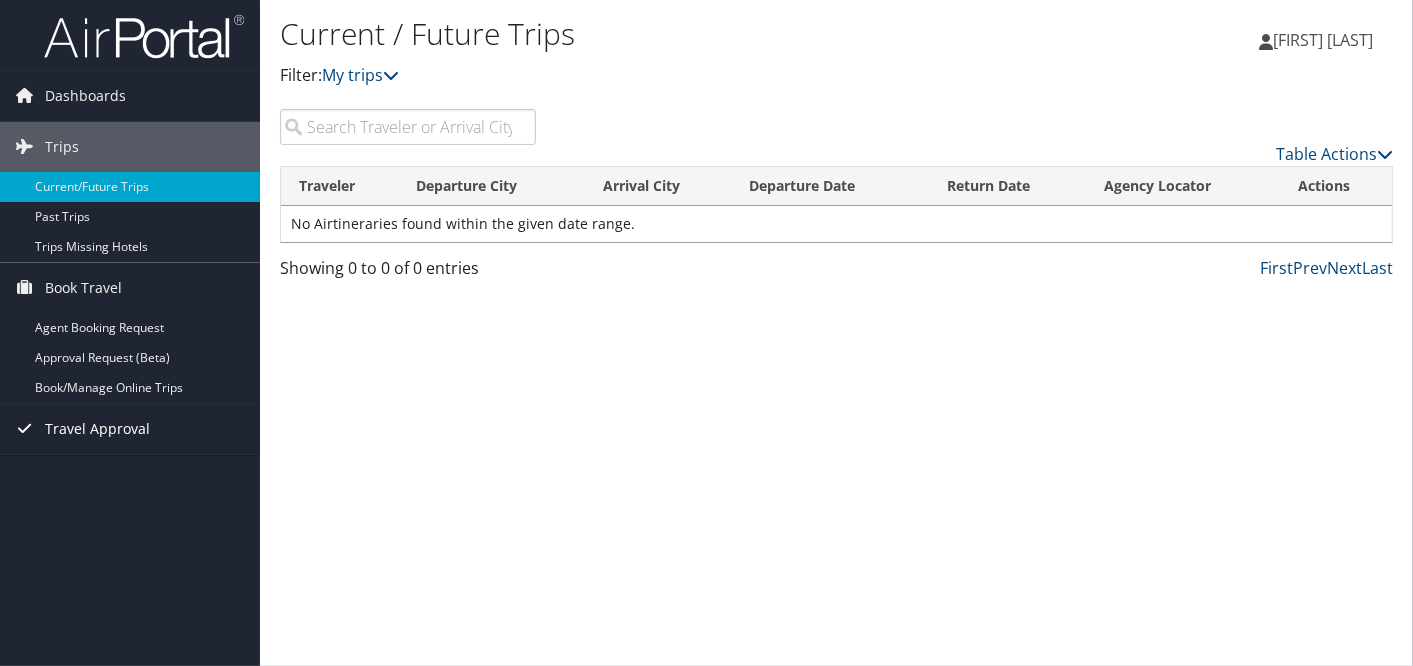 click on "Travel Approval" at bounding box center [97, 429] 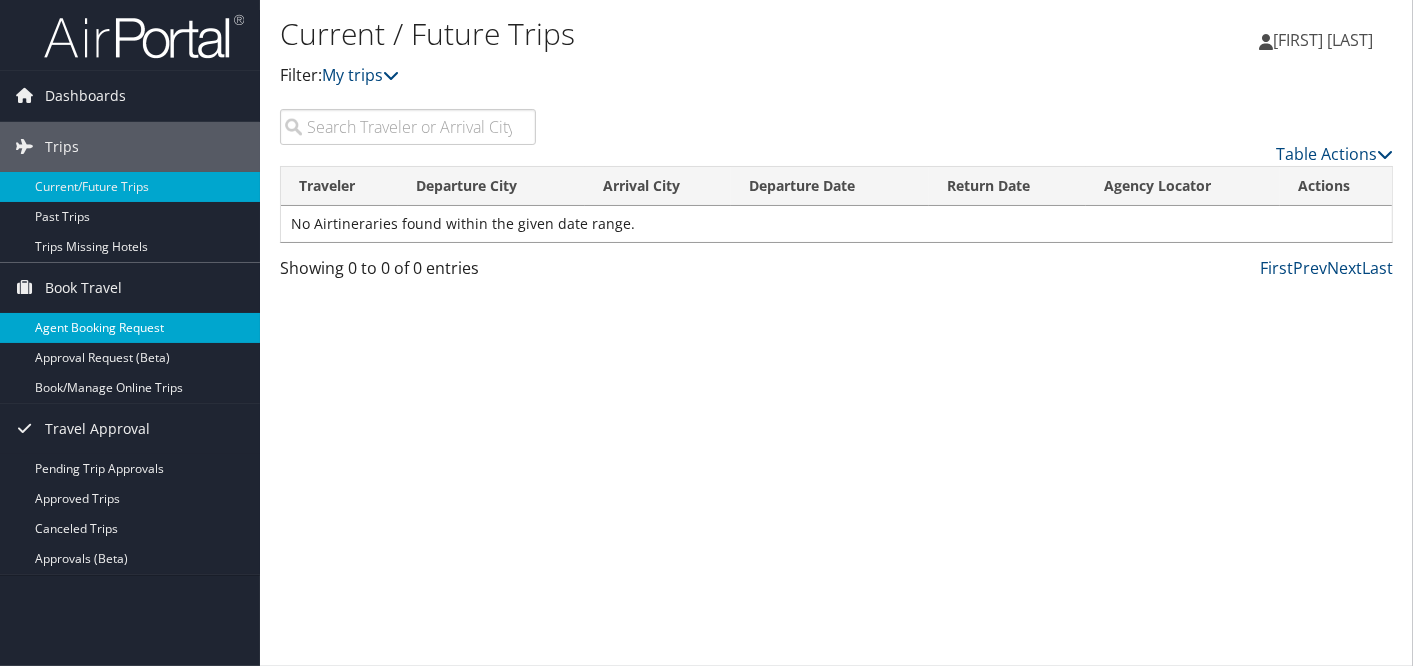 click on "Agent Booking Request" at bounding box center [130, 328] 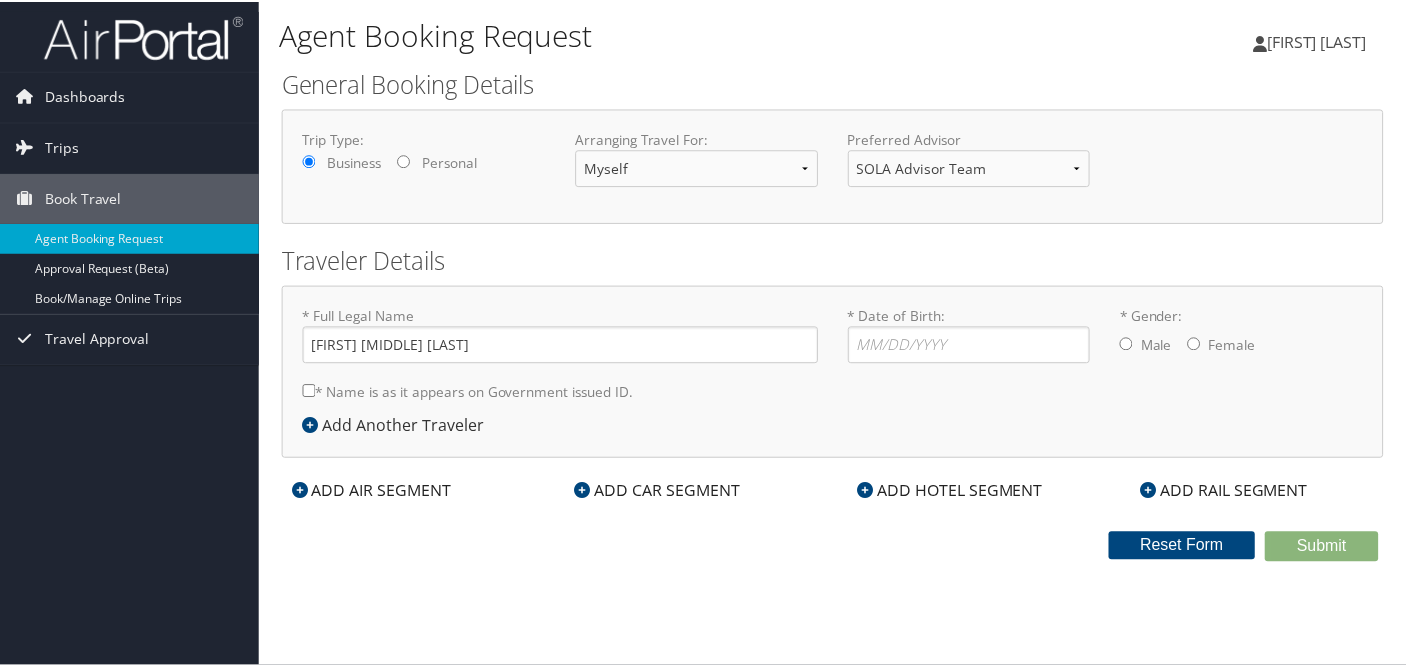 scroll, scrollTop: 0, scrollLeft: 0, axis: both 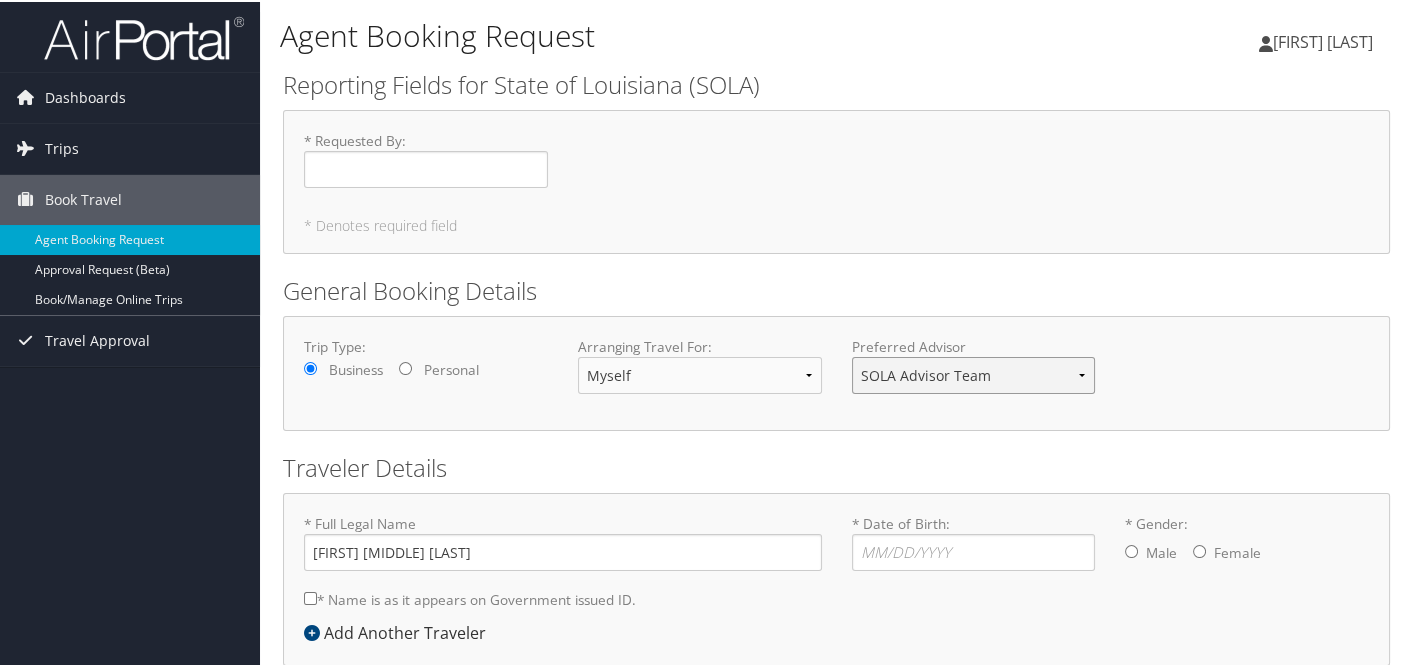 click on "SOLA Advisor Team" at bounding box center [974, 373] 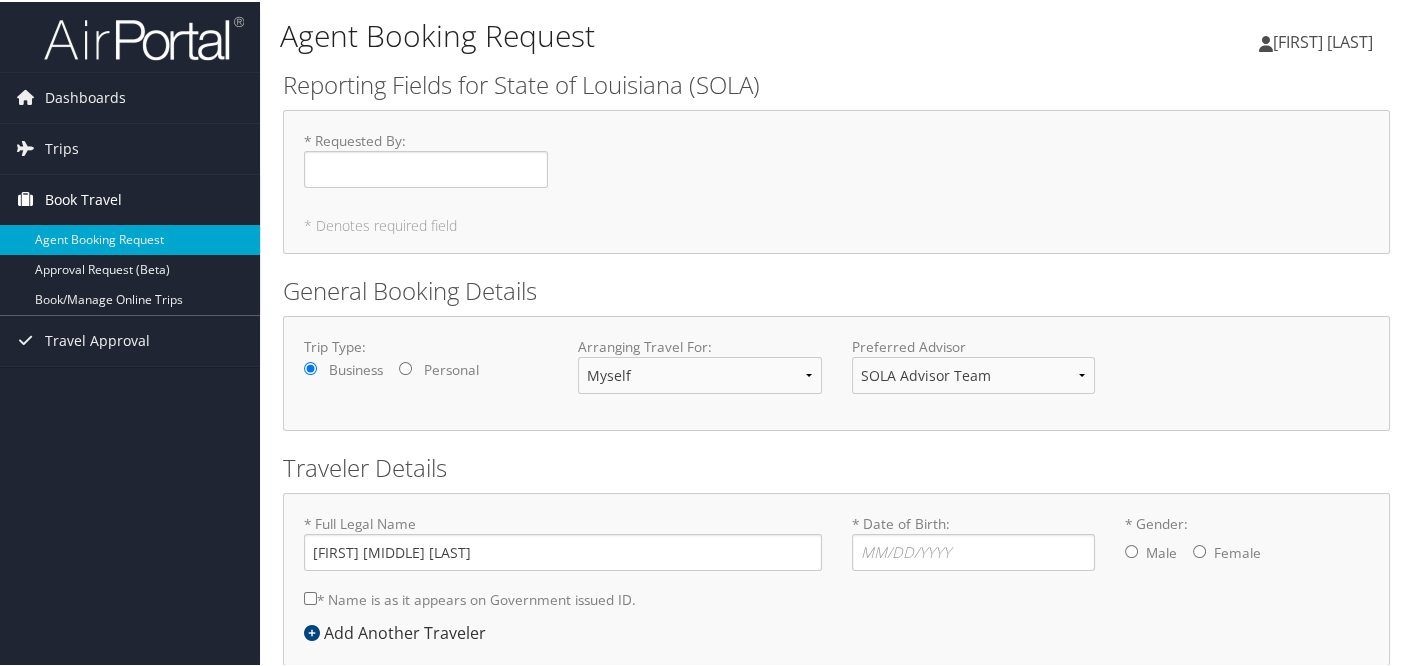 click on "Book Travel" at bounding box center (83, 198) 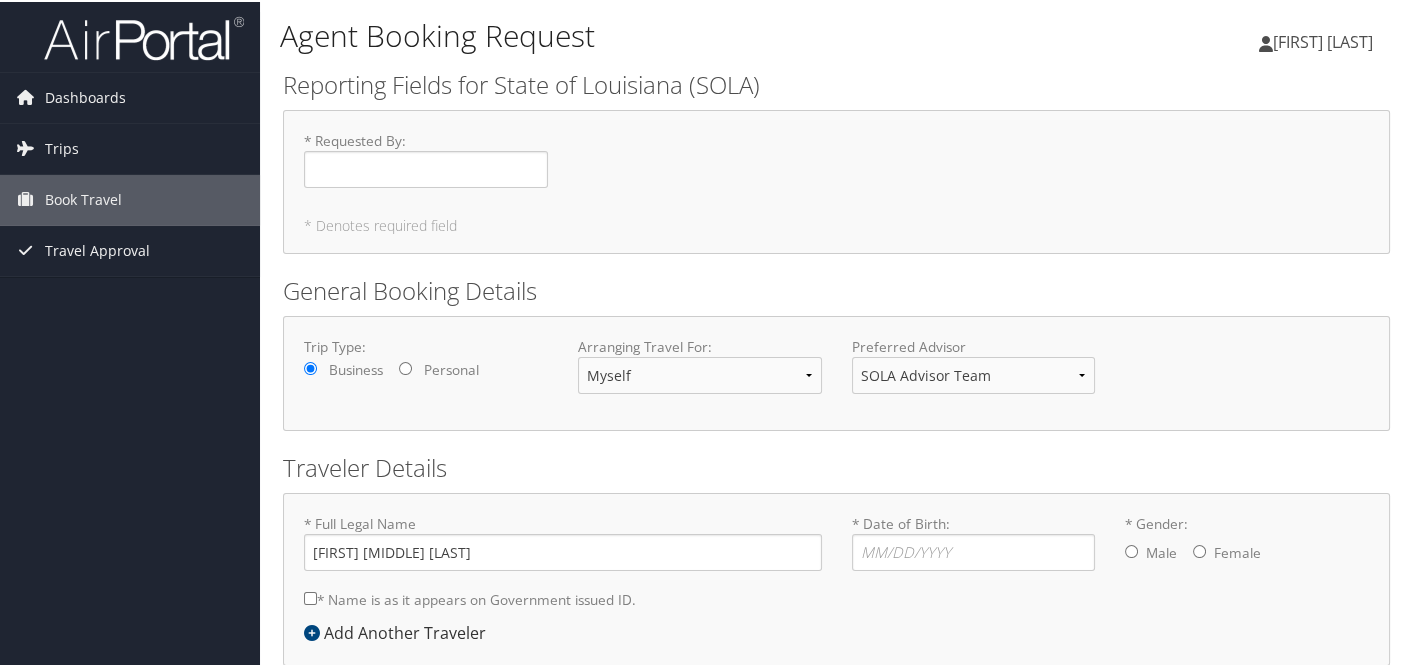 click on "Reporting Fields for State of Louisiana (SOLA) *   Requested By : Required * Denotes required field General Booking Details Trip Type:     Business     Personal  Arranging Travel For: Myself Another Traveler Guest Traveler  Preferred Advisor  SOLA Advisor Team You must select an Advisor Traveler Details * Full Legal Name Shana Karen Messelian Roberts * Name is as it appears on Government issued ID. Required * Date of Birth: Invalid Date * Gender:  Male Female    Add Another Traveler     Air    Car    Hotel    Rail    ADD AIR SEGMENT    ADD CAR SEGMENT    ADD HOTEL SEGMENT    ADD RAIL SEGMENT Submit  Reset Form" at bounding box center (836, 417) 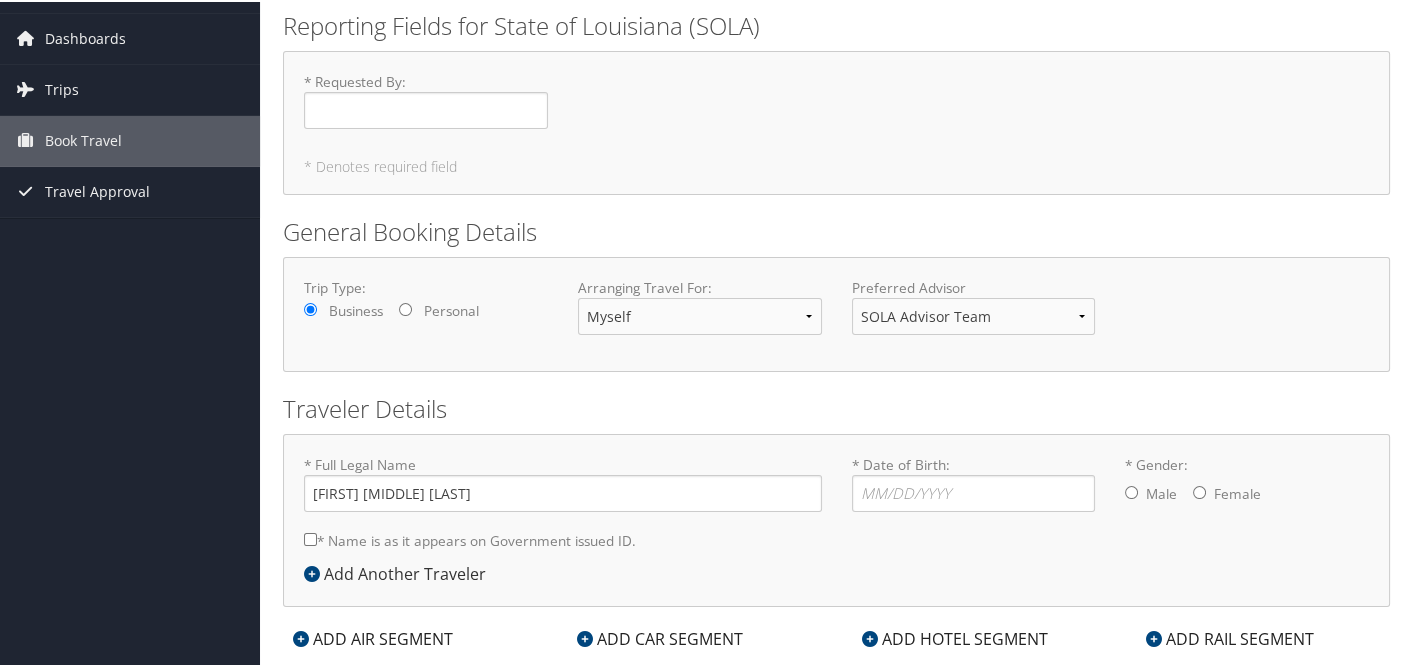 scroll, scrollTop: 100, scrollLeft: 0, axis: vertical 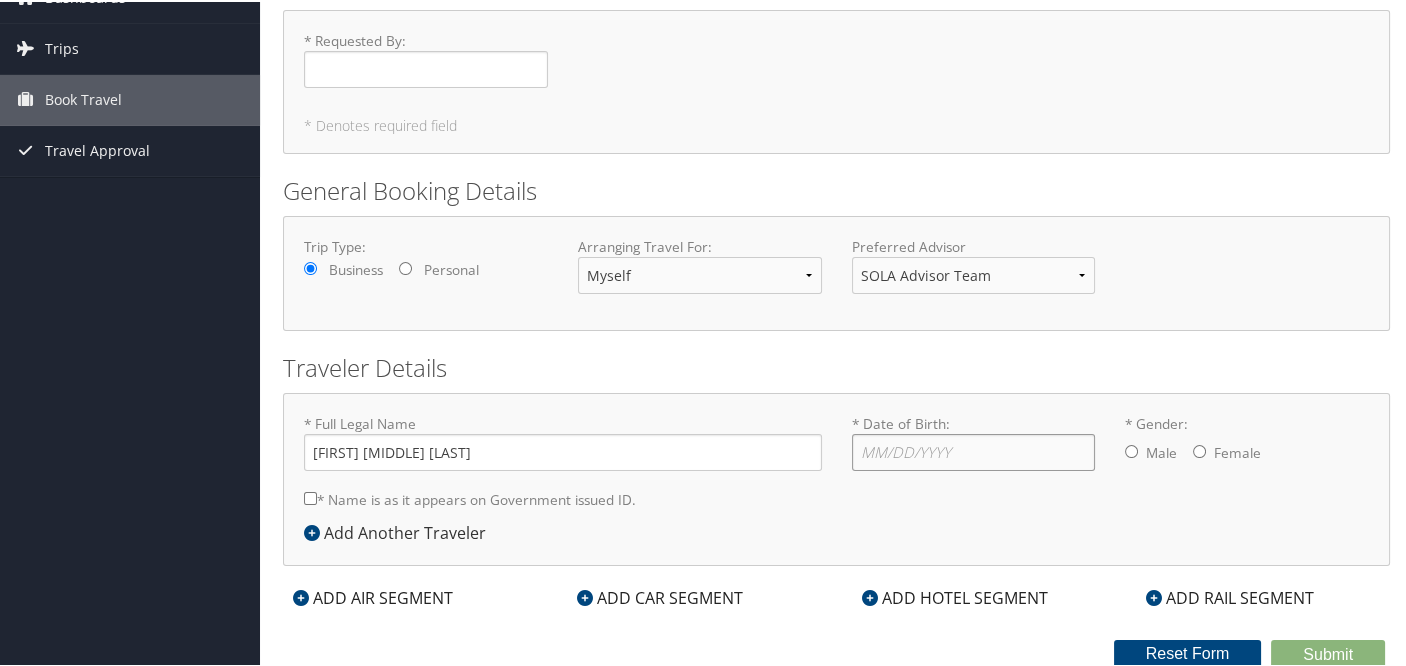 click on "* Date of Birth: Invalid Date" at bounding box center [974, 450] 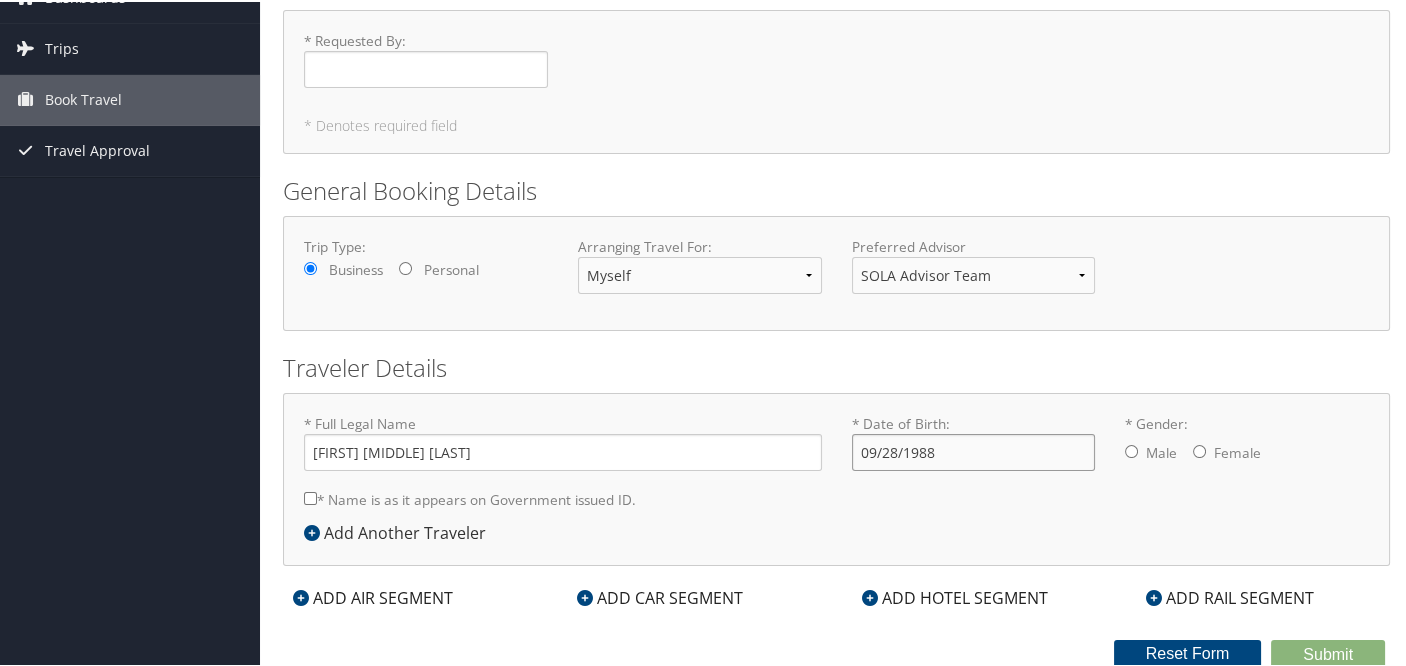 type on "09/28/1988" 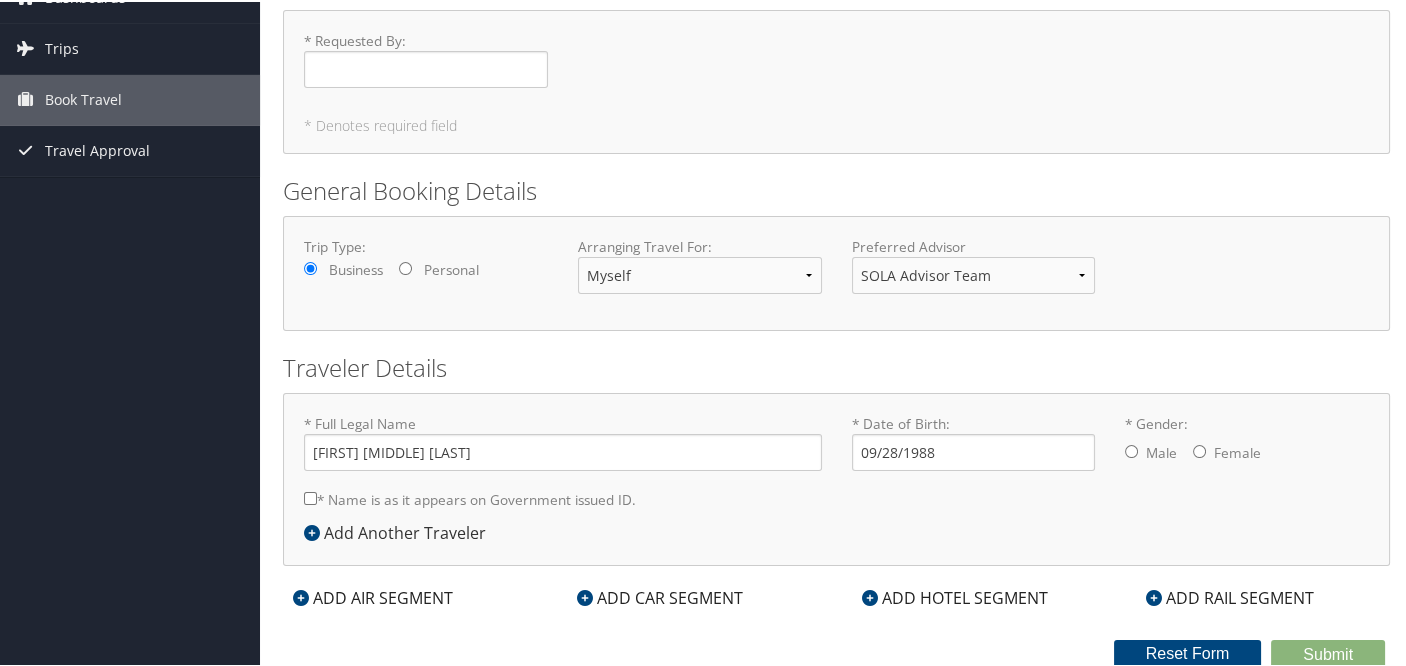 click on "Male Female" at bounding box center [1247, 452] 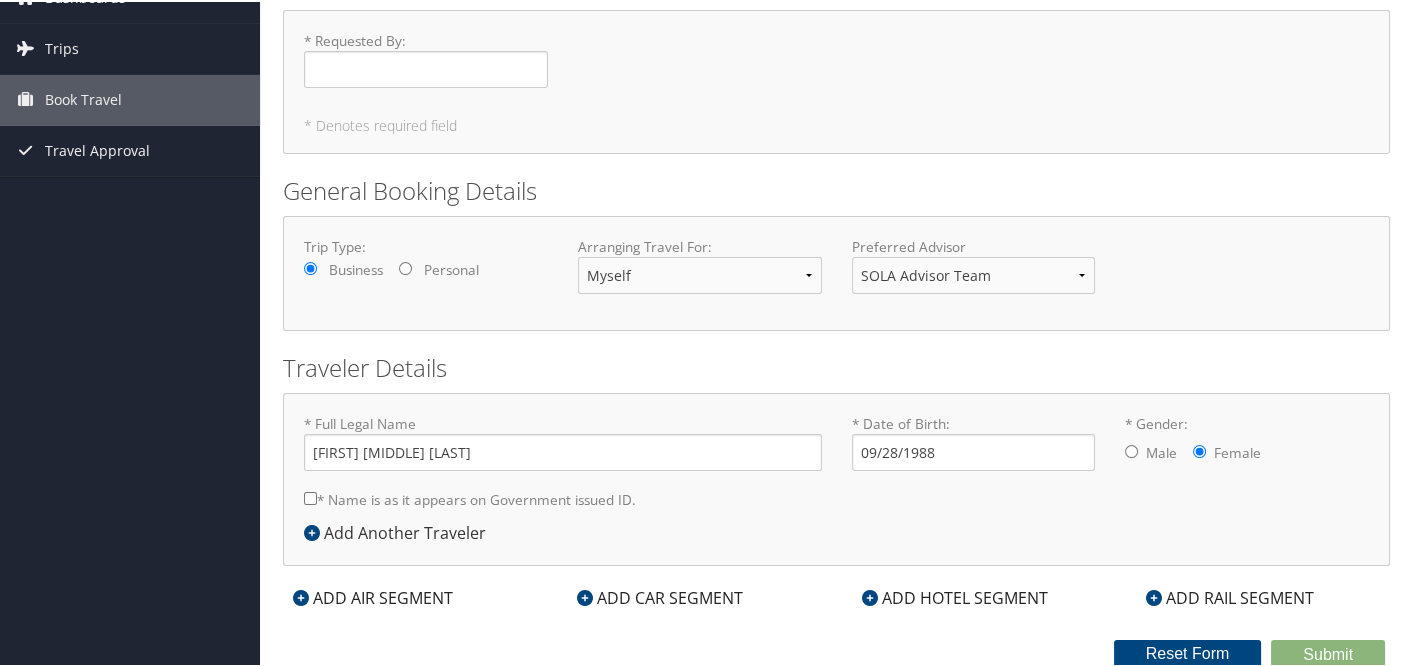 click on "* Name is as it appears on Government issued ID." at bounding box center (470, 497) 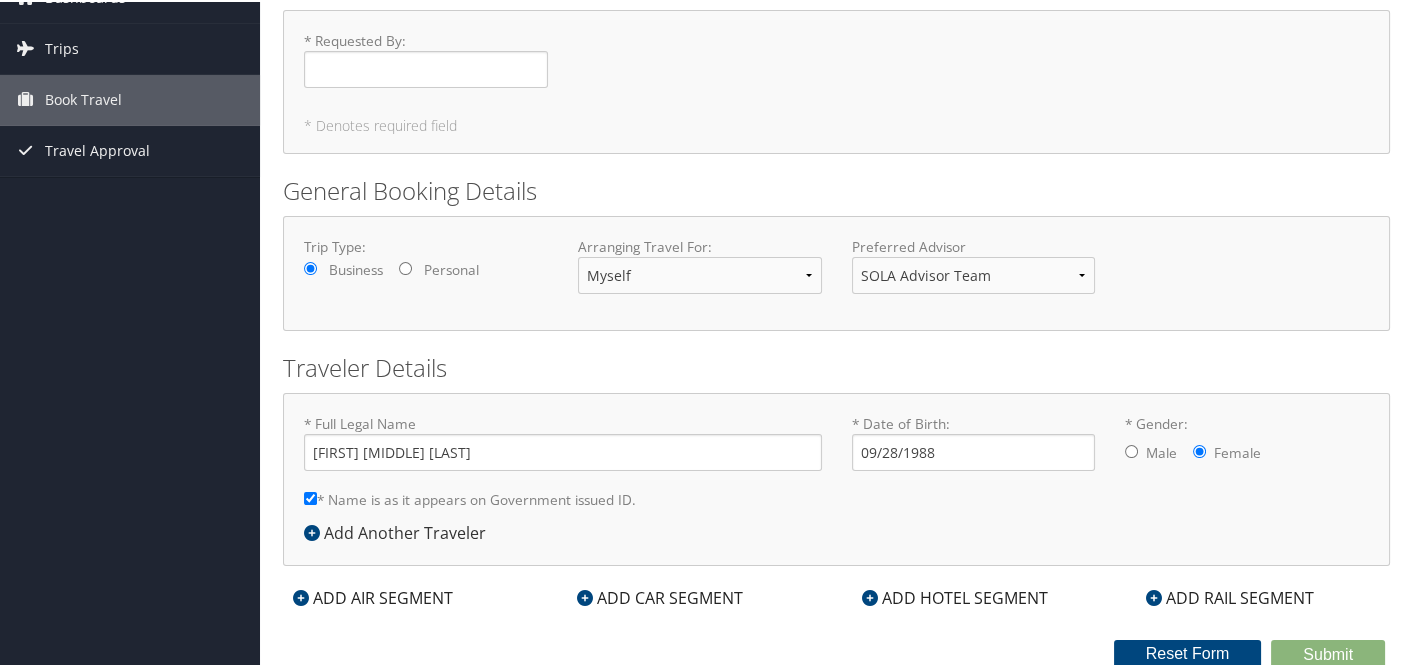 click on "Traveler Details" at bounding box center [836, 366] 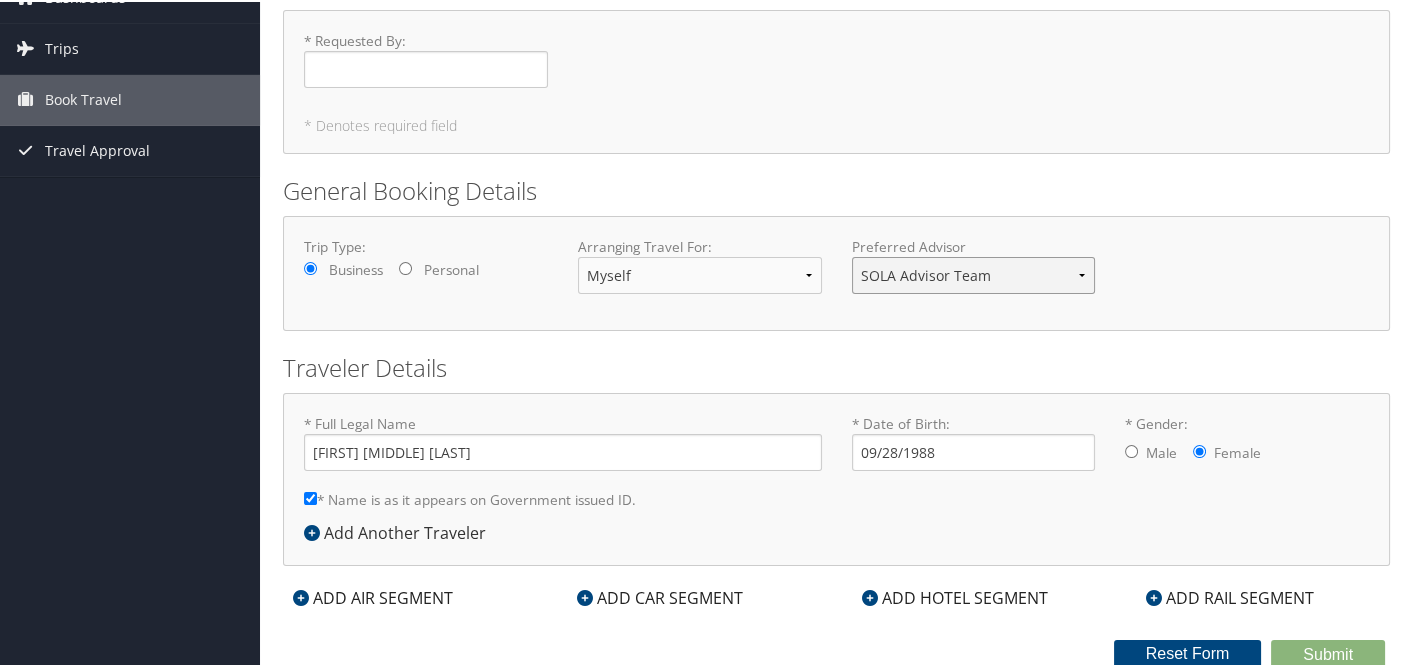 click on "SOLA Advisor Team" at bounding box center [974, 273] 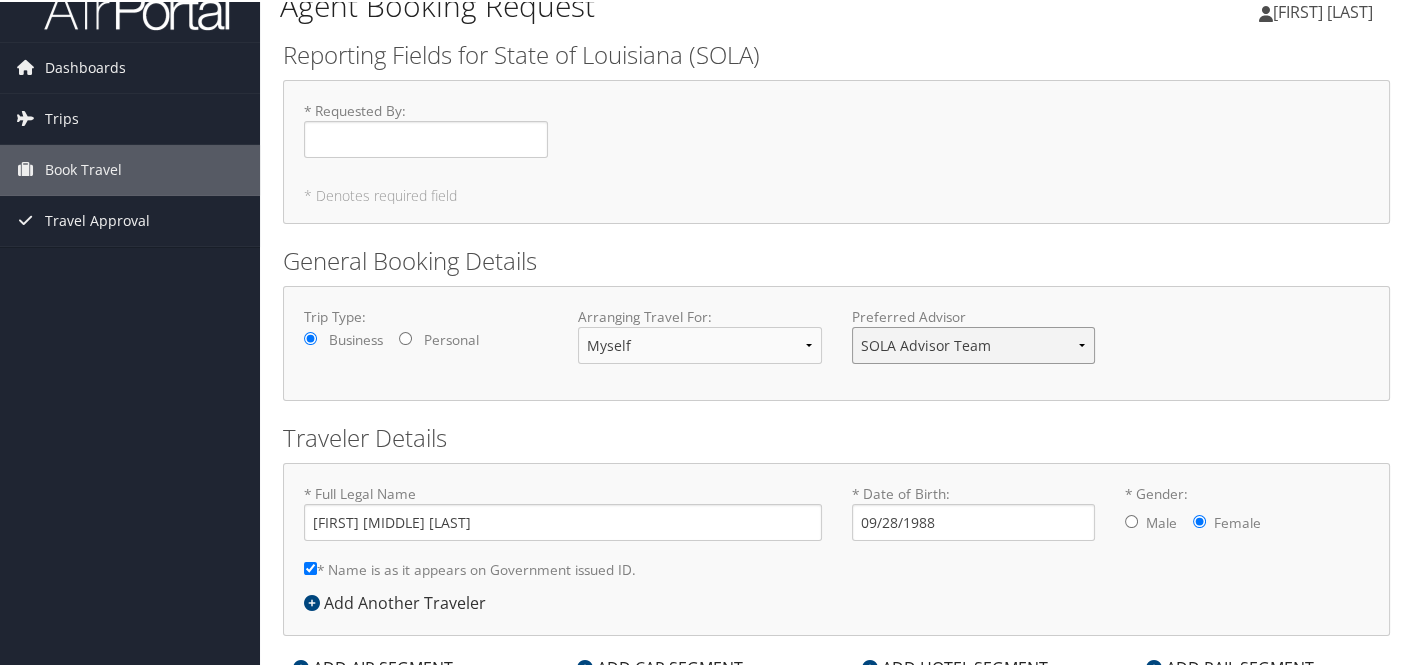 scroll, scrollTop: 0, scrollLeft: 0, axis: both 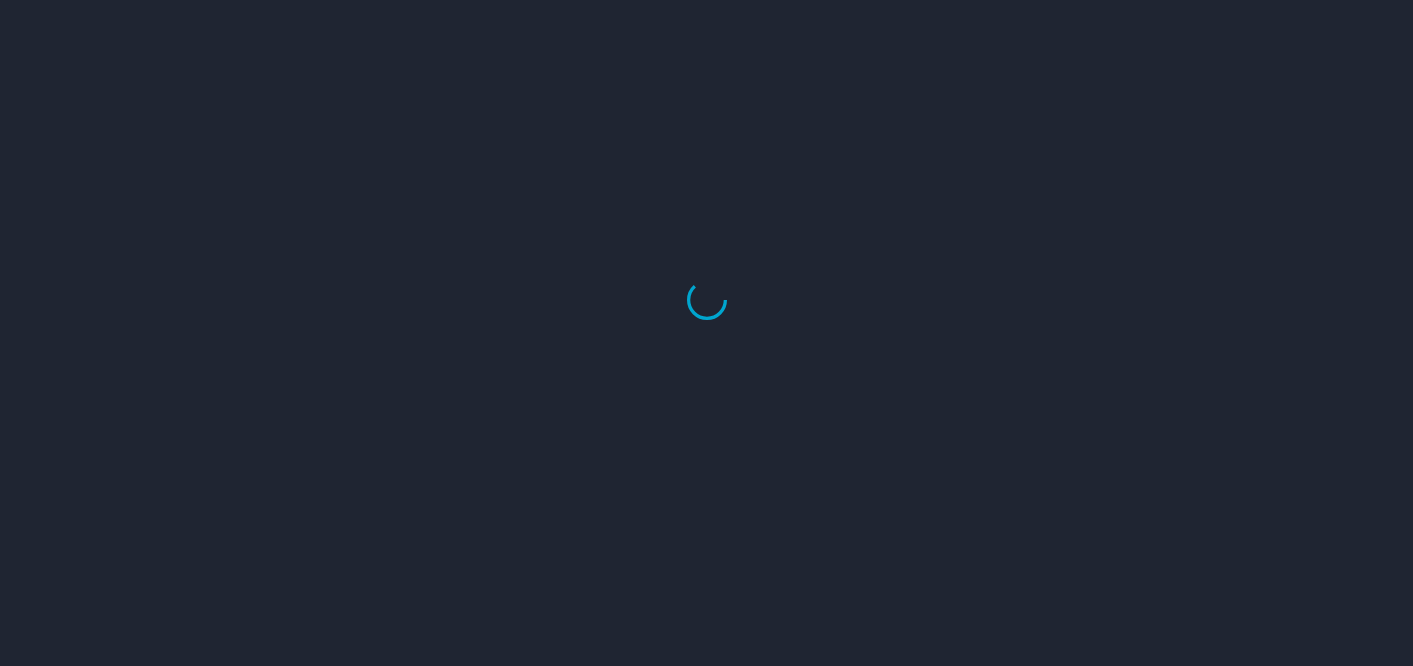 select on "US" 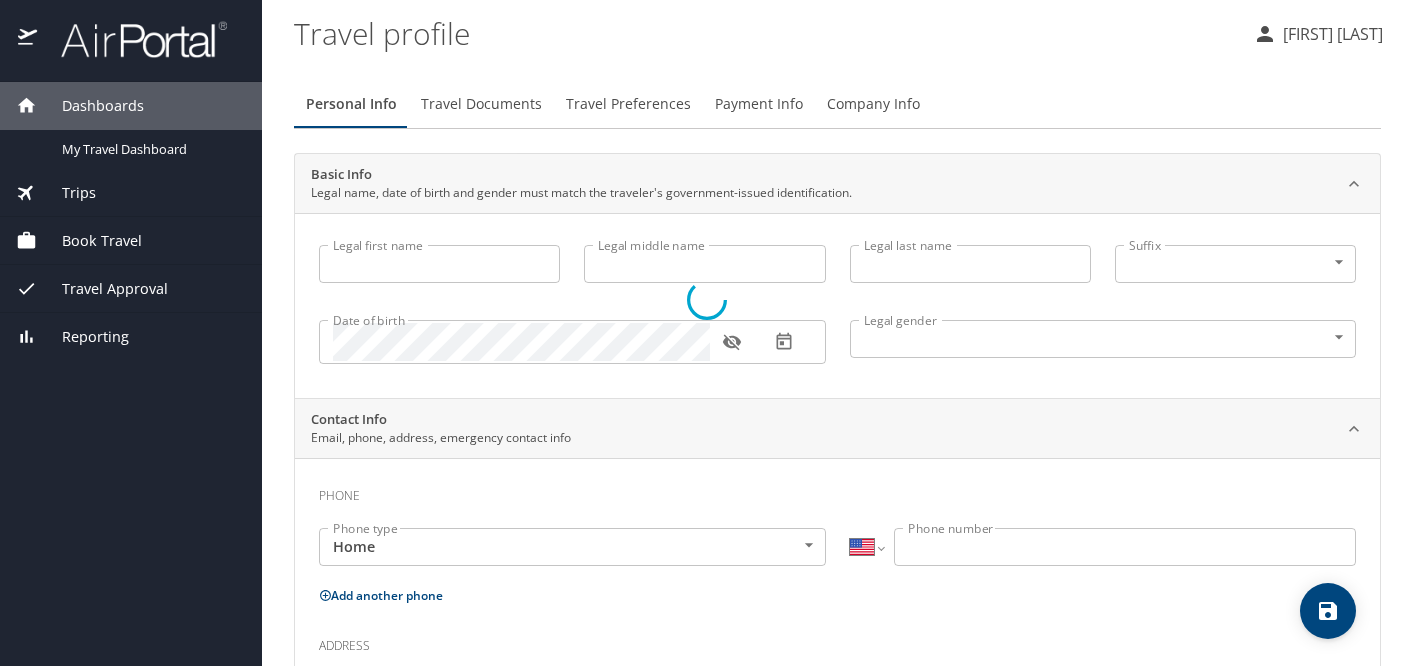 scroll, scrollTop: 0, scrollLeft: 0, axis: both 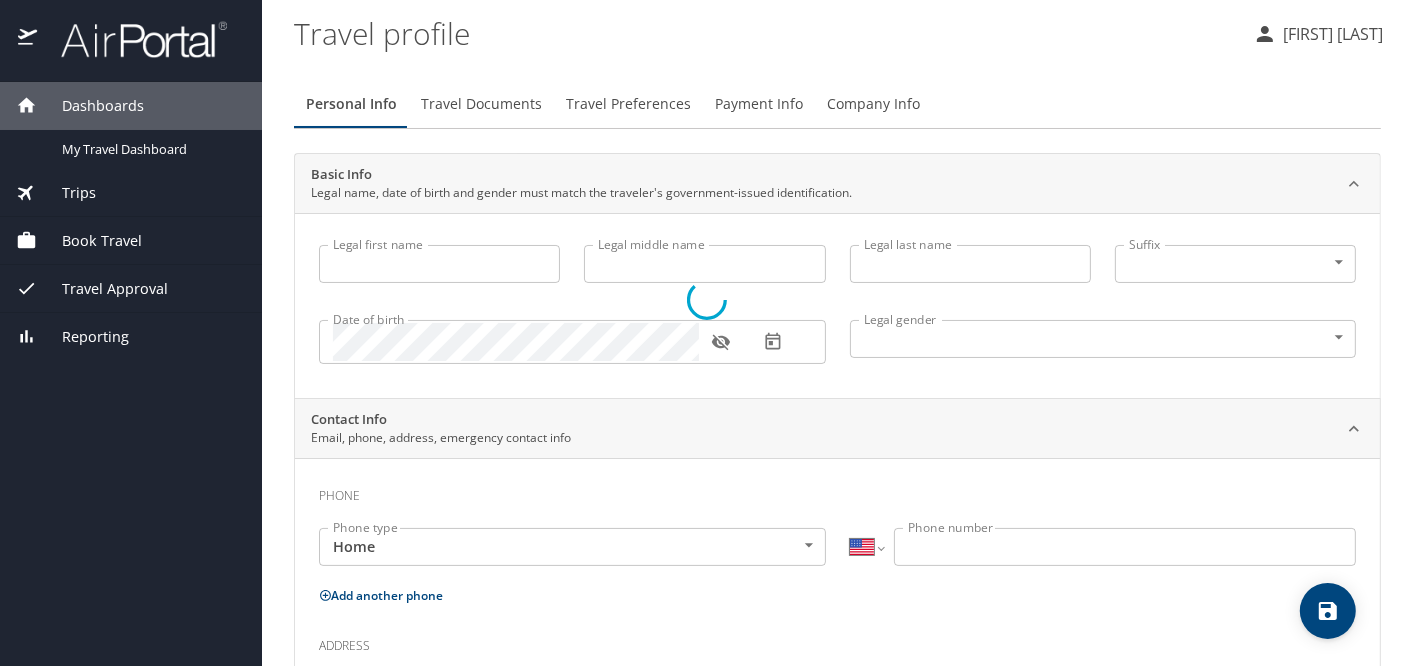 select on "US" 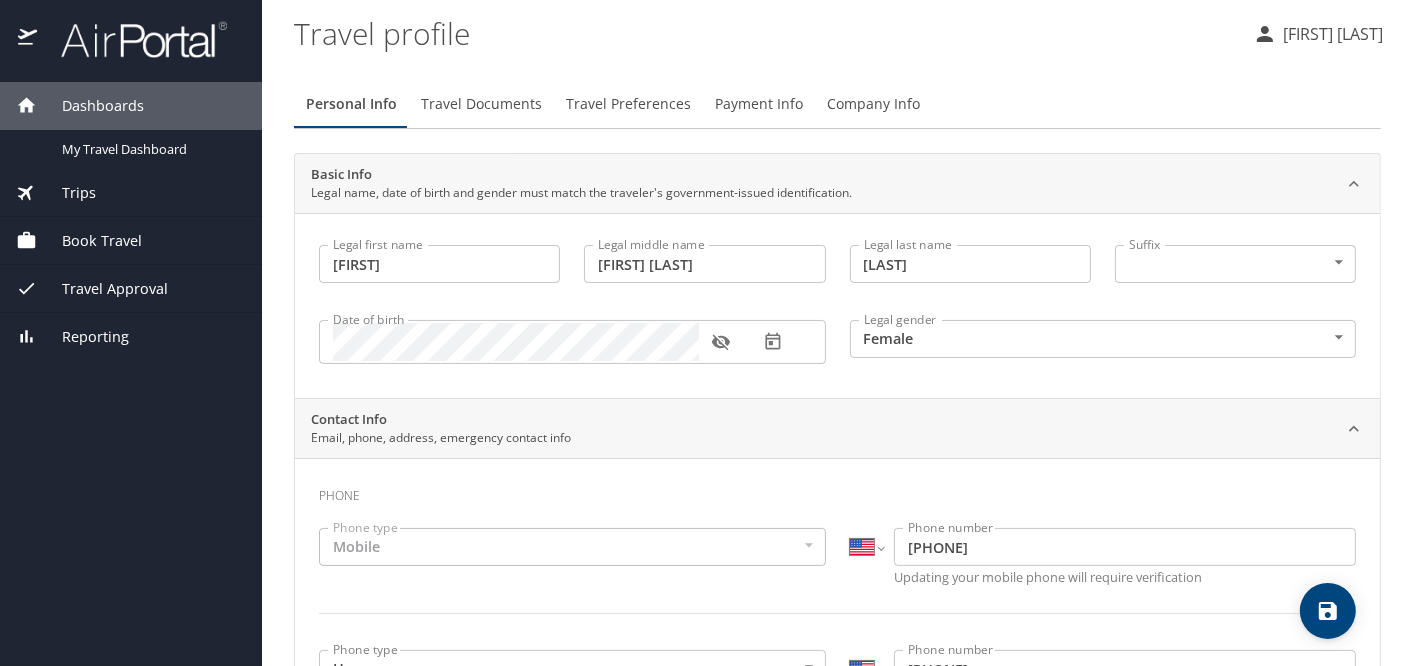 type on "[FIRST]" 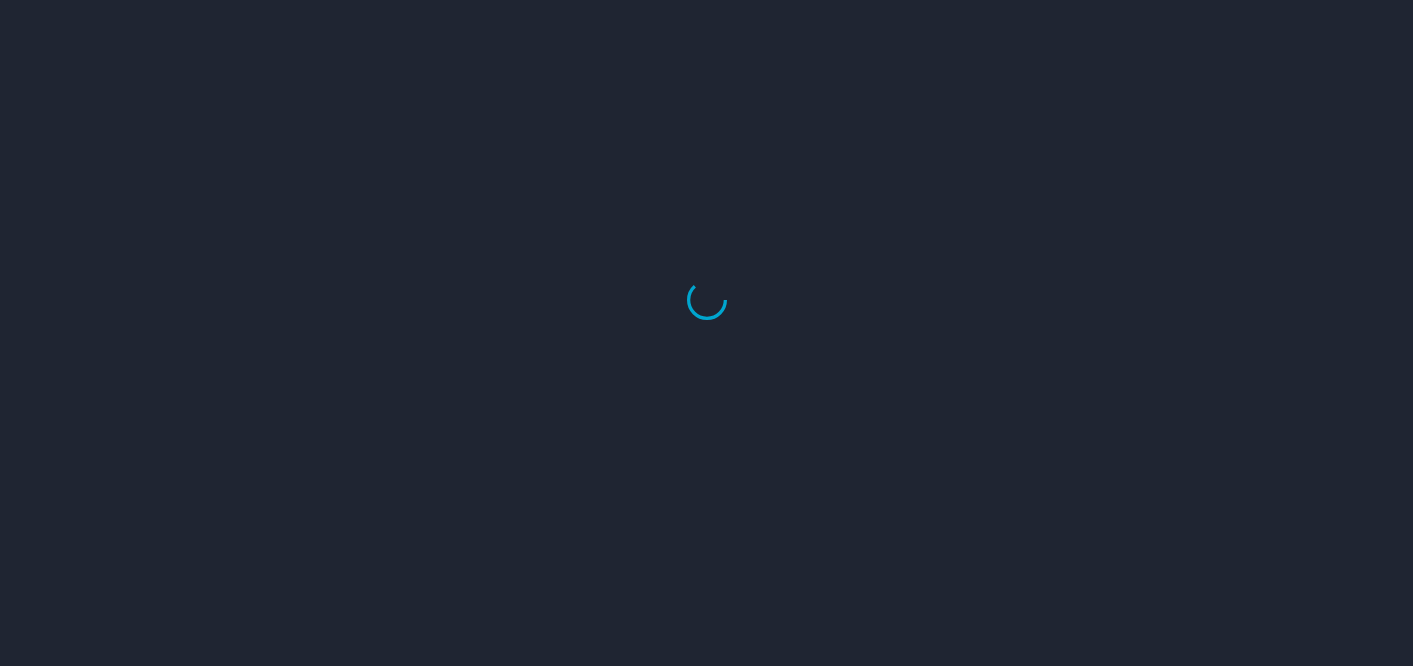 scroll, scrollTop: 0, scrollLeft: 0, axis: both 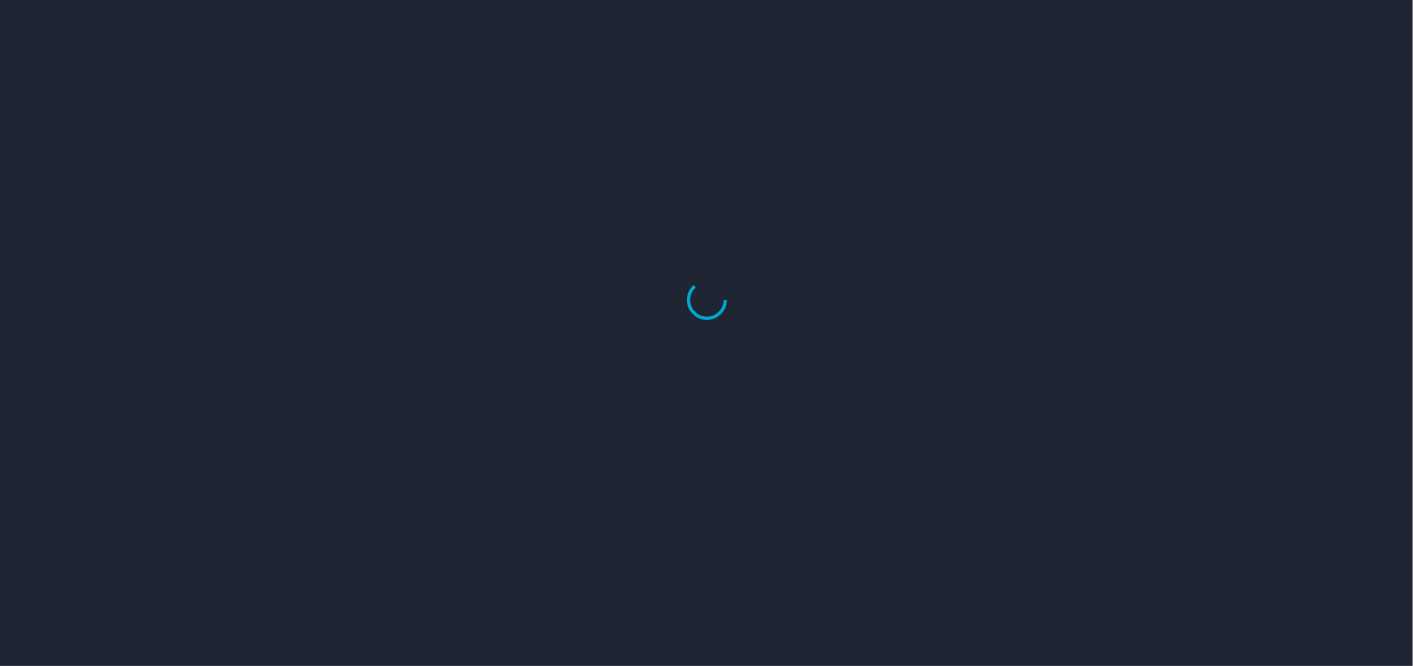 select on "US" 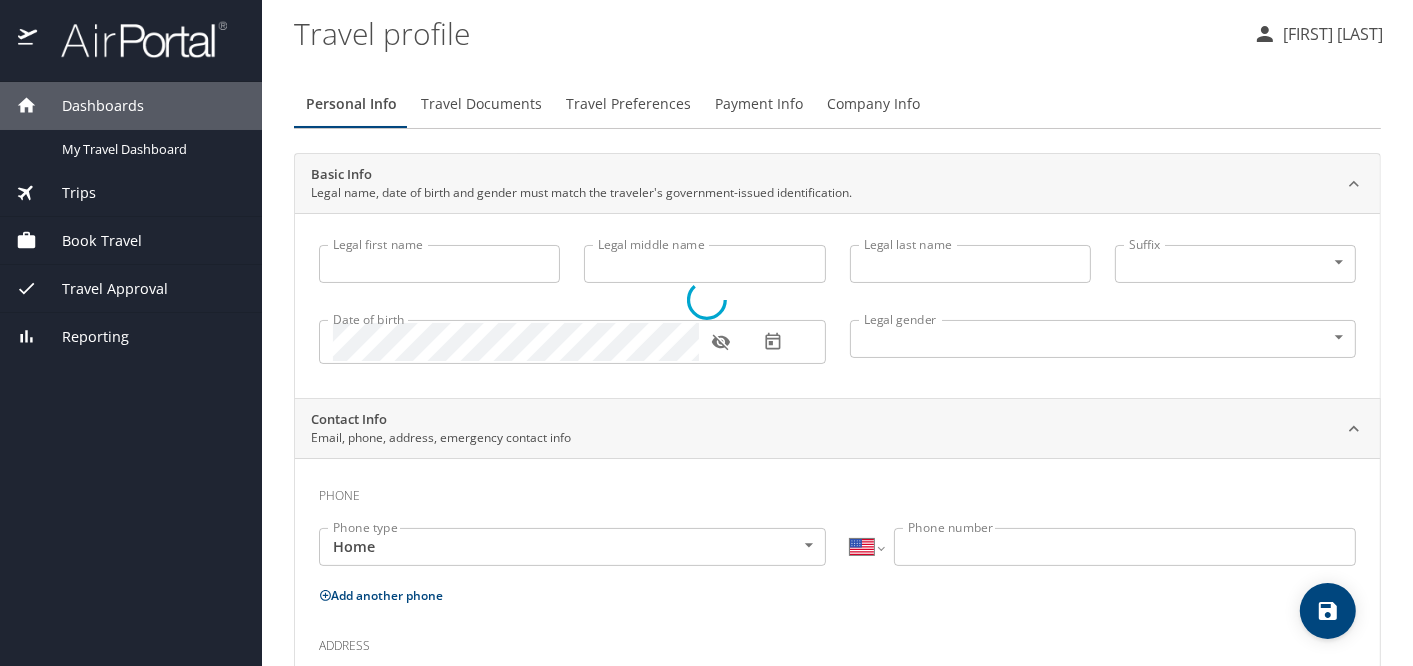 type on "[FIRST]" 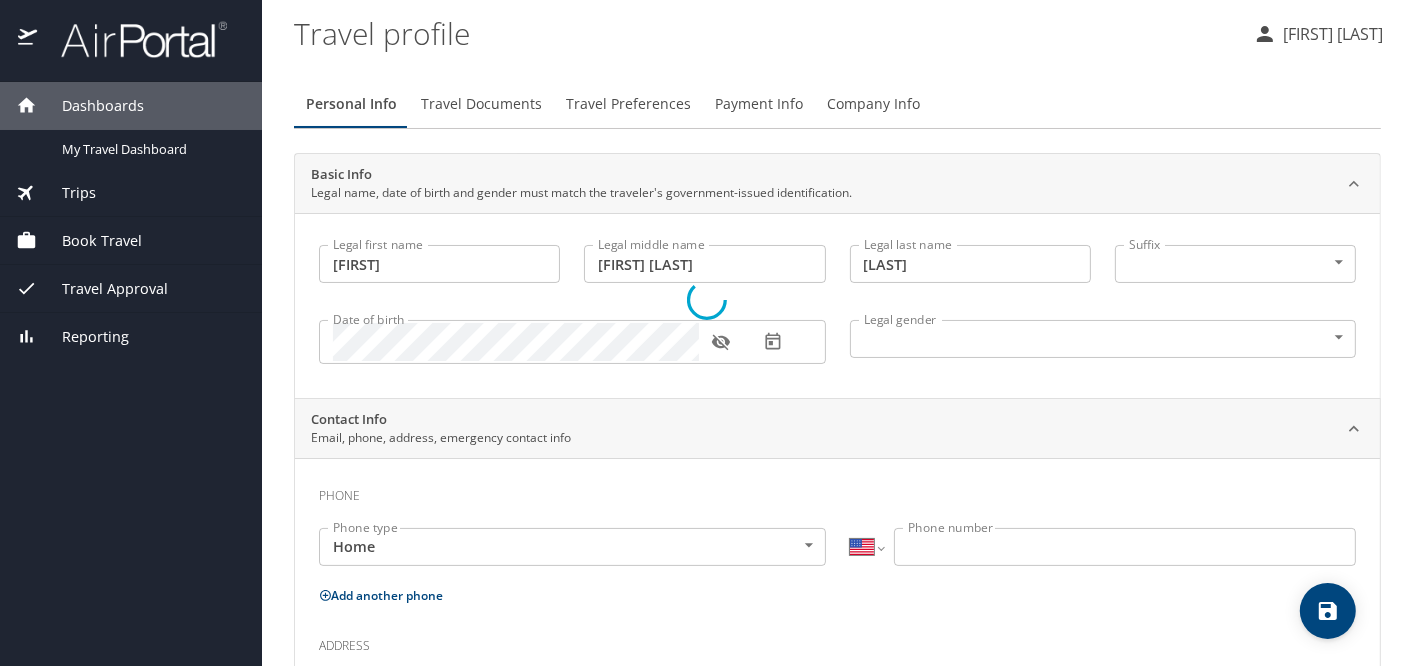 select on "US" 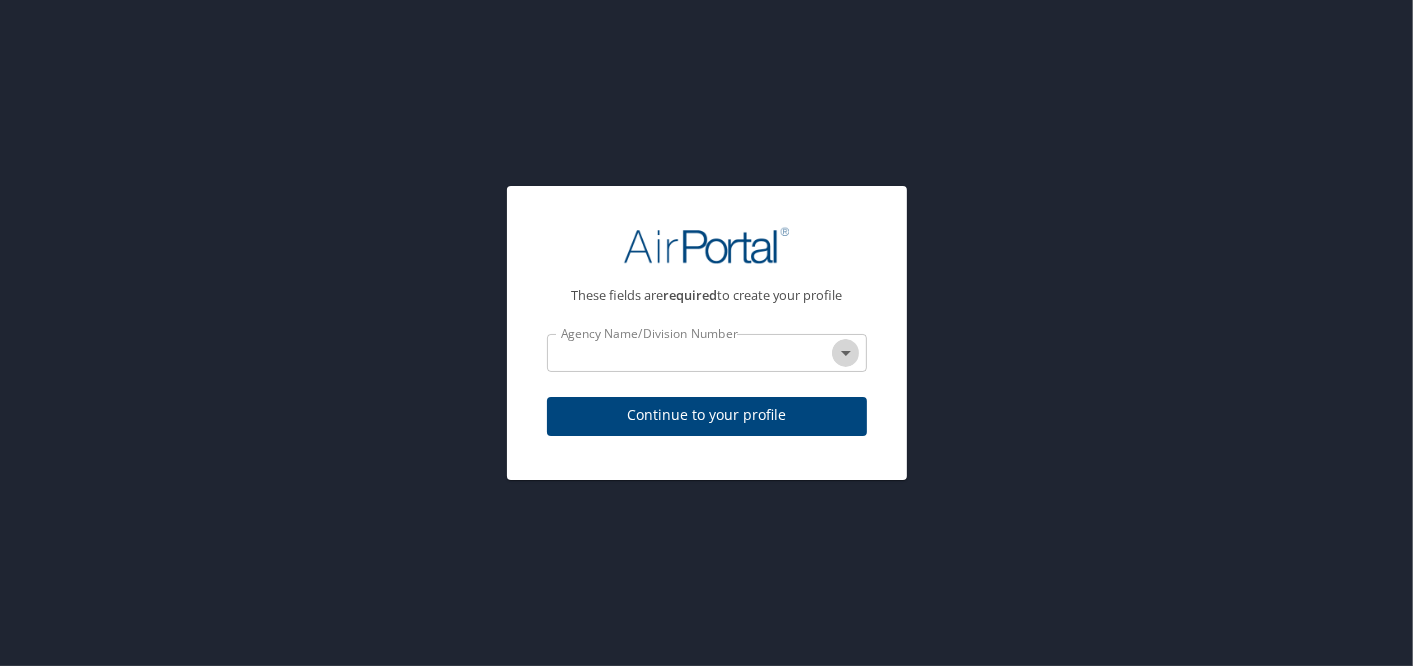 click 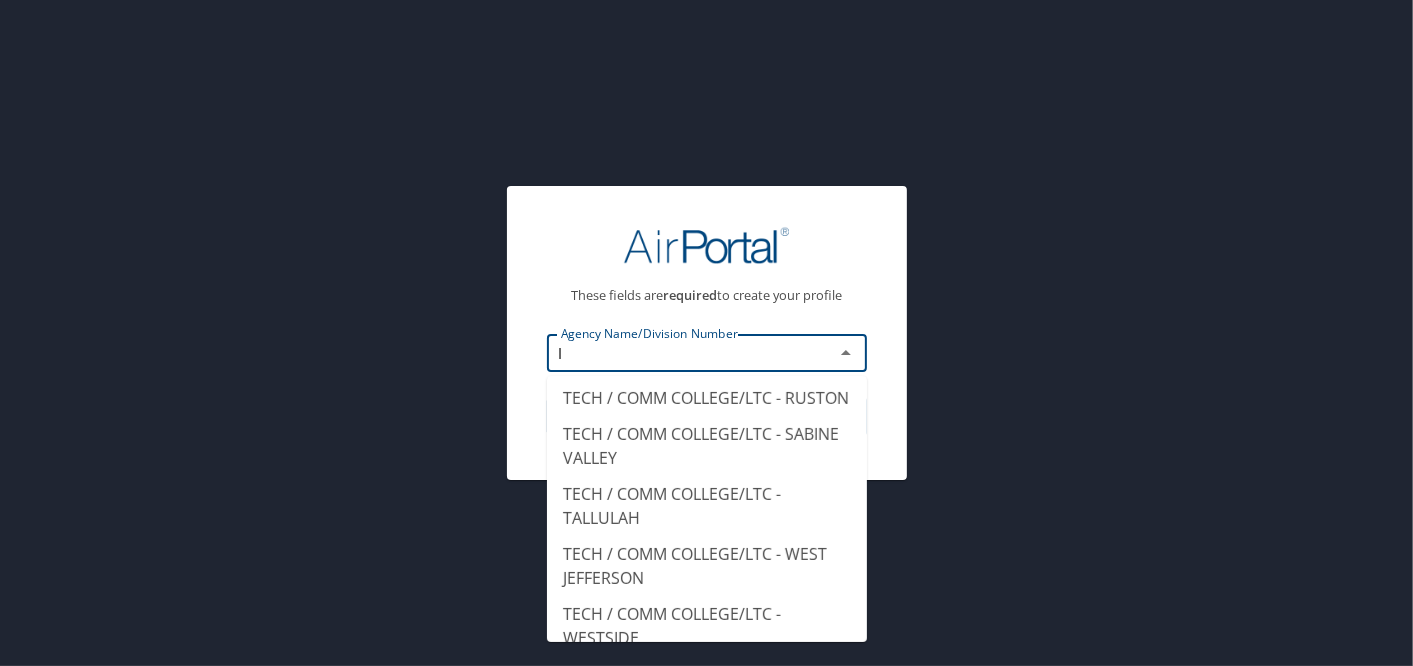 scroll, scrollTop: 11, scrollLeft: 0, axis: vertical 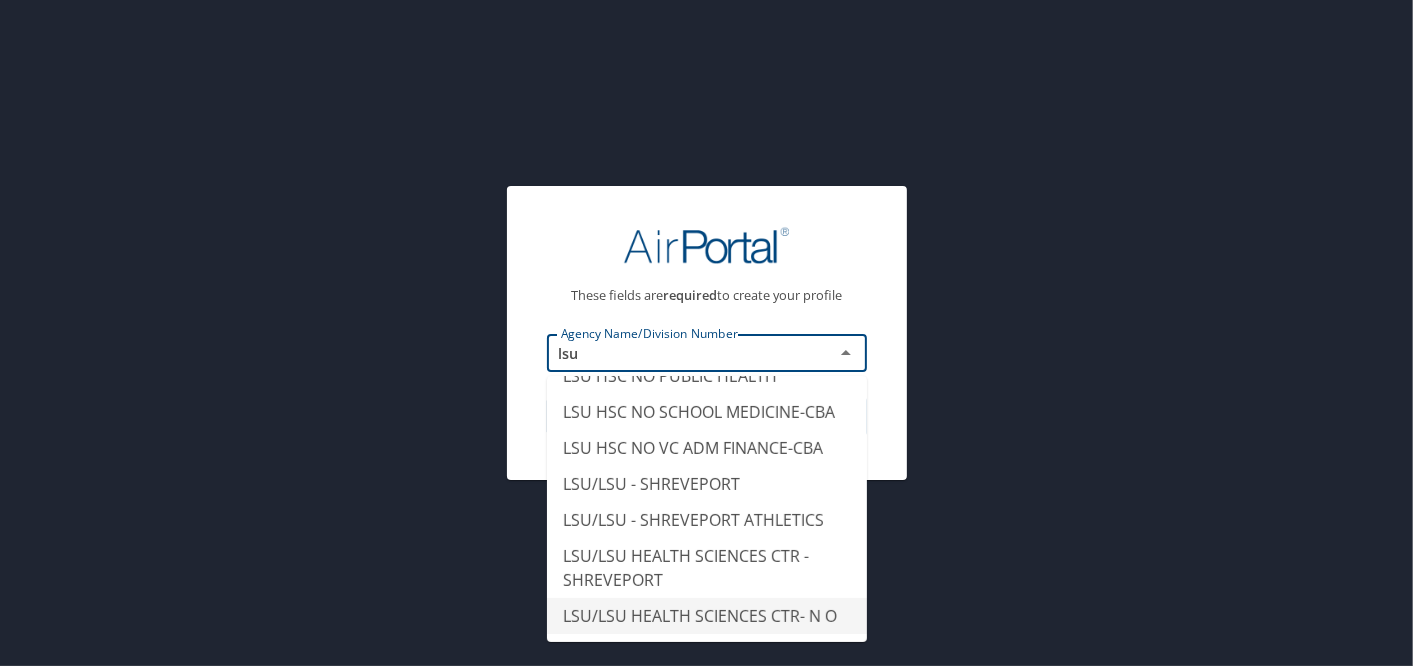 click on "LSU/LSU HEALTH SCIENCES CTR- N O" at bounding box center (707, 616) 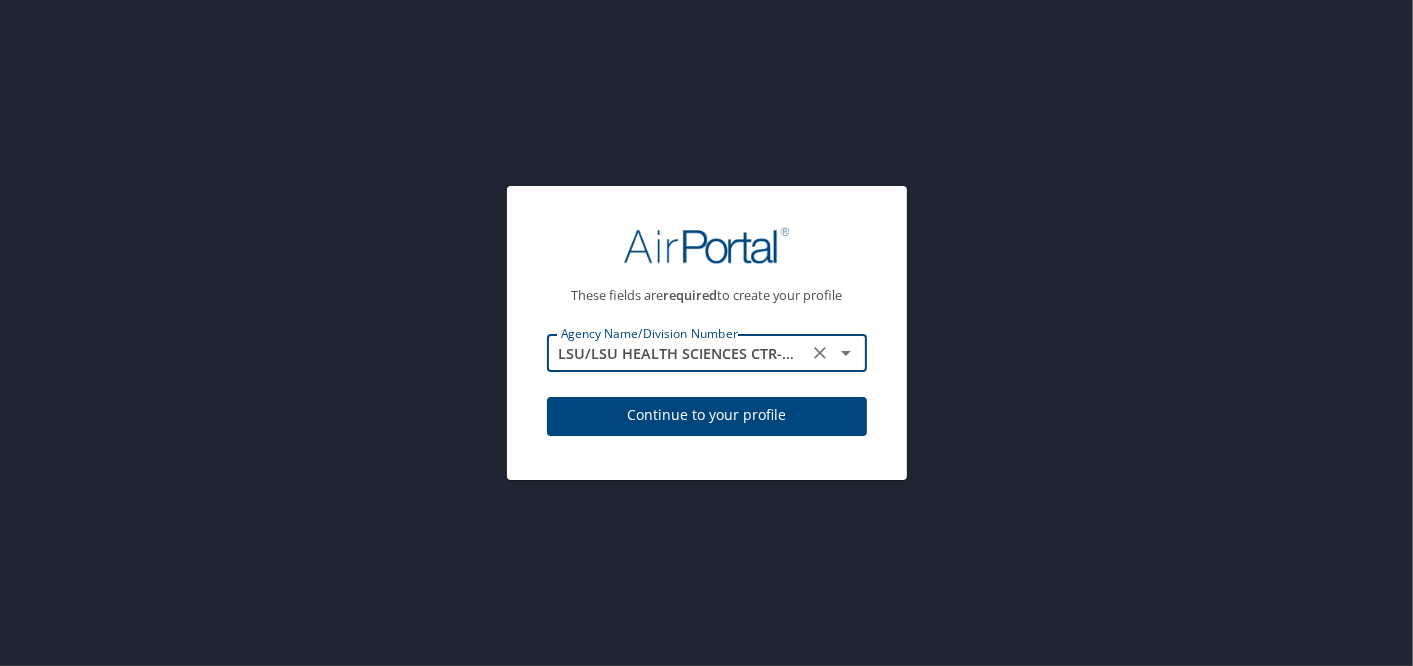 type on "LSU/LSU HEALTH SCIENCES CTR- N O" 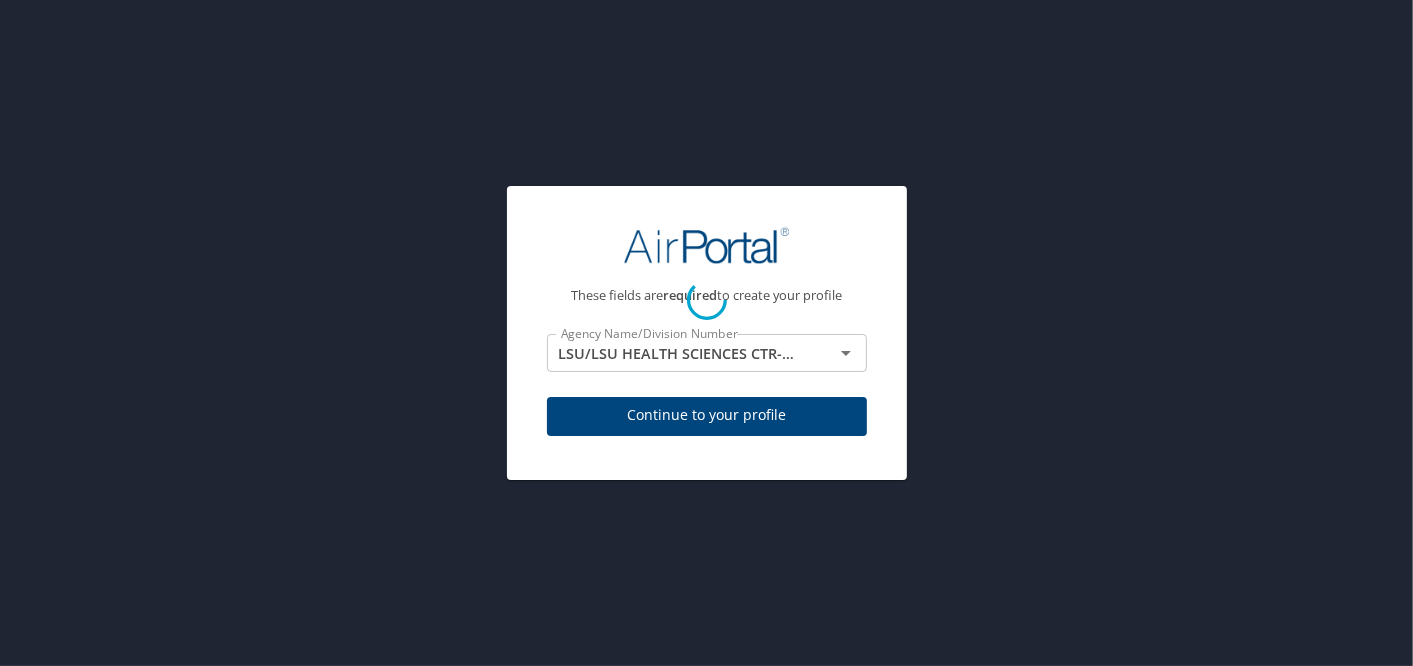 select on "US" 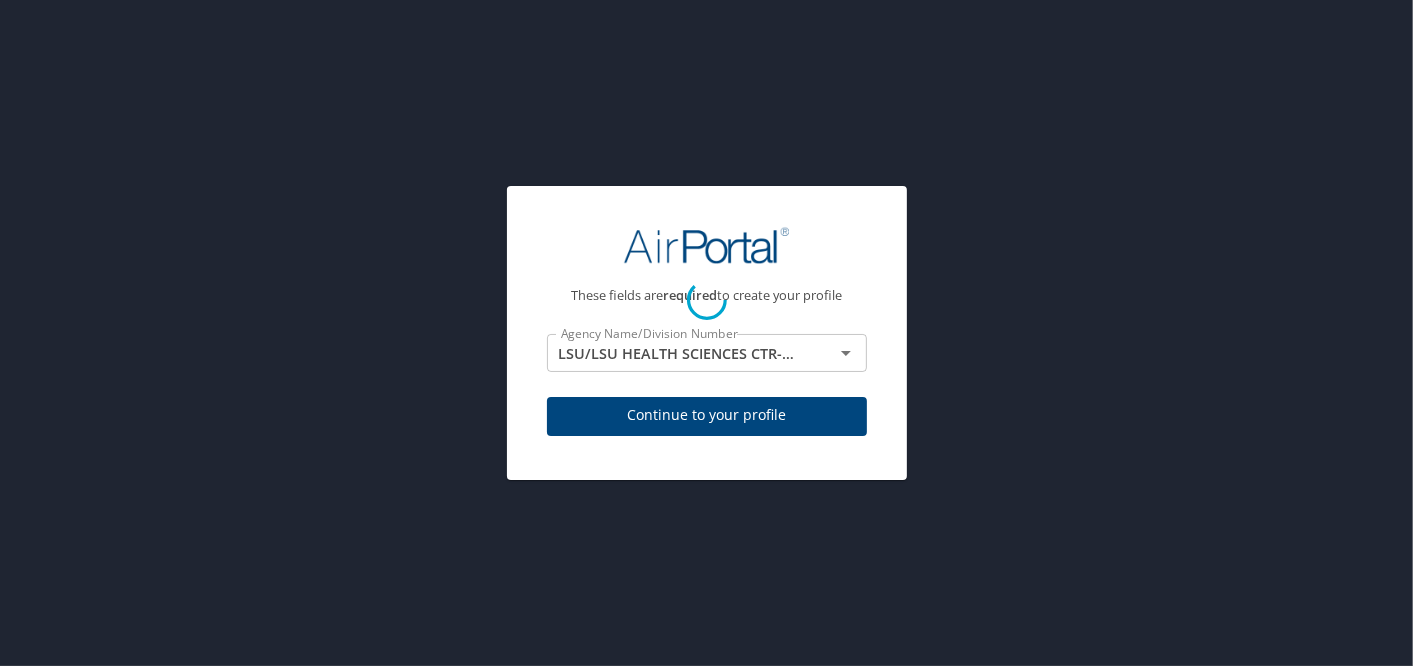 select on "US" 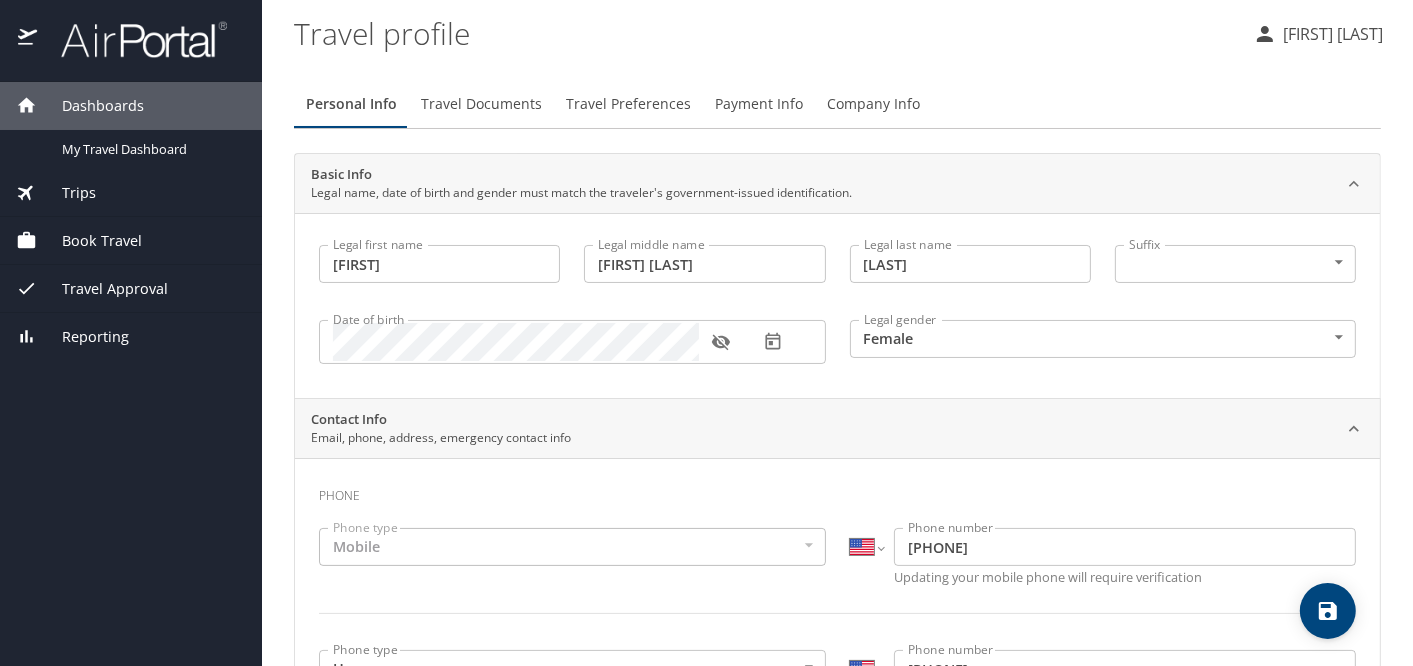 click on "Book Travel" at bounding box center (89, 241) 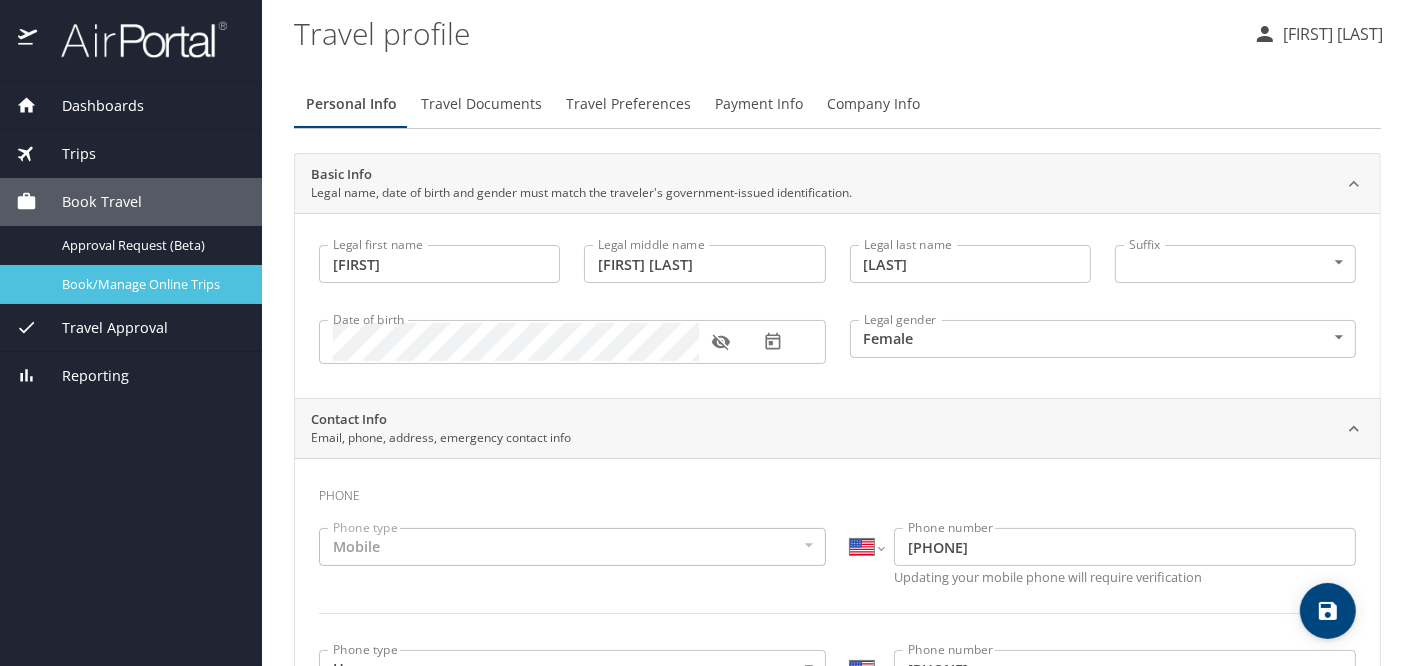 click on "Book/Manage Online Trips" at bounding box center (150, 284) 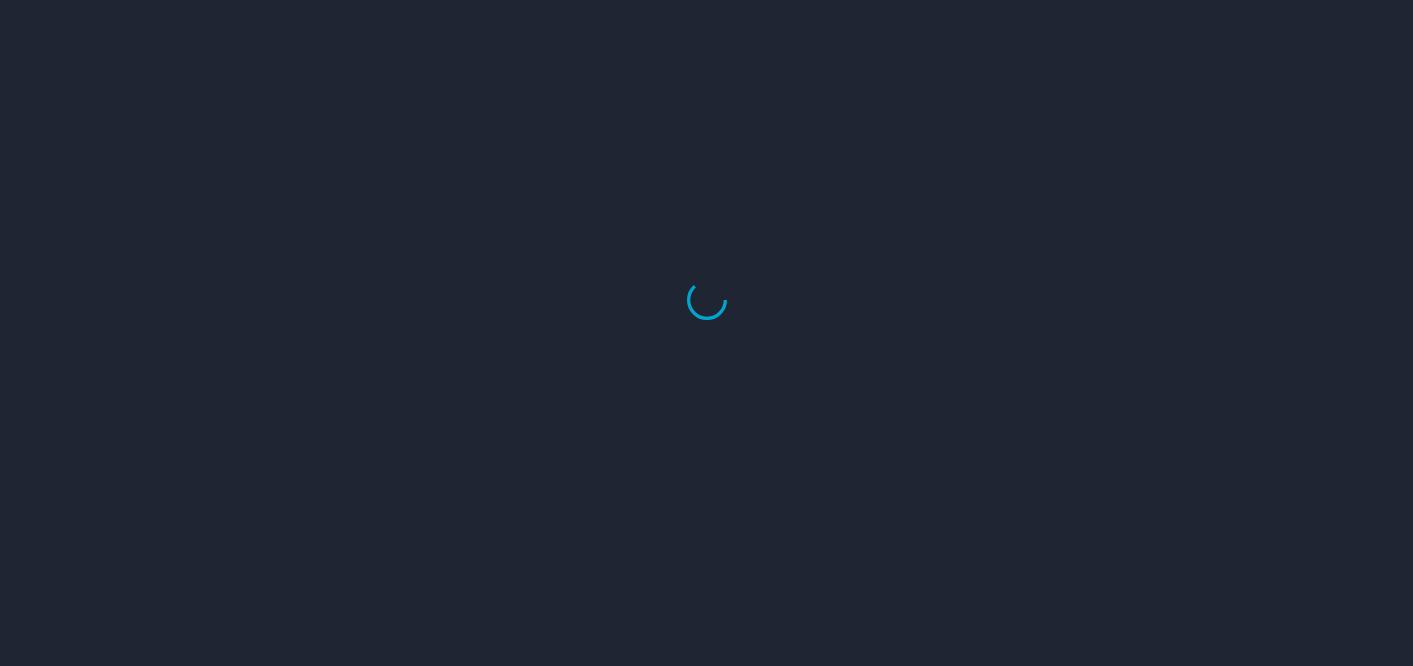scroll, scrollTop: 0, scrollLeft: 0, axis: both 